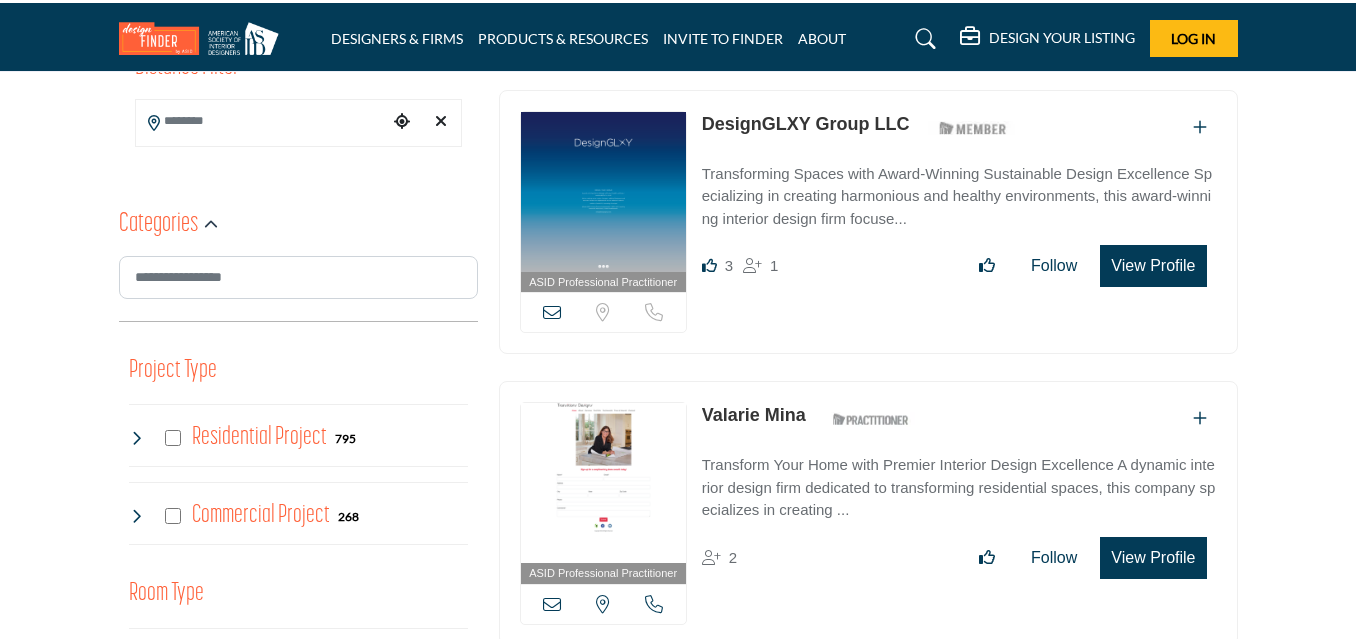 scroll, scrollTop: 600, scrollLeft: 0, axis: vertical 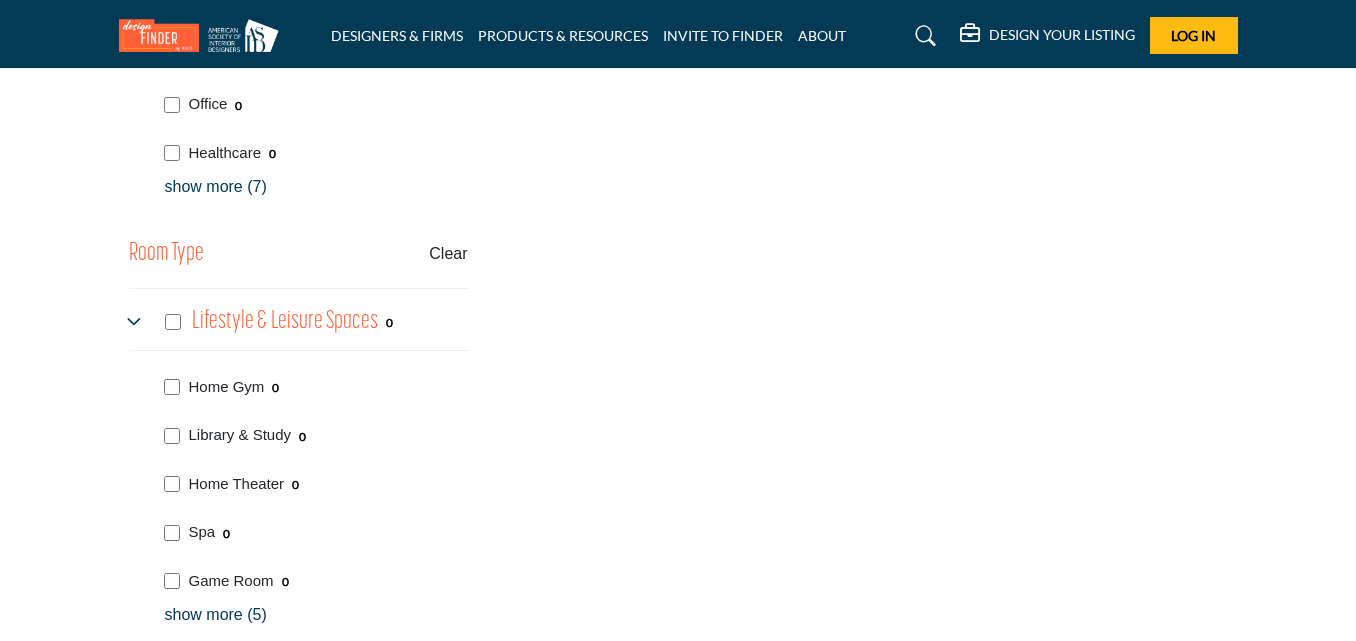 click on "Room Type
Clear
Home Gym
Library & Study
Spa 0 0 0 0" at bounding box center [298, 630] 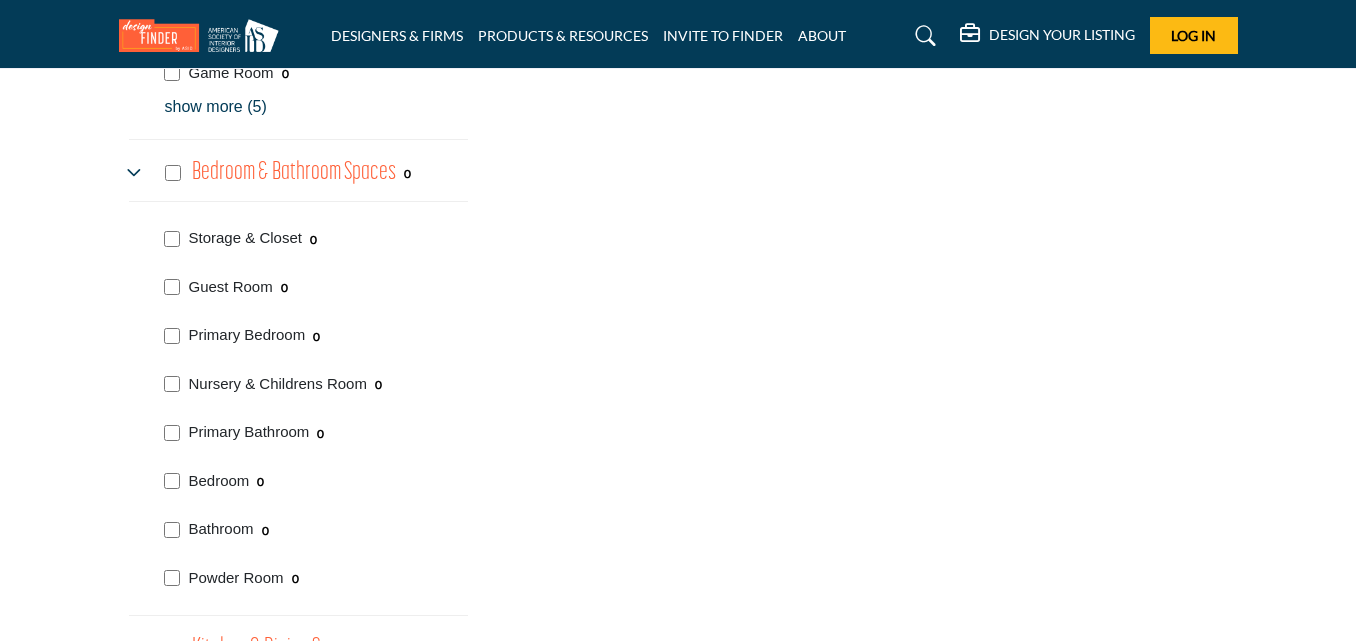 scroll, scrollTop: 2300, scrollLeft: 0, axis: vertical 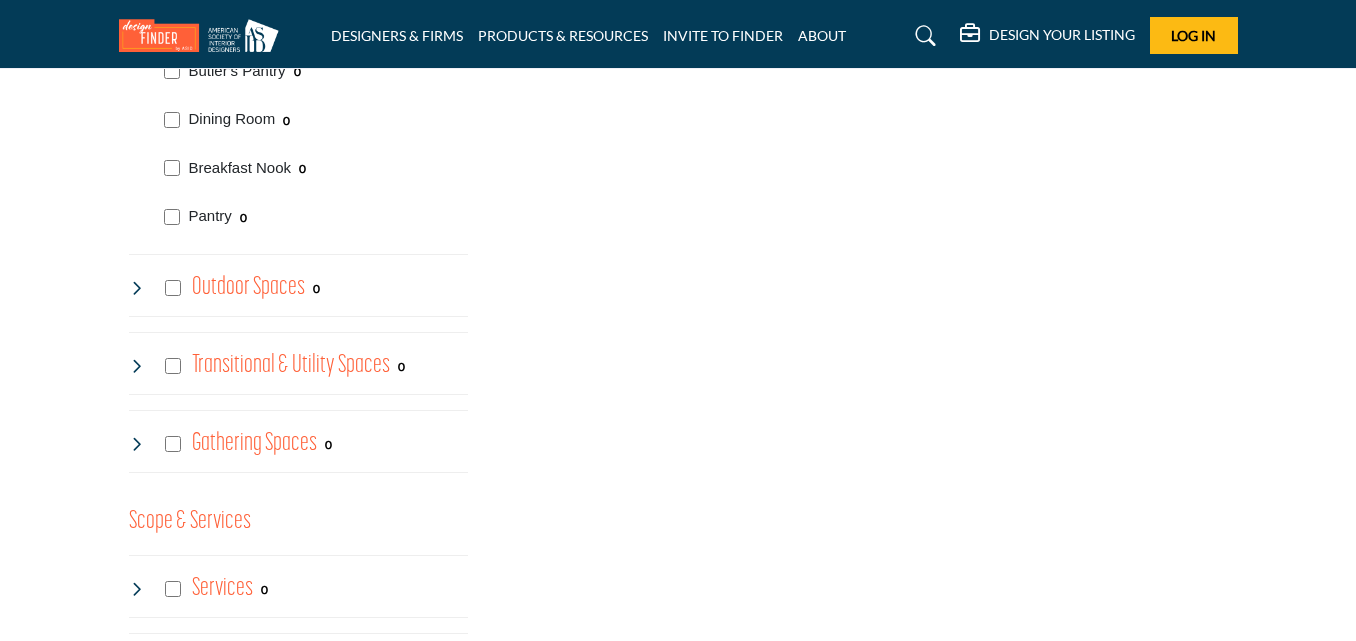 click on "Outdoor Spaces
0" at bounding box center [298, 285] 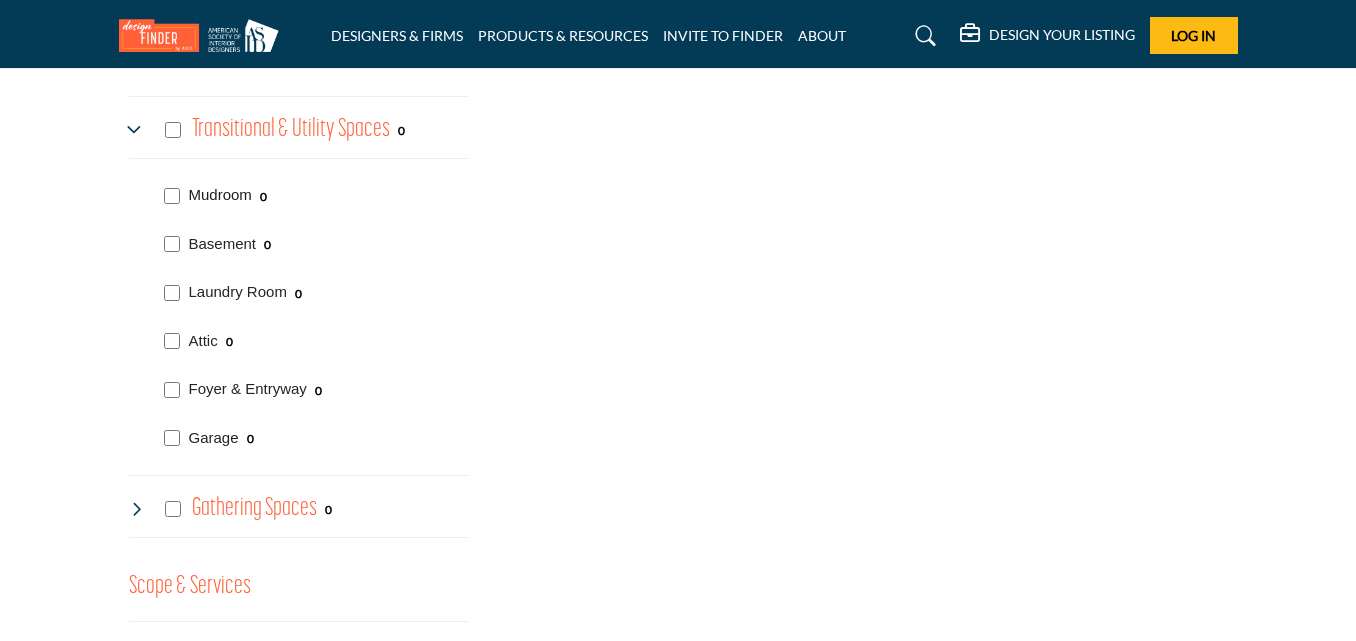 scroll, scrollTop: 3300, scrollLeft: 0, axis: vertical 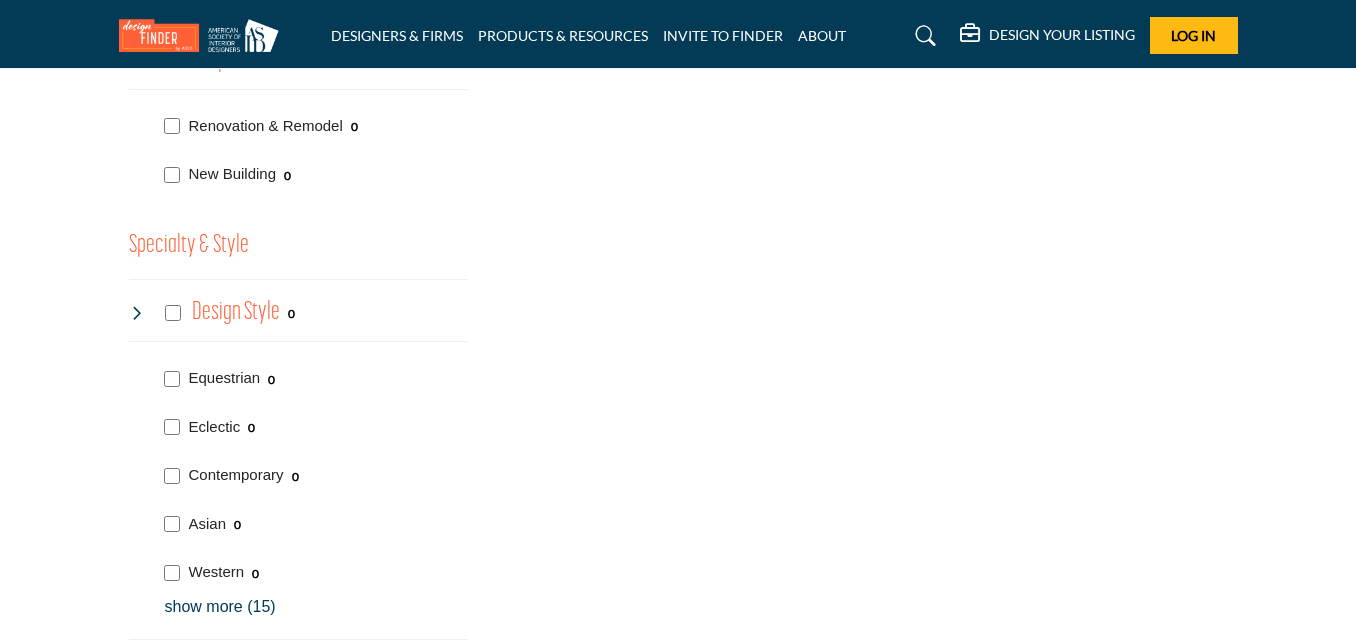 click on "Universal Design
0" at bounding box center [312, 784] 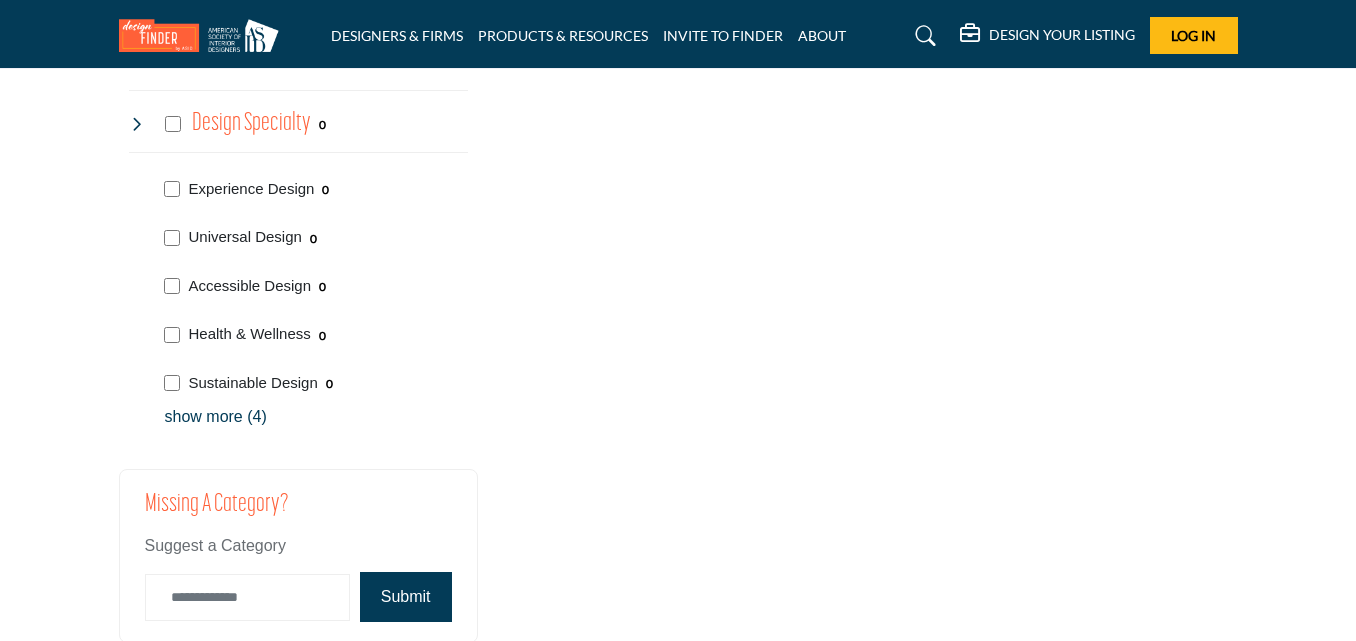 scroll, scrollTop: 4700, scrollLeft: 0, axis: vertical 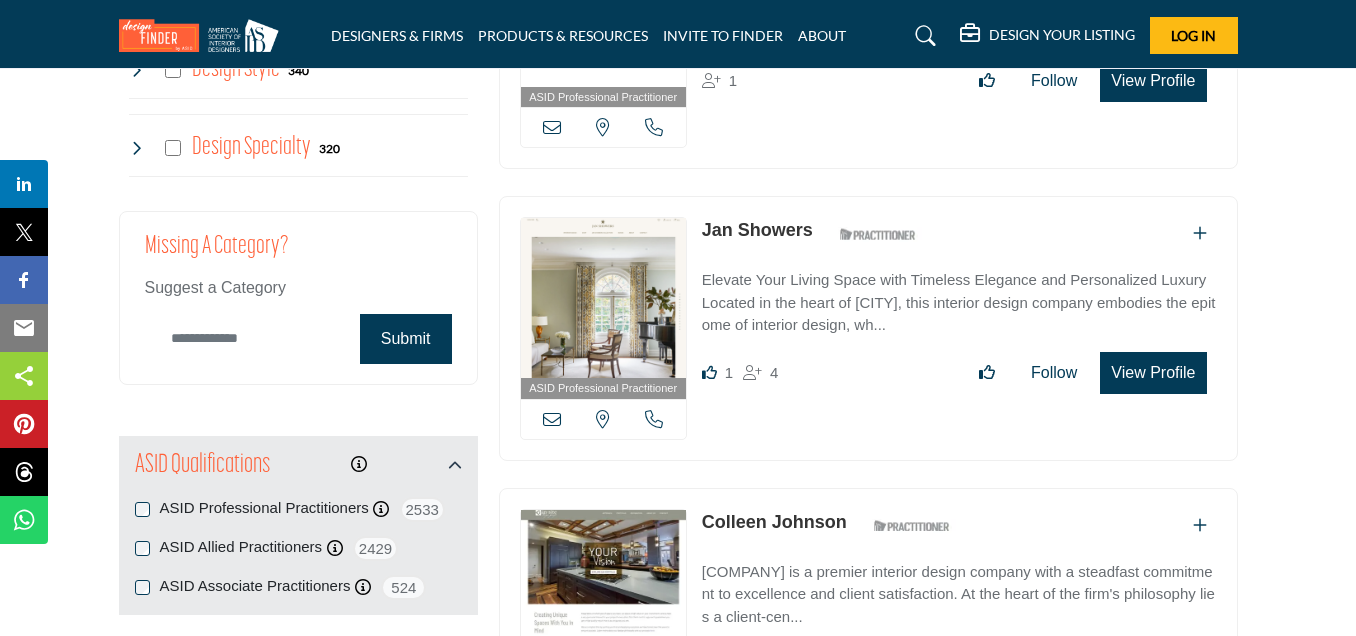 click at bounding box center [247, 338] 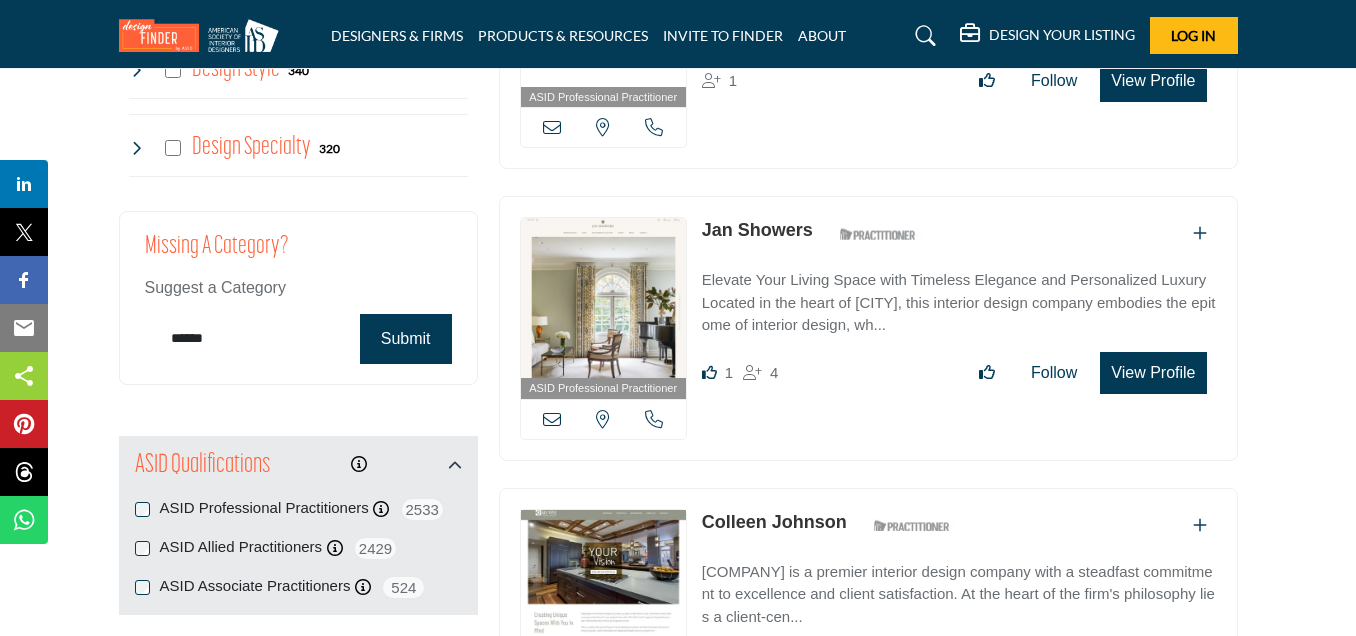click on "******" at bounding box center (247, 338) 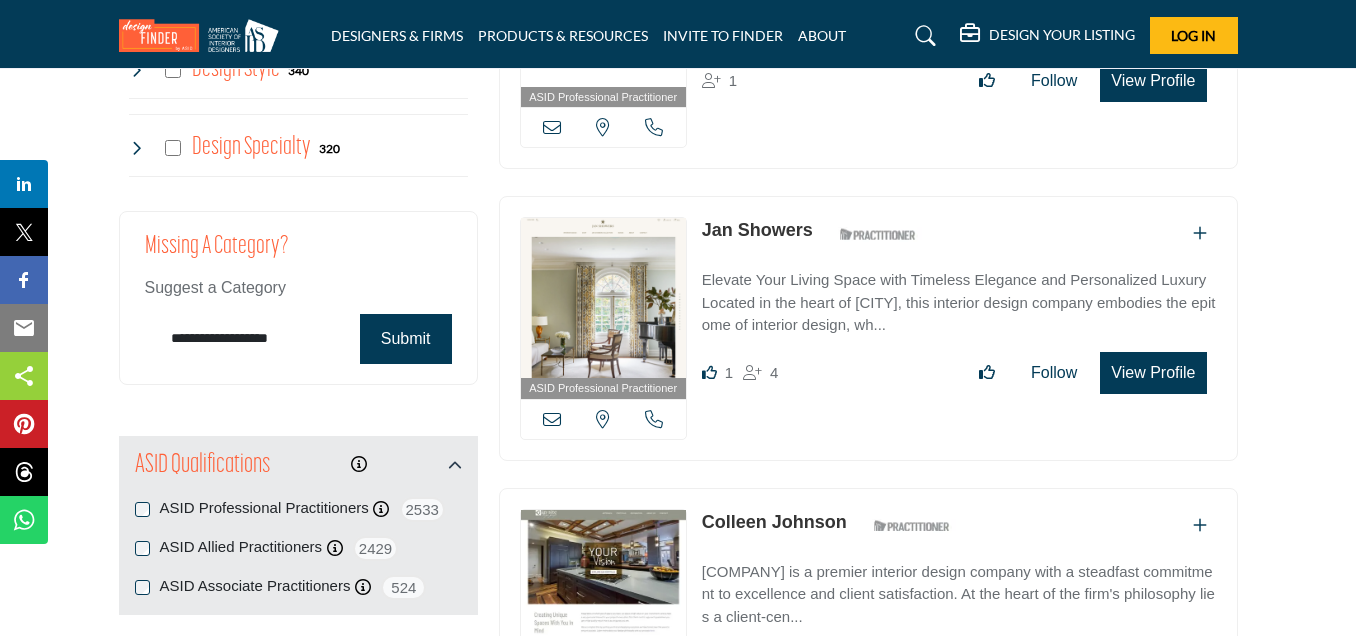 type on "**********" 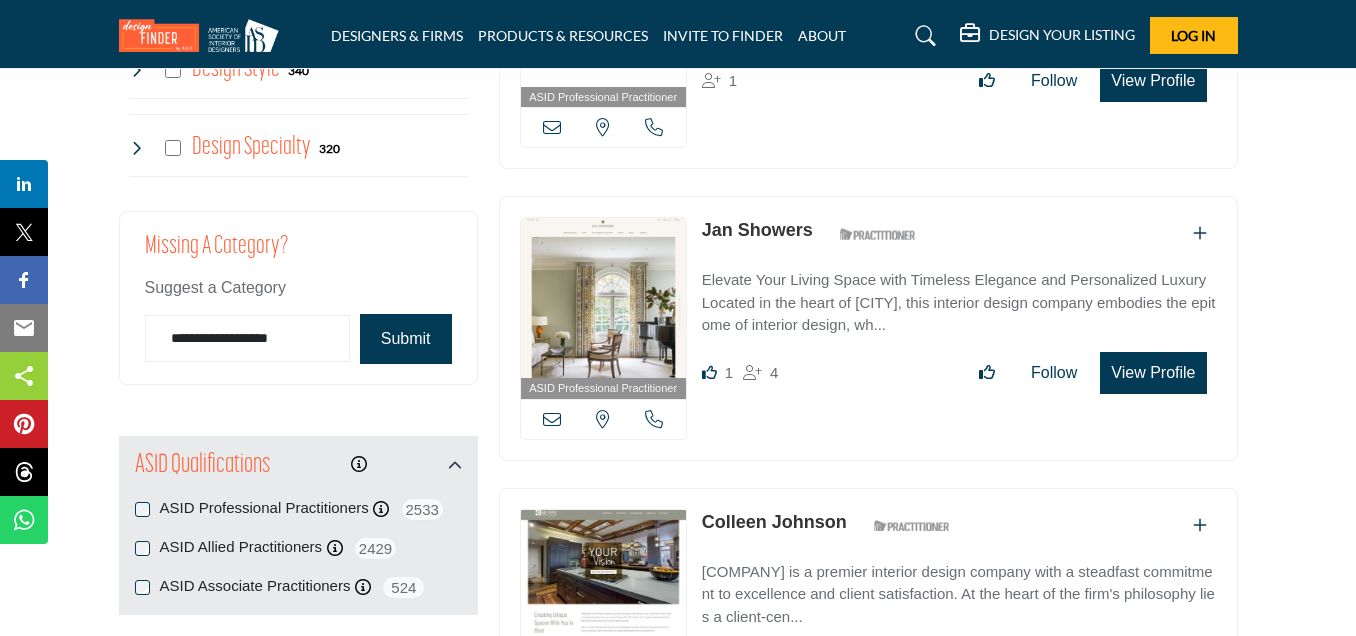 click on "Submit" at bounding box center (406, 339) 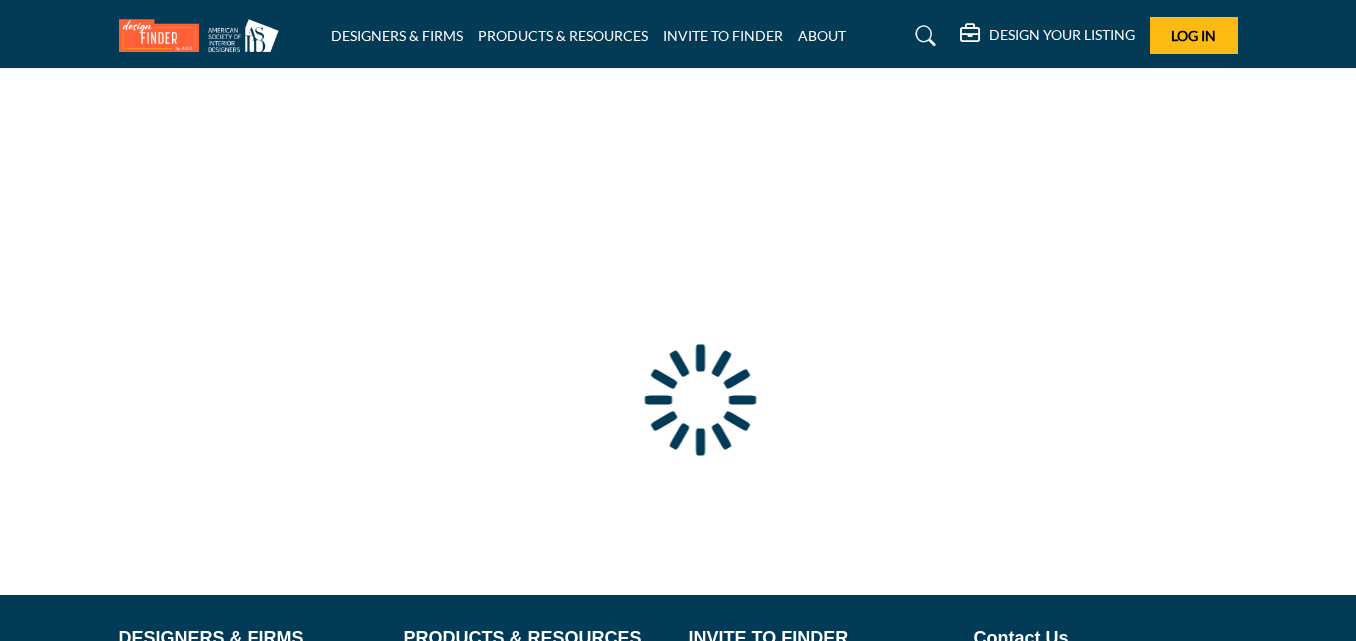 scroll, scrollTop: 0, scrollLeft: 0, axis: both 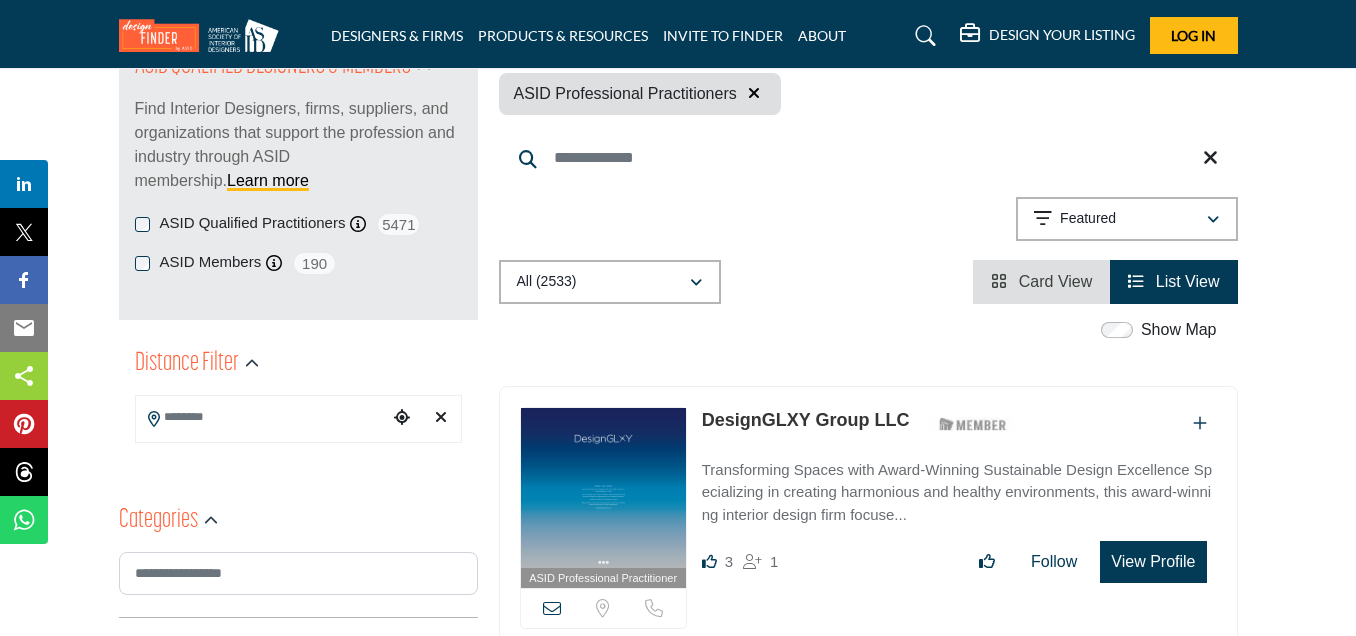 click at bounding box center (552, 608) 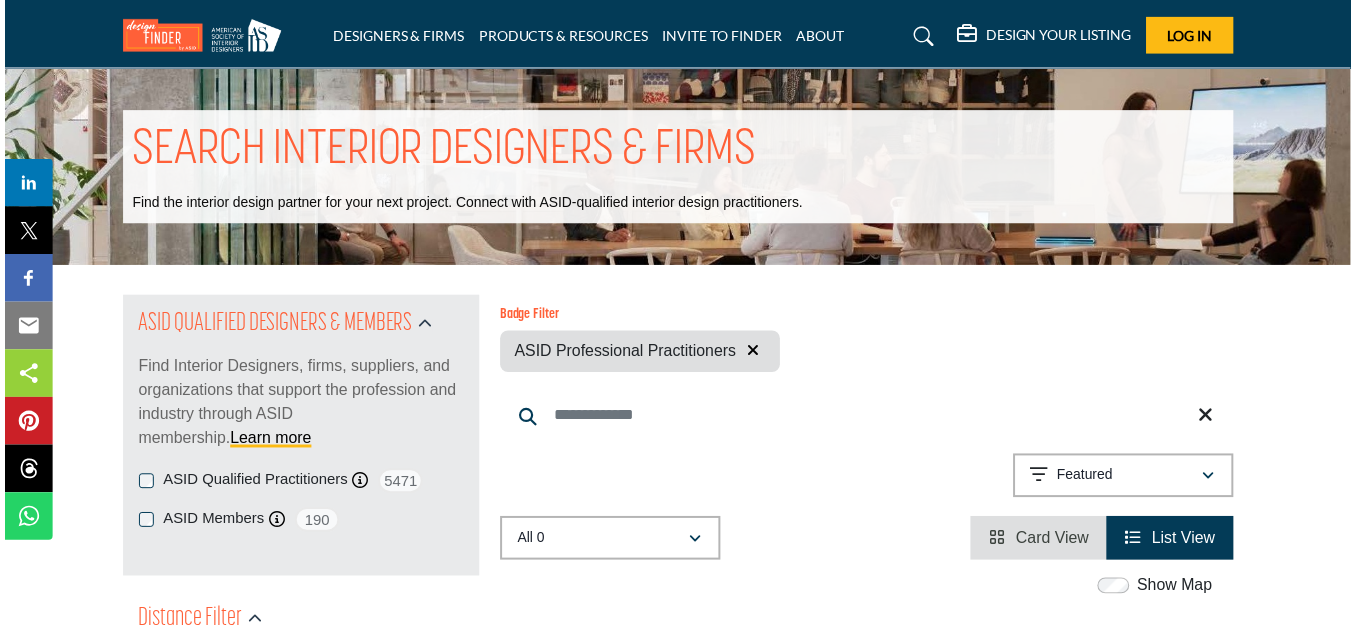 scroll, scrollTop: 0, scrollLeft: 0, axis: both 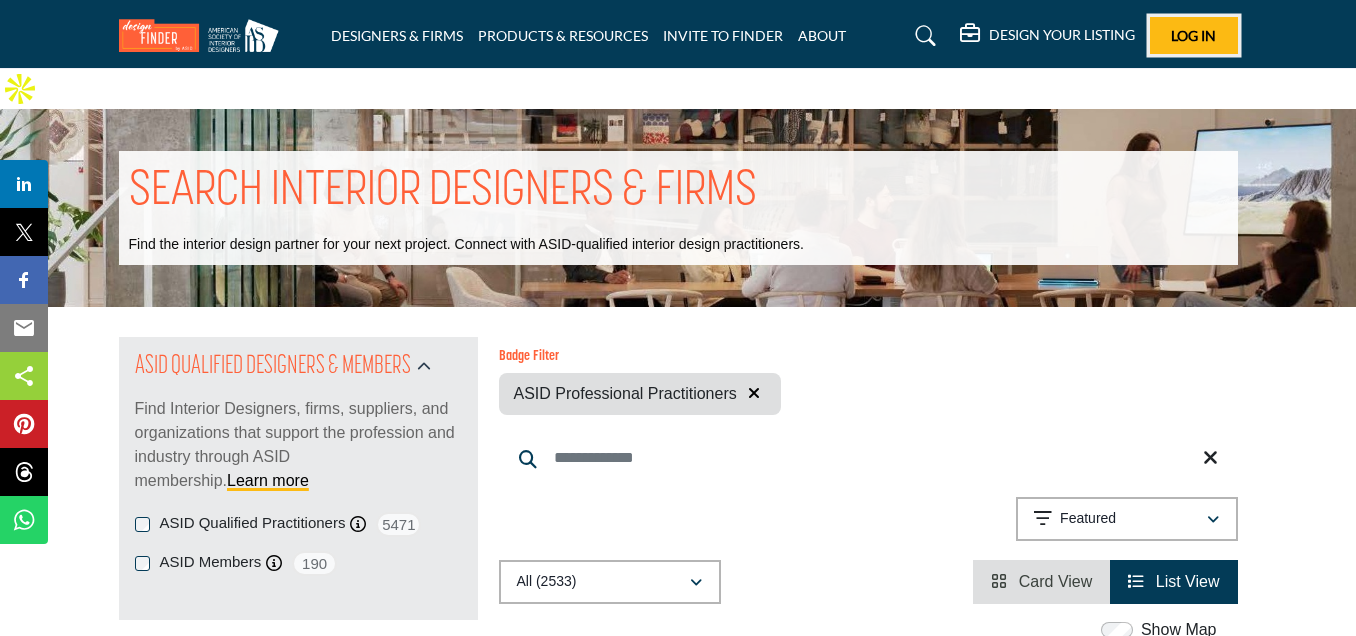 click on "Log In" at bounding box center [1193, 35] 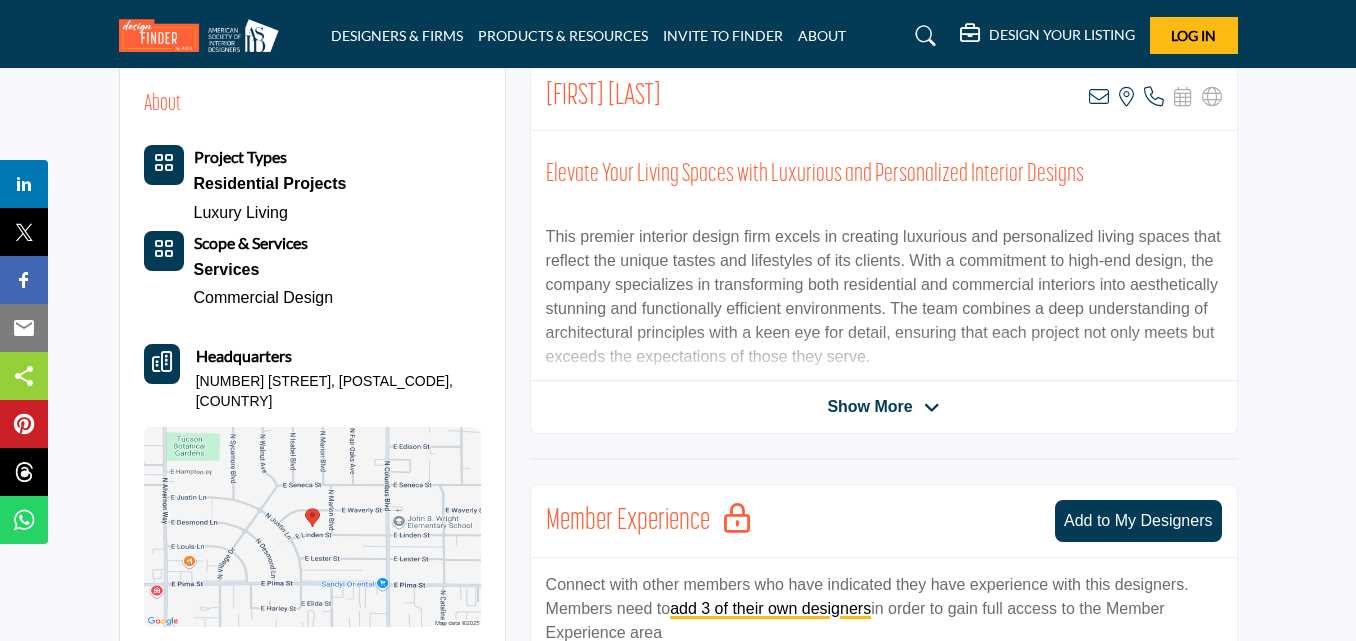 scroll, scrollTop: 578, scrollLeft: 0, axis: vertical 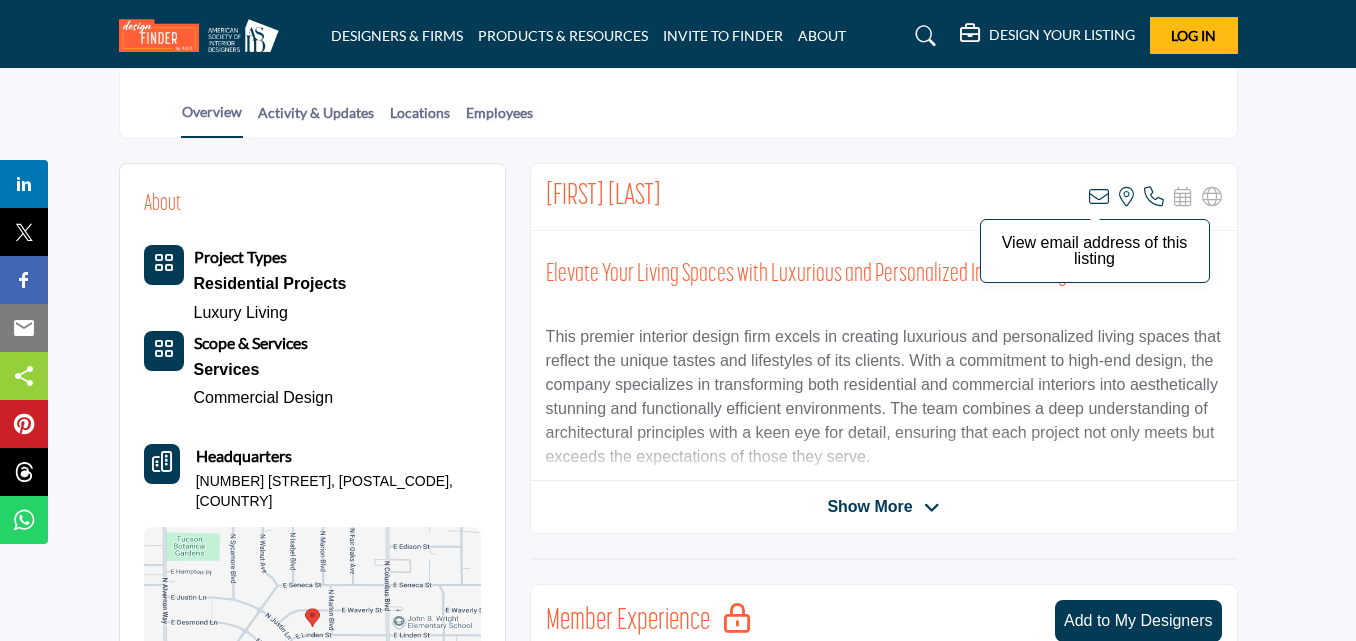 click at bounding box center (1099, 197) 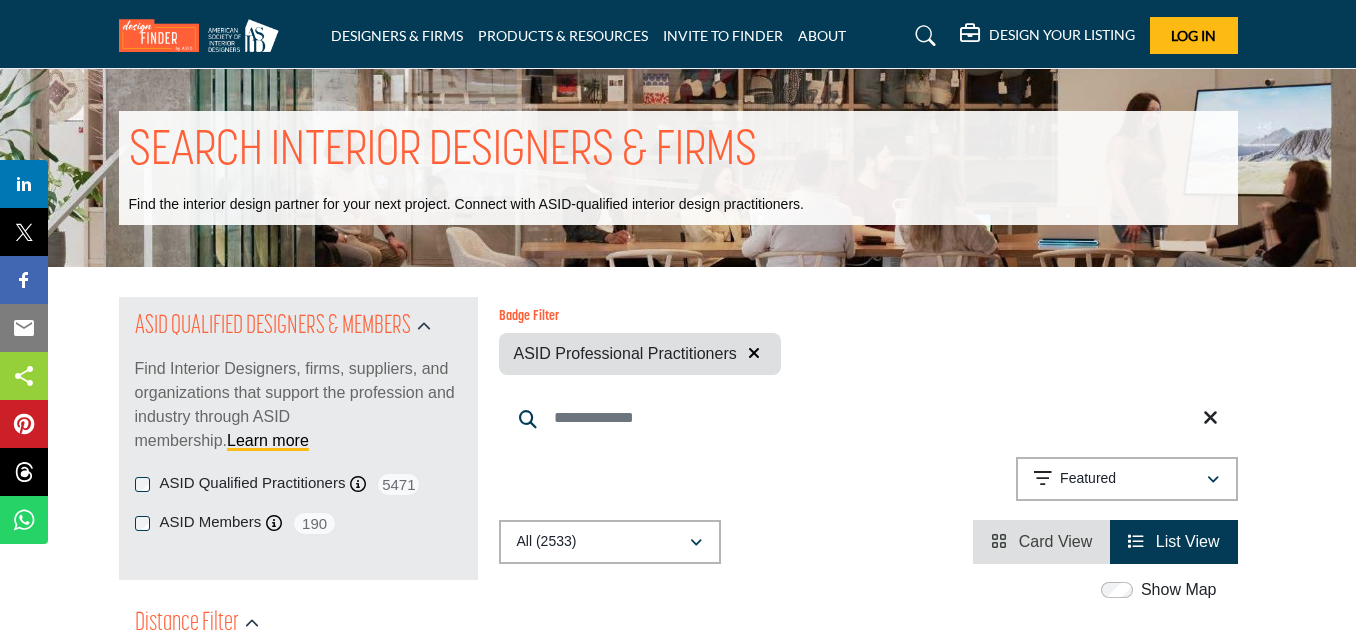 scroll, scrollTop: 0, scrollLeft: 0, axis: both 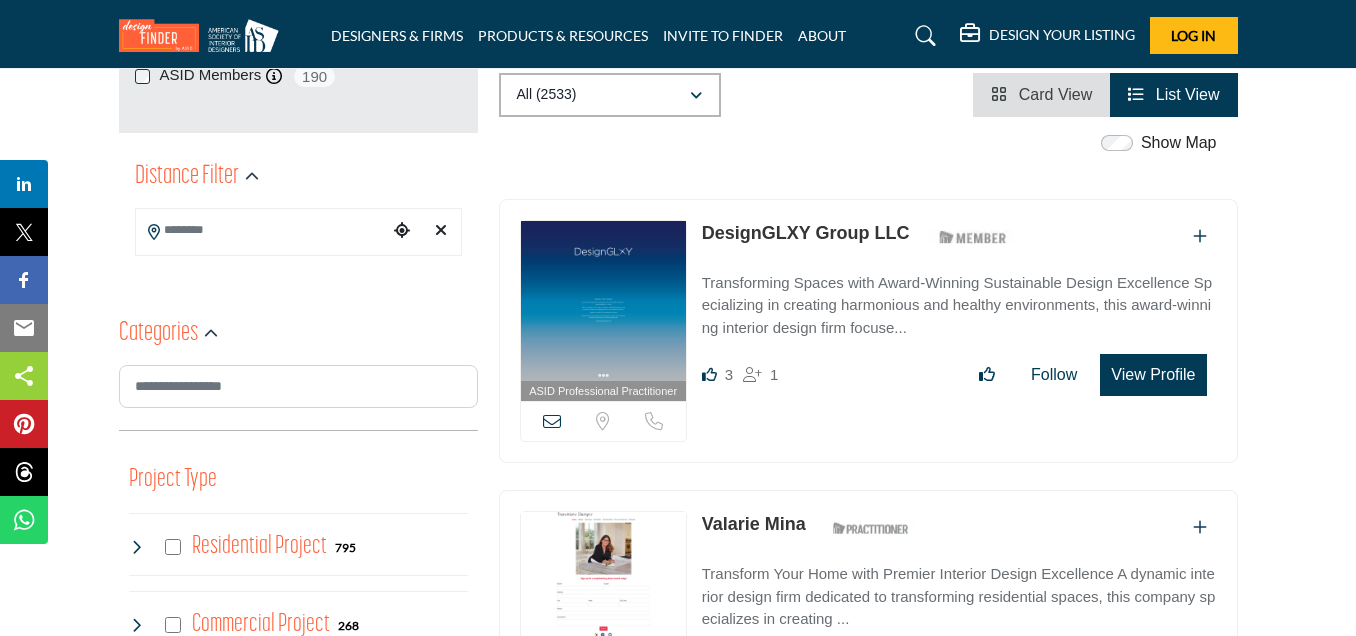 click at bounding box center (552, 421) 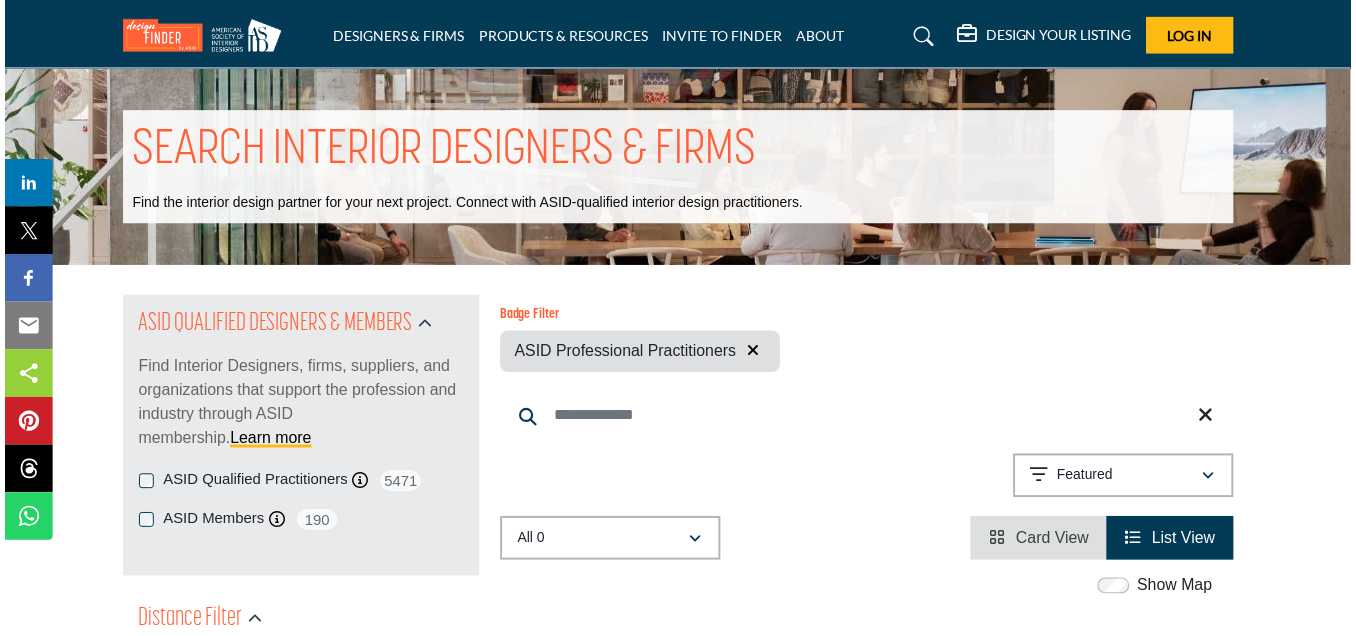 scroll, scrollTop: 0, scrollLeft: 0, axis: both 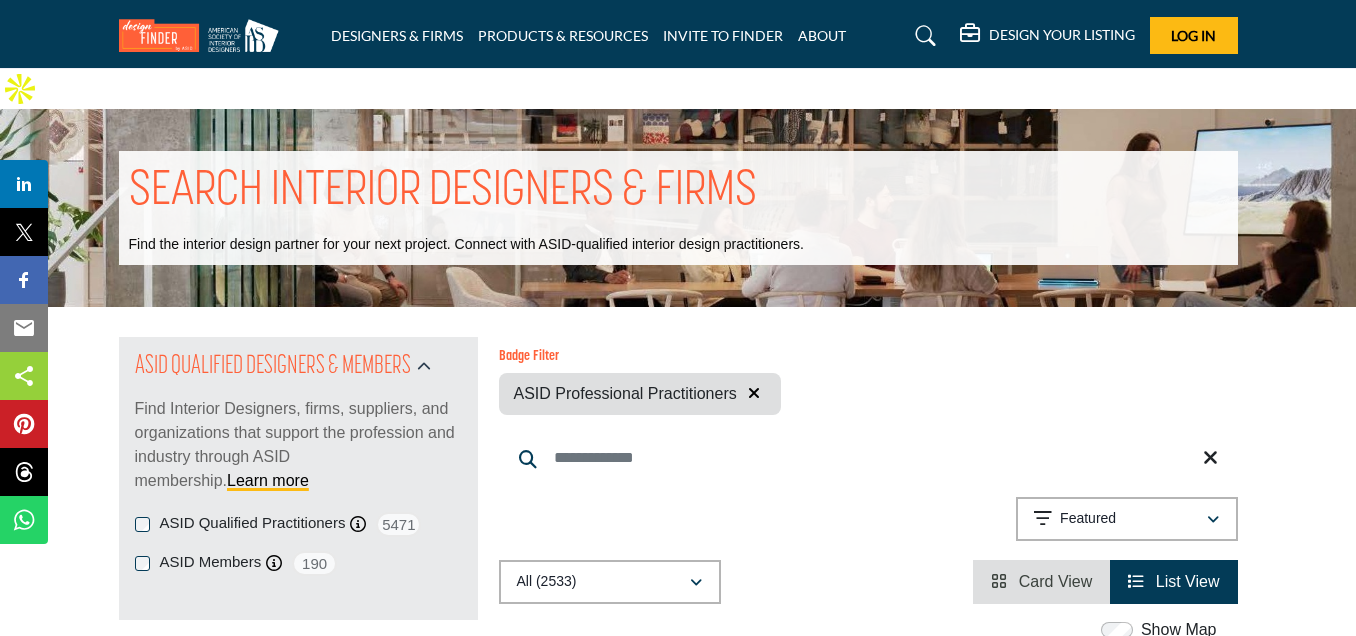 click at bounding box center (926, 36) 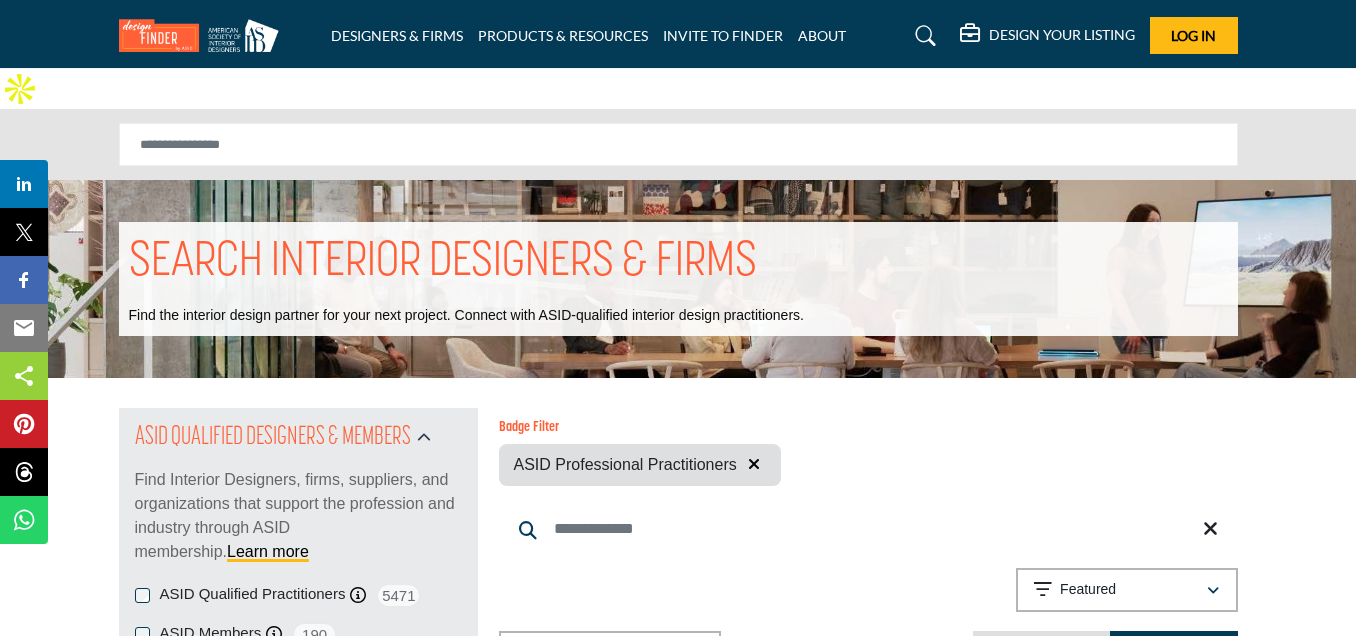 click on "DESIGN YOUR LISTING" at bounding box center (1062, 35) 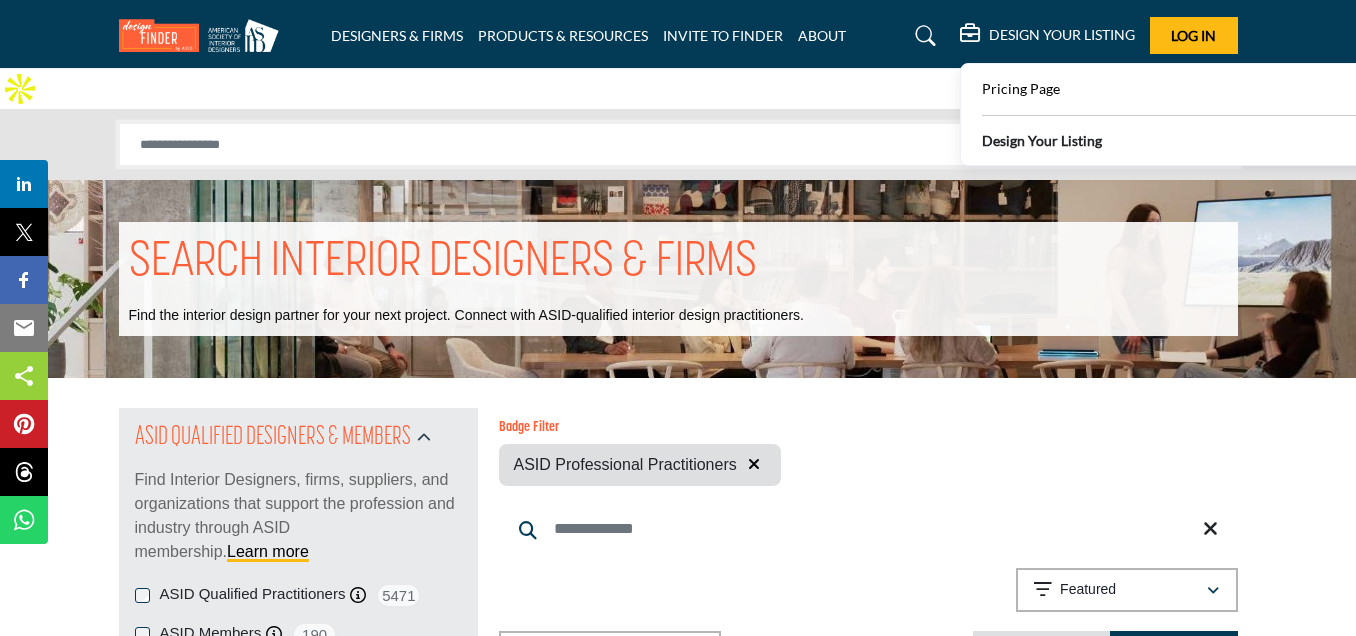 click at bounding box center (678, 145) 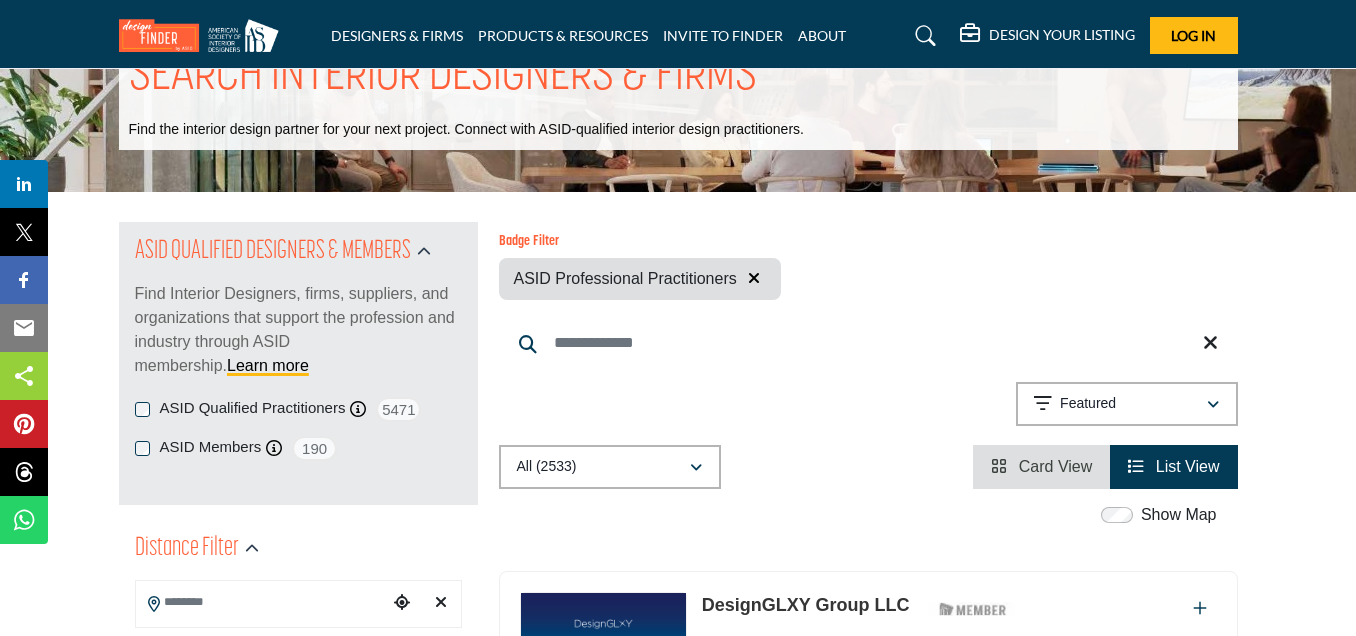 scroll, scrollTop: 200, scrollLeft: 0, axis: vertical 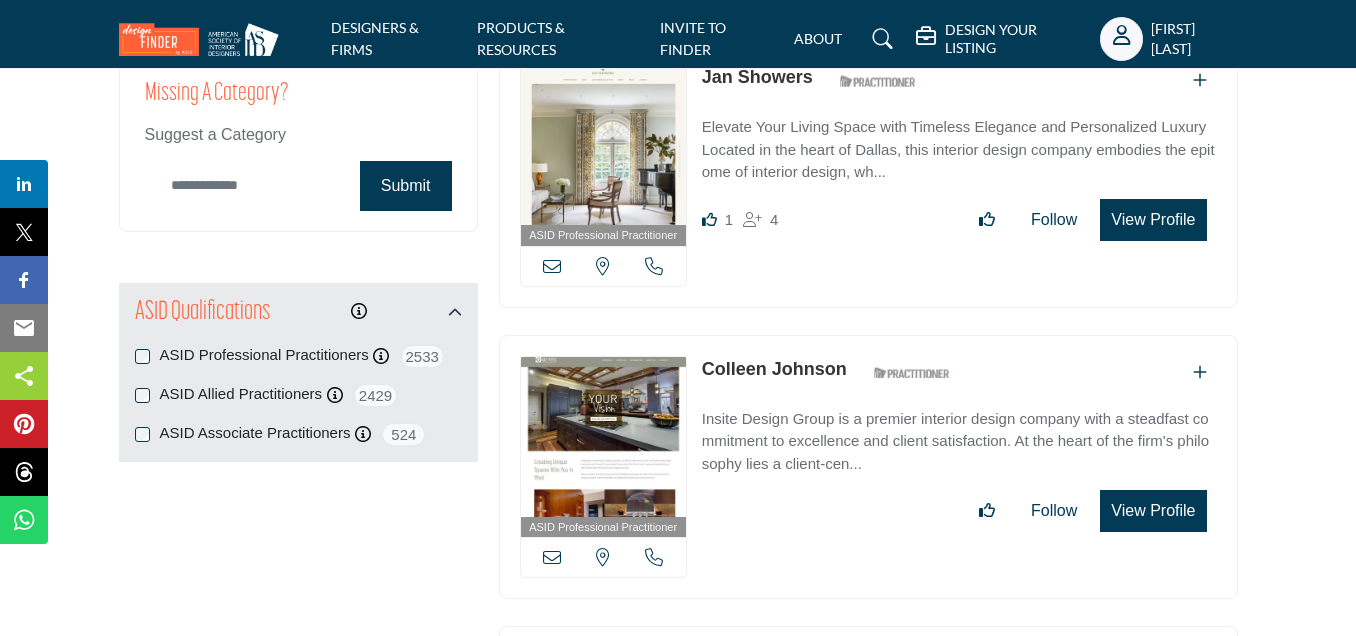 click at bounding box center [247, 185] 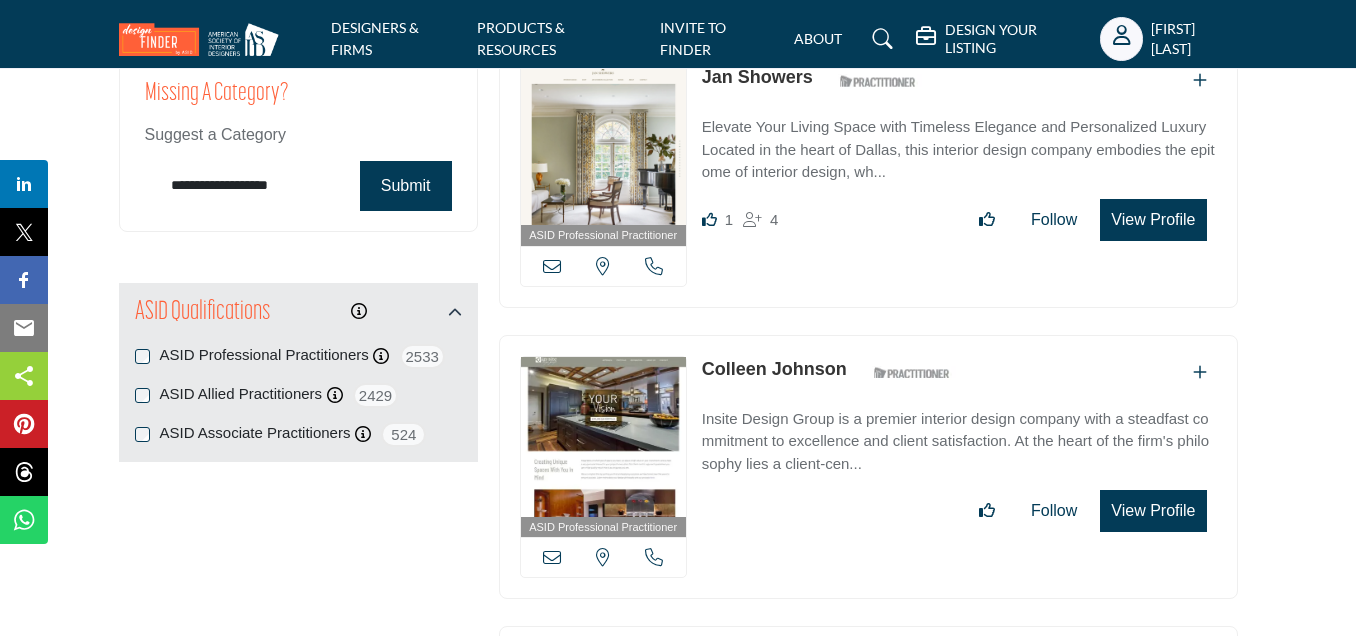 type on "**********" 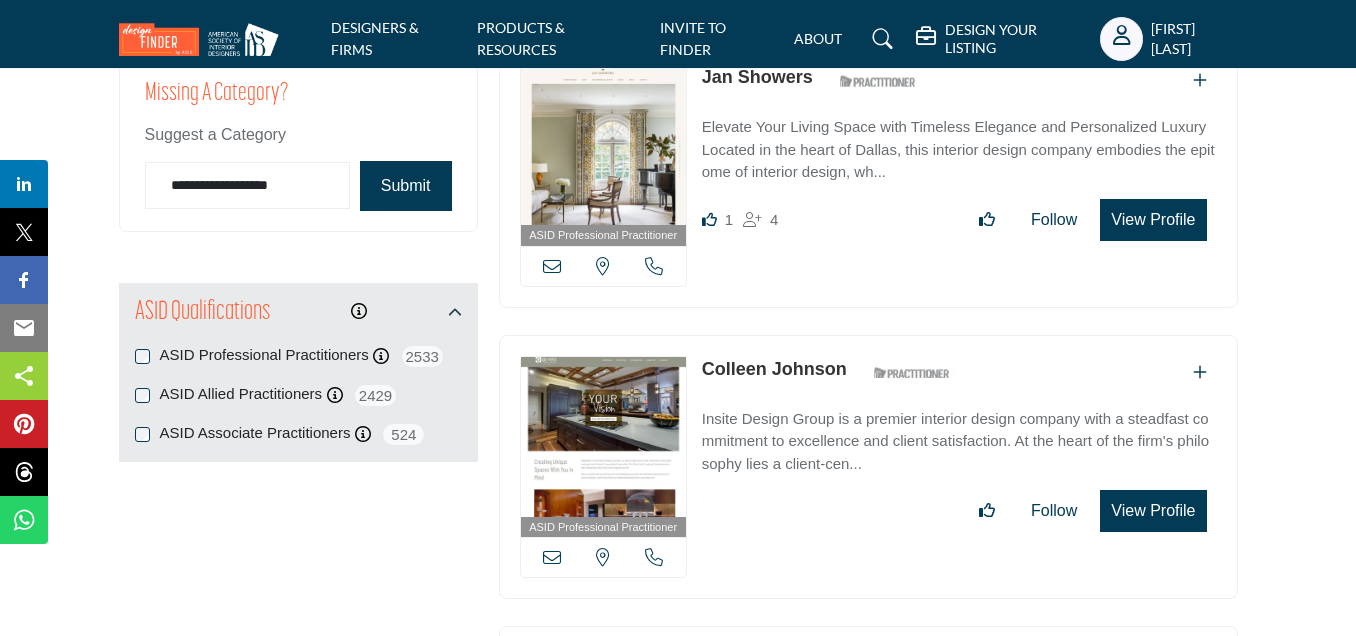 click on "Submit" at bounding box center (406, 186) 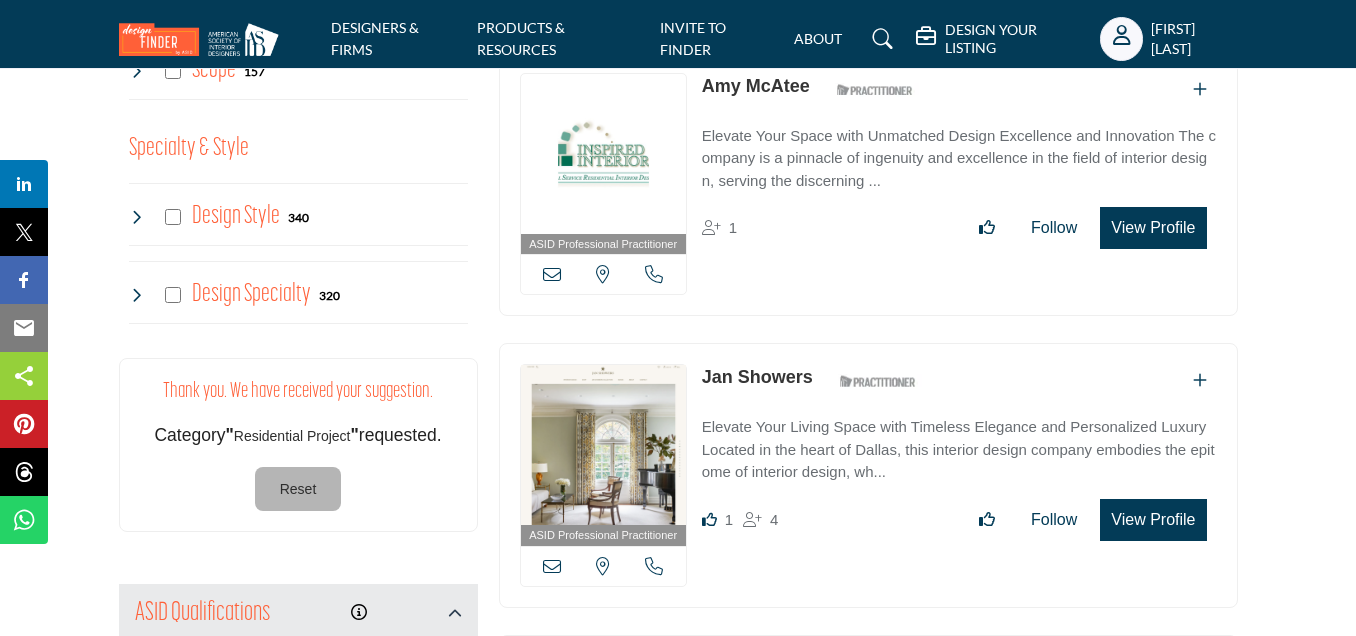 scroll, scrollTop: 2000, scrollLeft: 0, axis: vertical 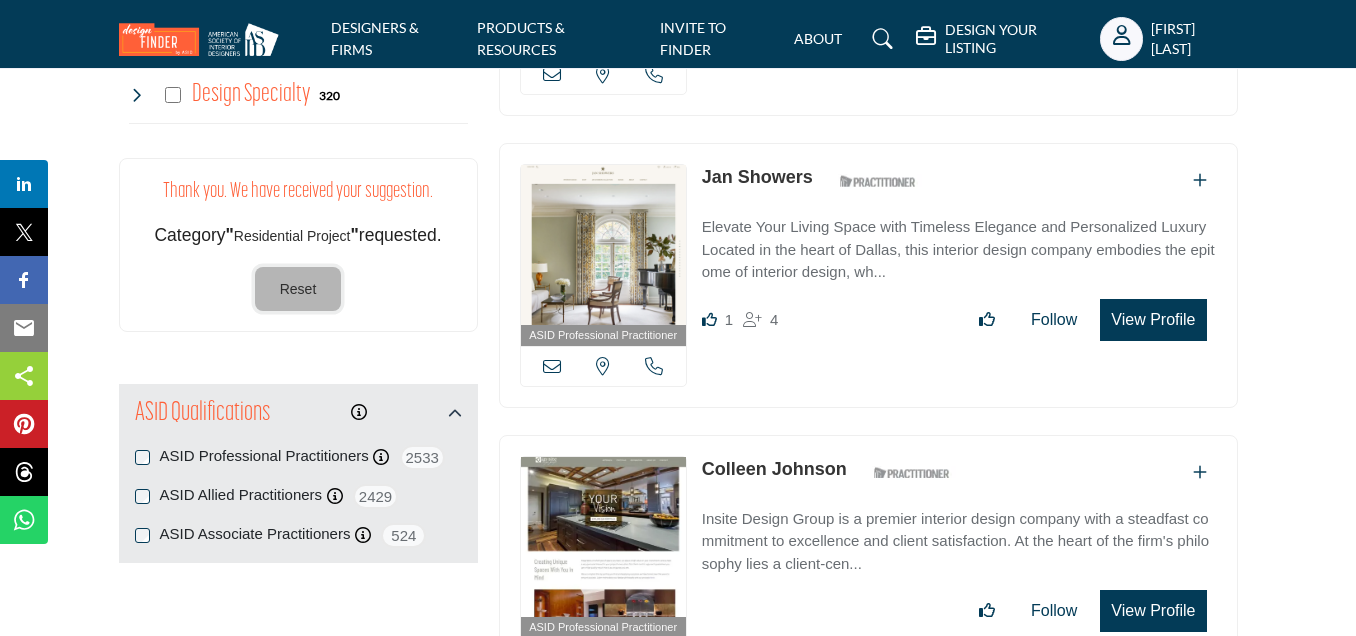 click on "Reset" at bounding box center [298, 289] 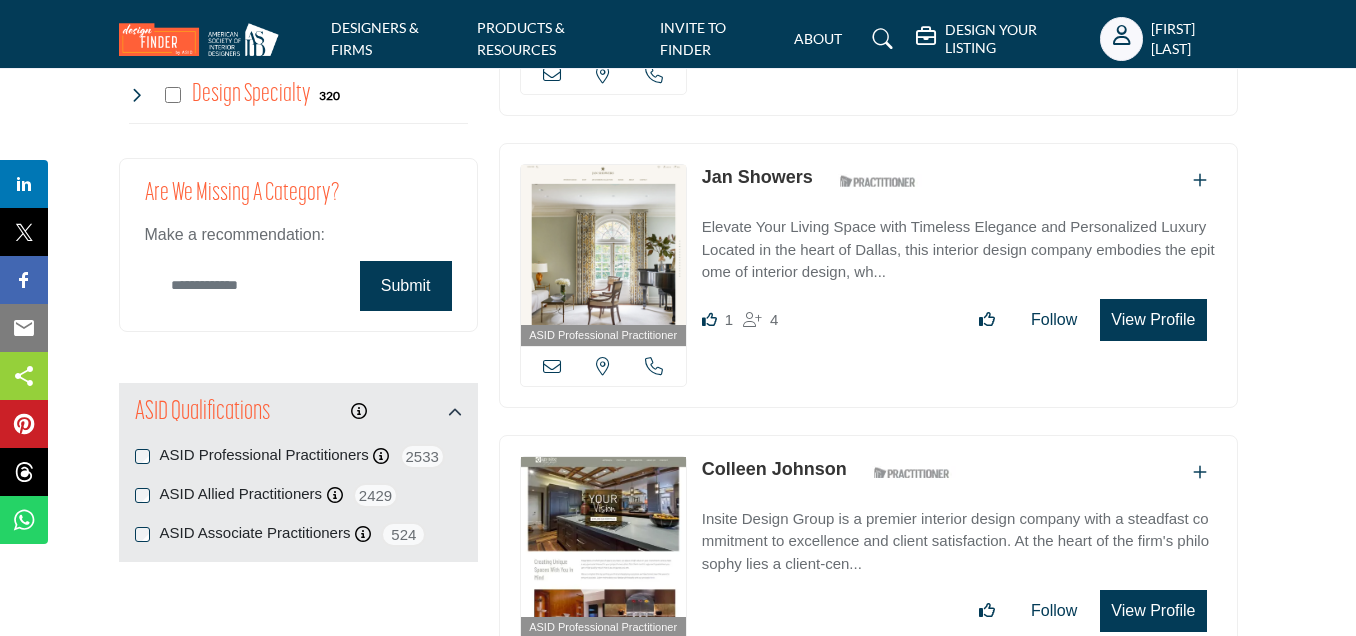 click at bounding box center [247, 285] 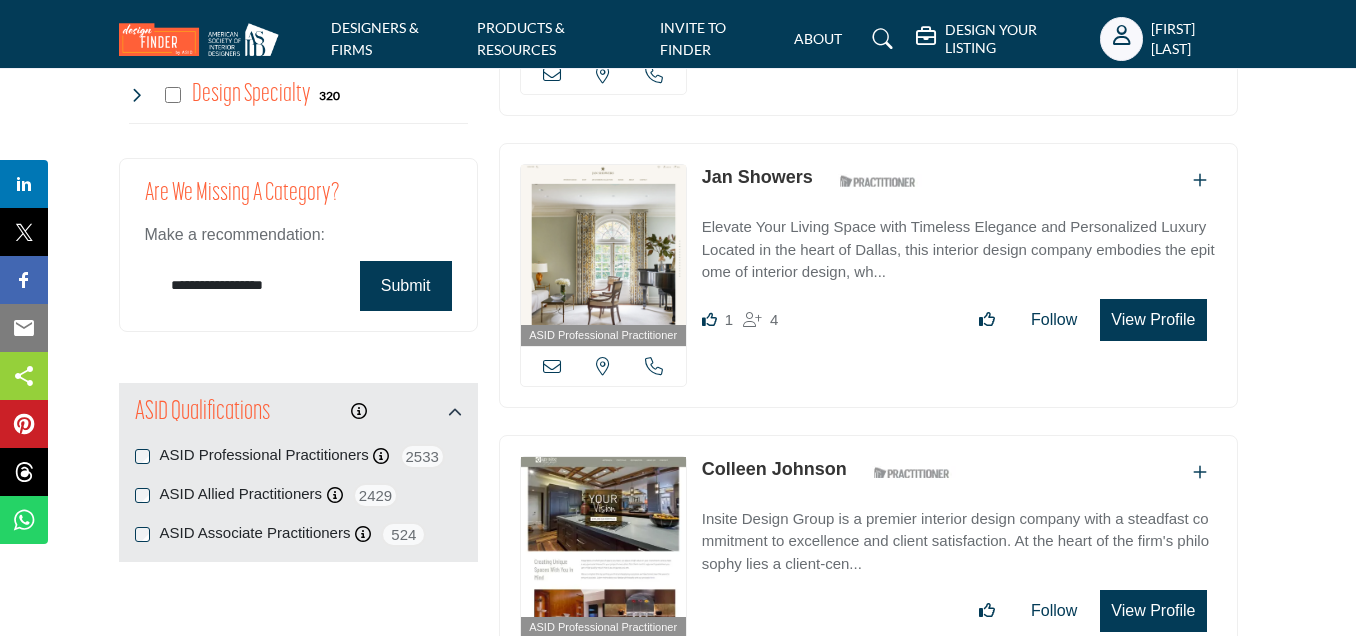 type on "**********" 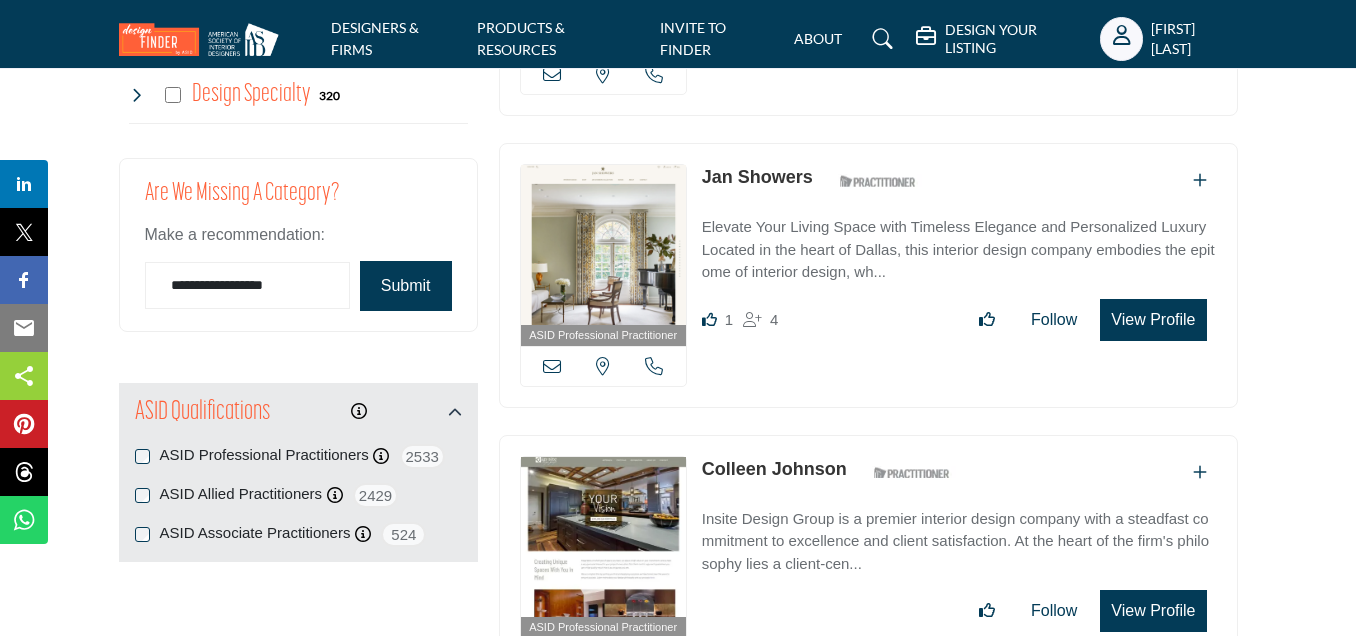 click on "Submit" at bounding box center [406, 286] 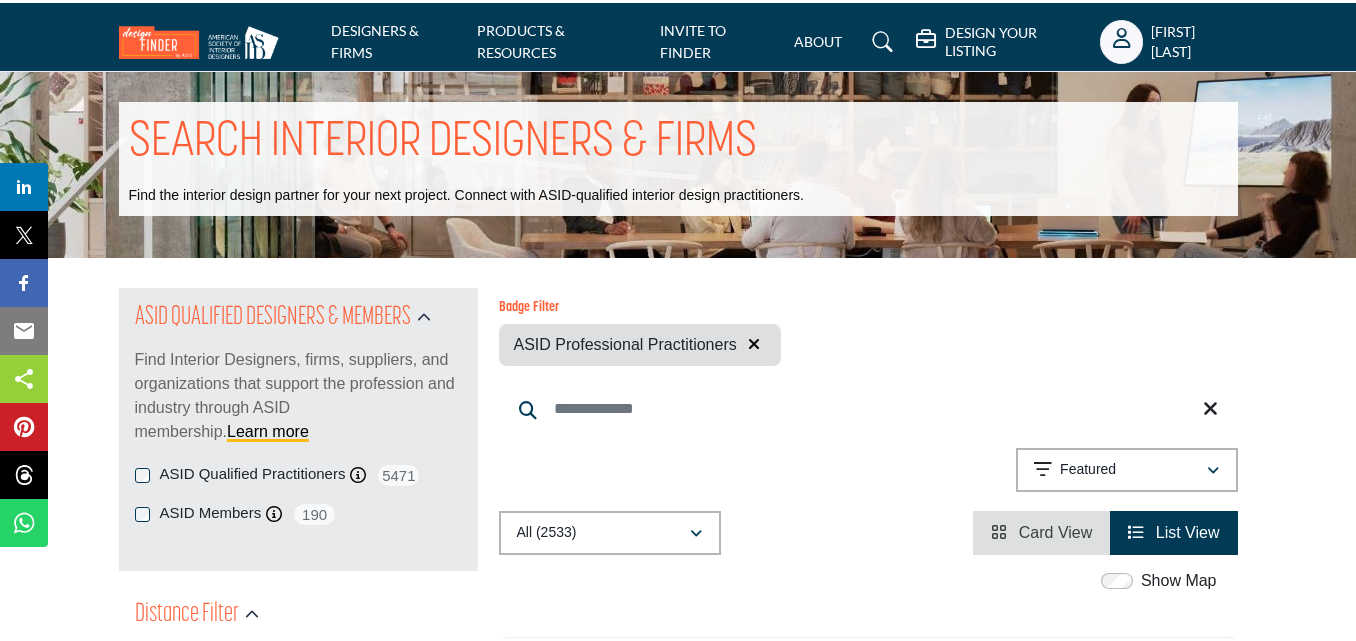 scroll, scrollTop: 100, scrollLeft: 0, axis: vertical 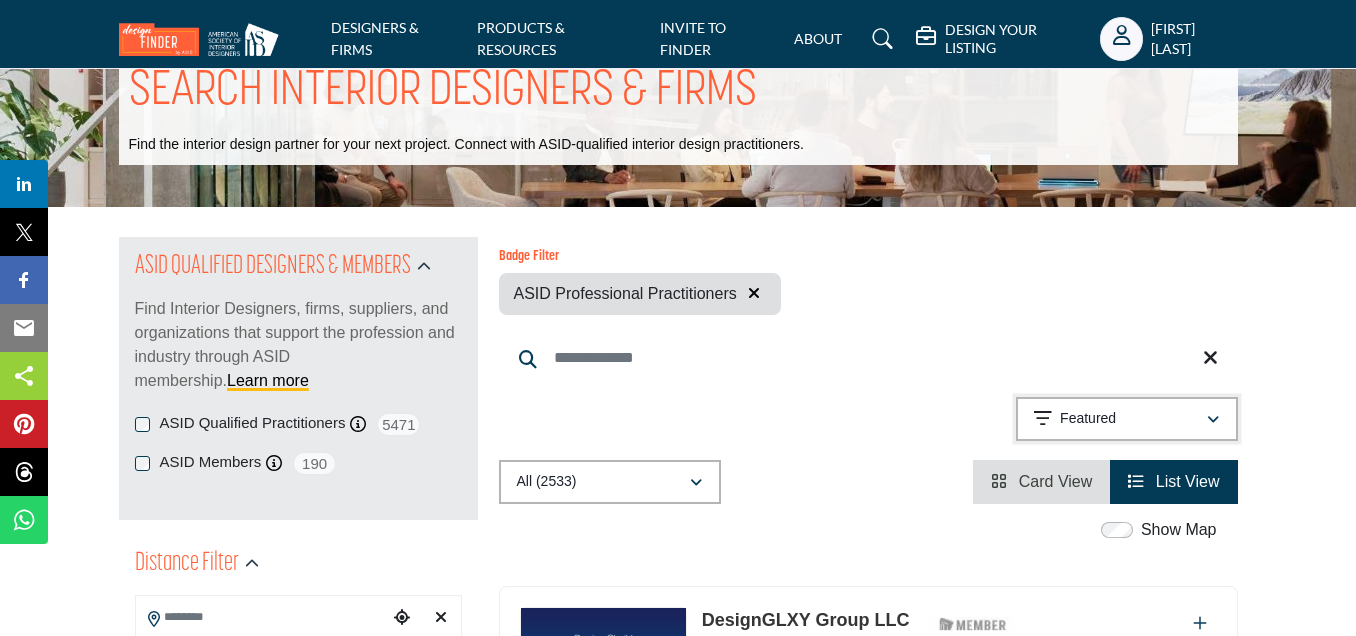 click on "Featured" at bounding box center [1120, 419] 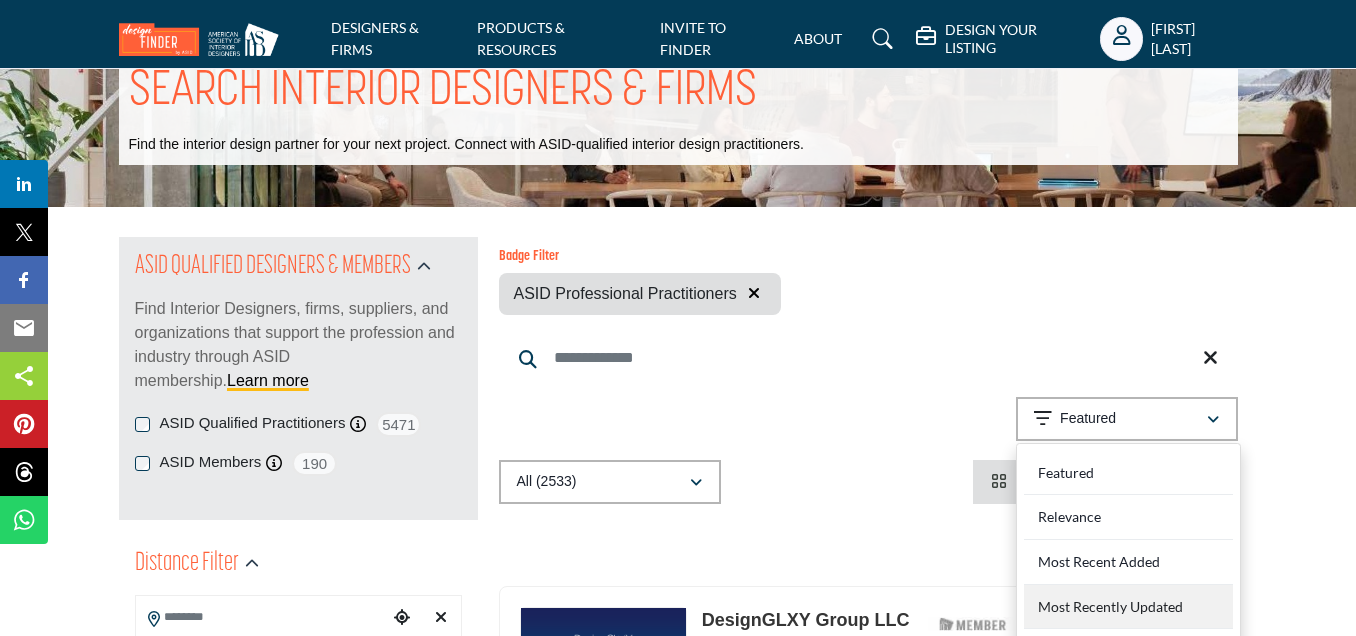 click on "Most Recently Updated" at bounding box center [1128, 607] 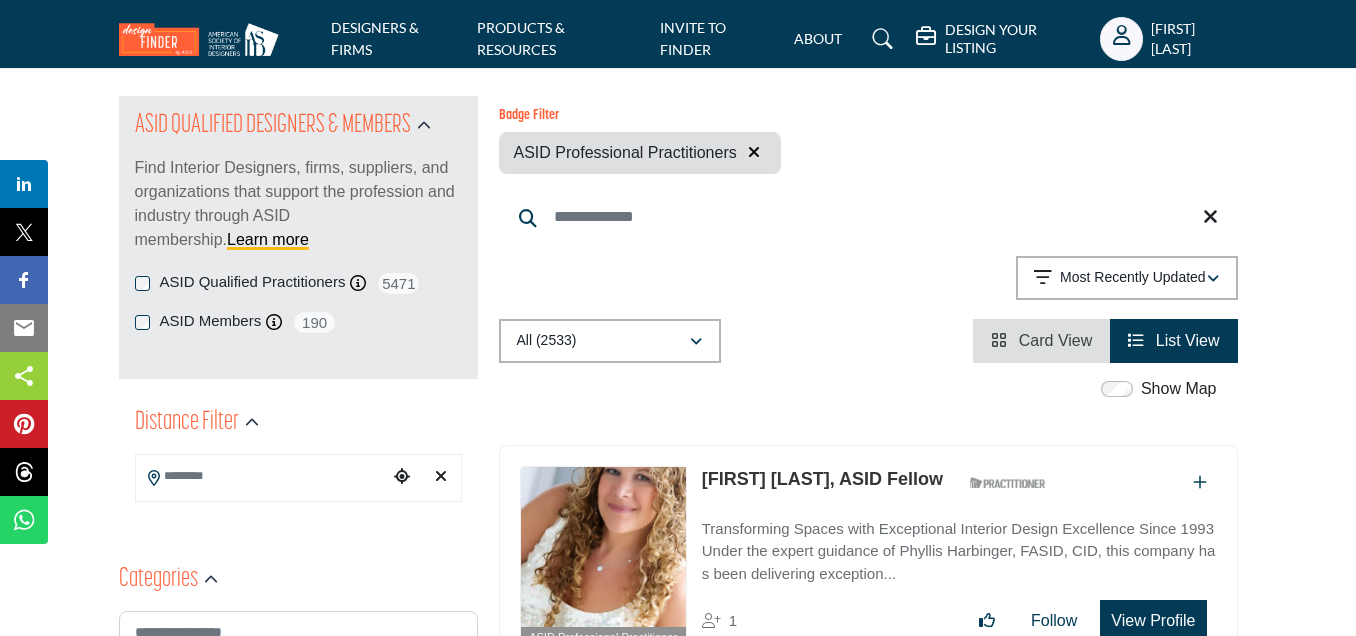 scroll, scrollTop: 210, scrollLeft: 0, axis: vertical 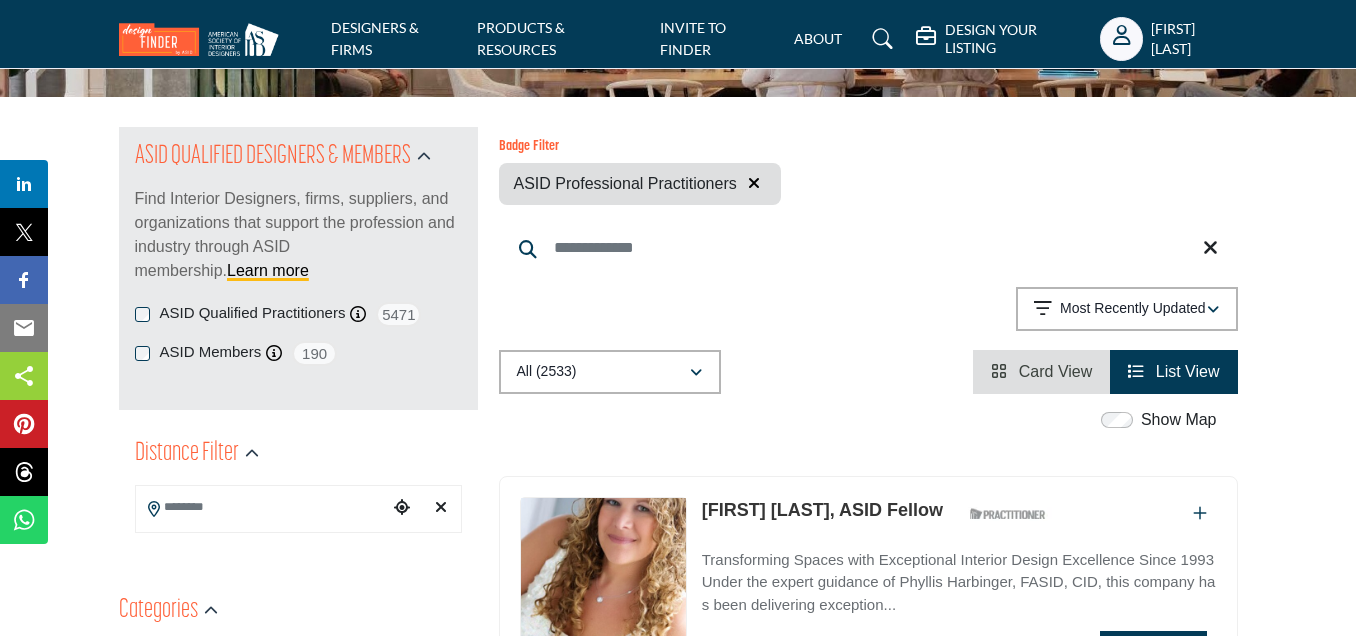 click at bounding box center (868, 248) 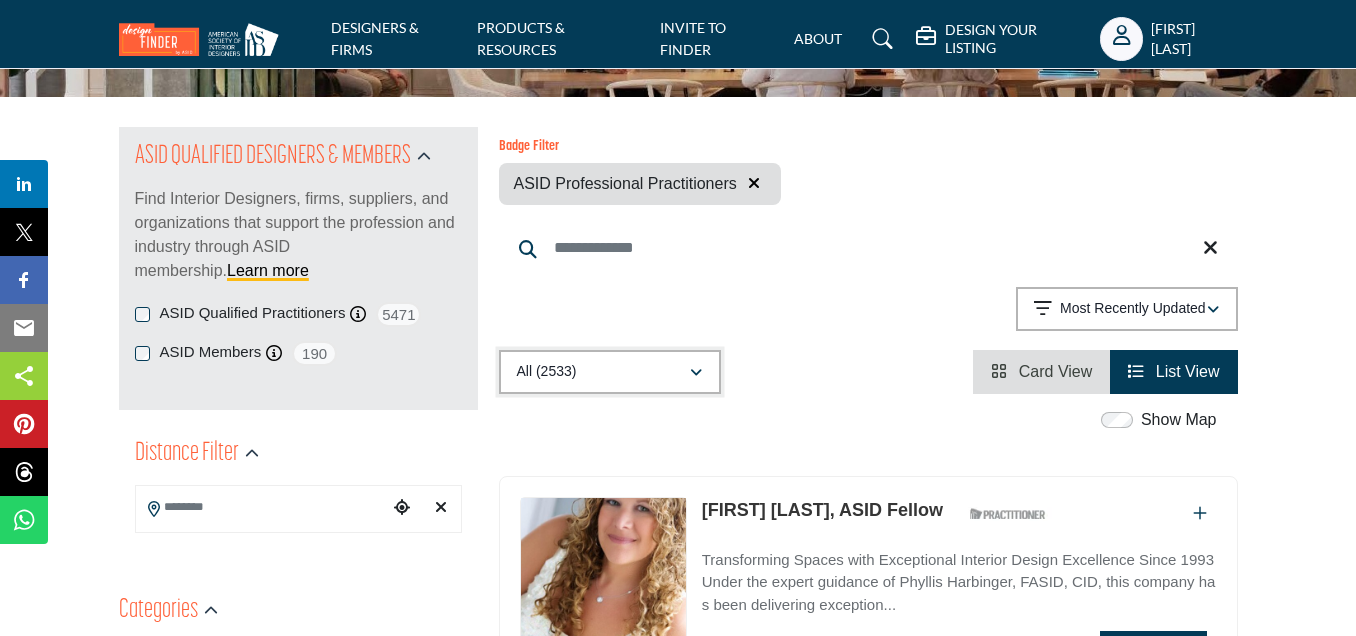 click on "All (2533)" at bounding box center [603, 372] 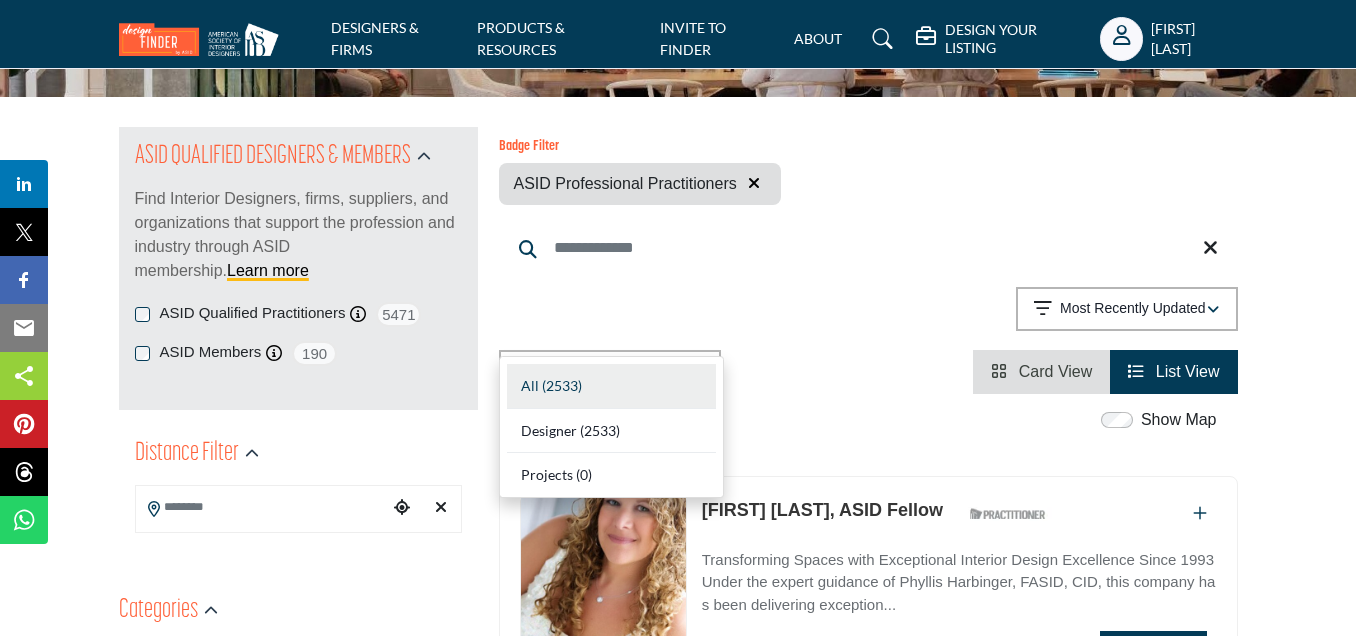 click on "Badge Filter
ASID Professional Practitioners
Searched Term
42" at bounding box center [868, 260] 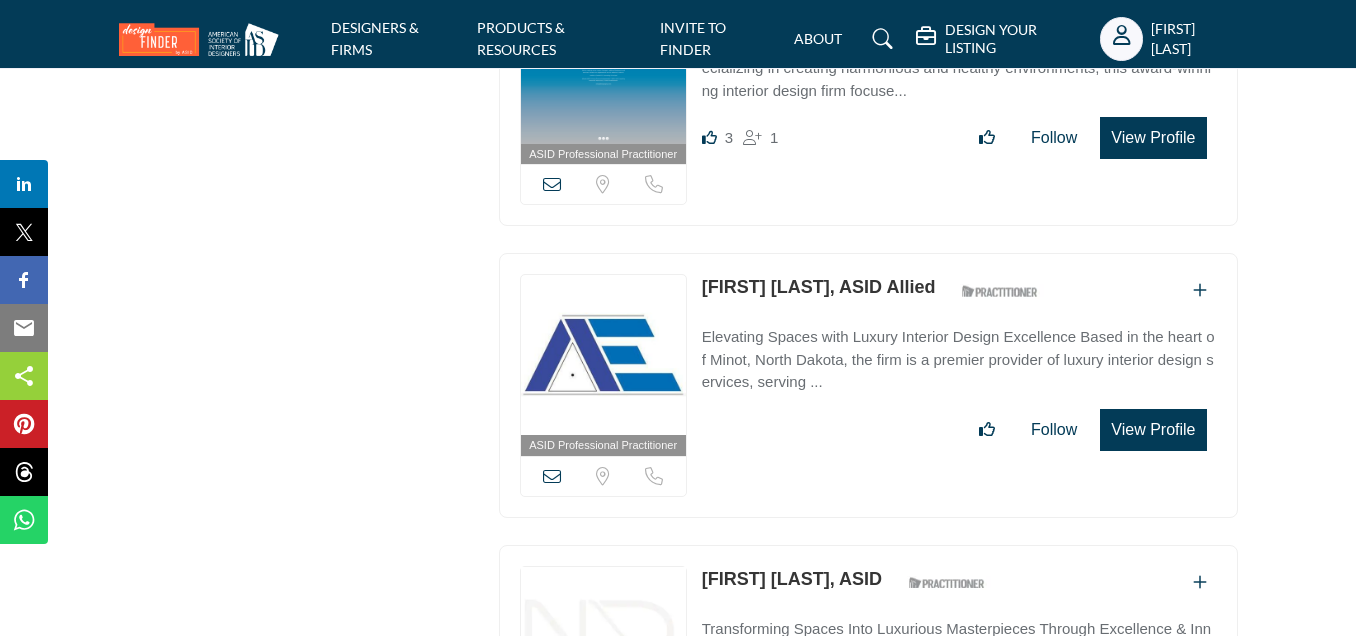 scroll, scrollTop: 9810, scrollLeft: 0, axis: vertical 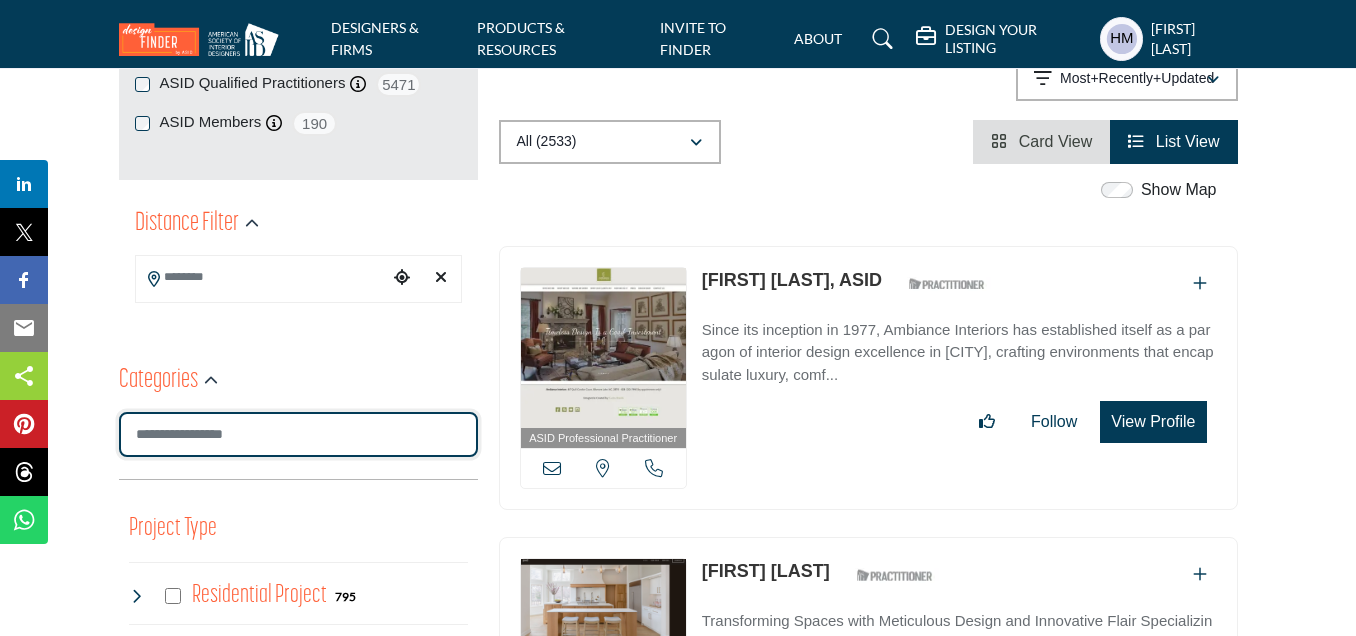 click at bounding box center (298, 434) 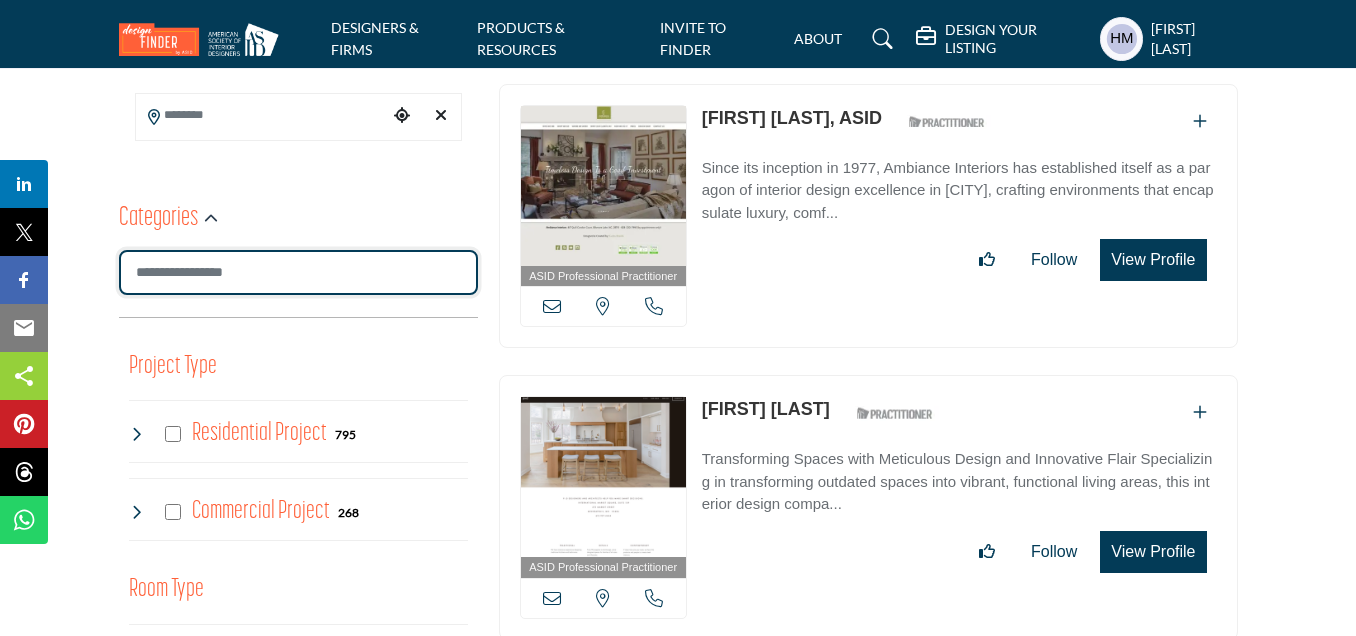 scroll, scrollTop: 600, scrollLeft: 0, axis: vertical 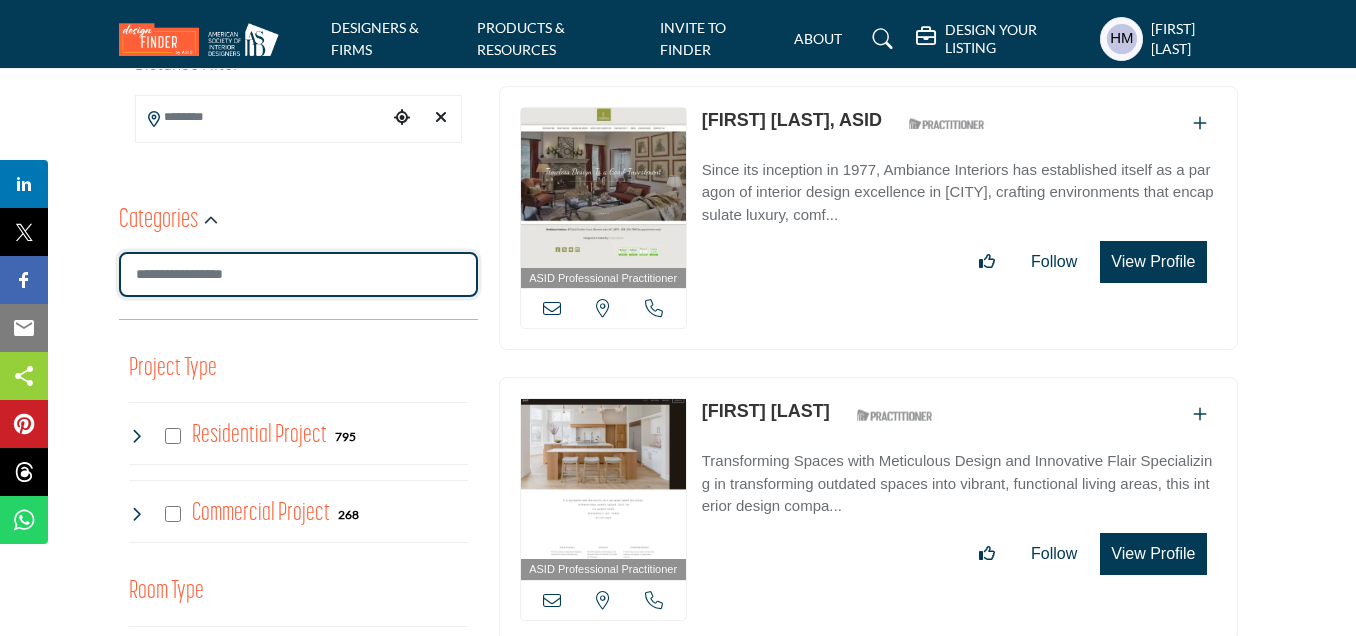 click at bounding box center (298, 274) 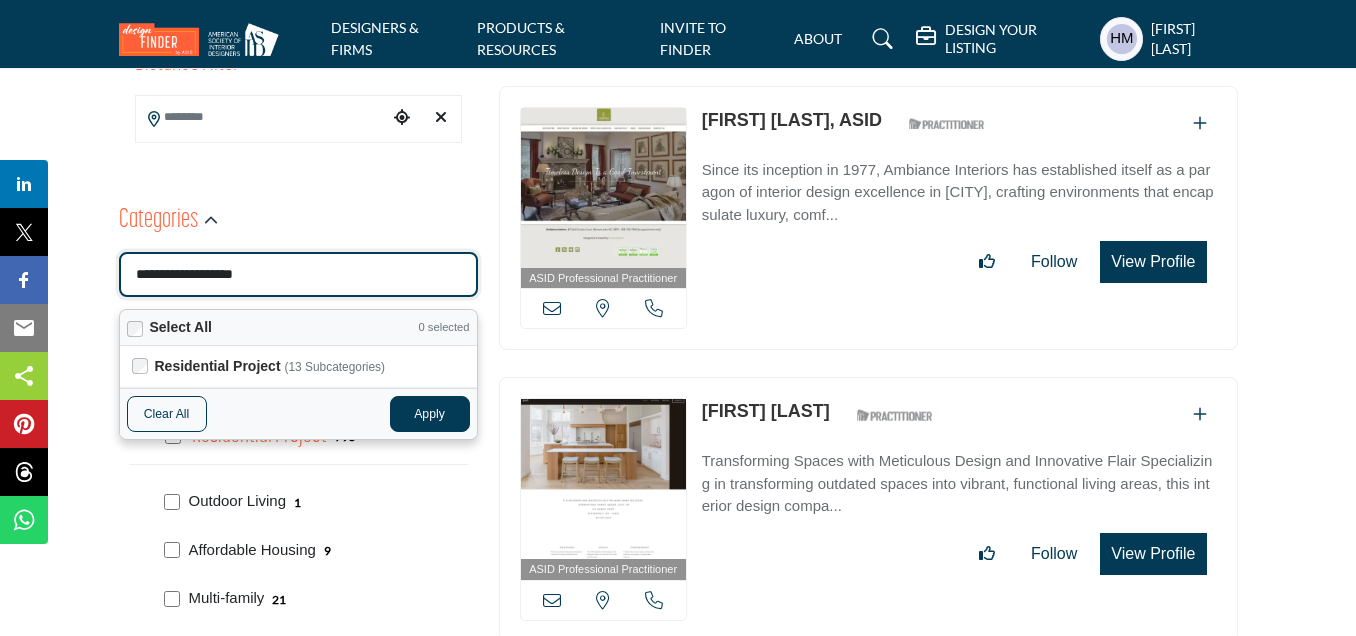 click on "Apply" at bounding box center [430, 414] 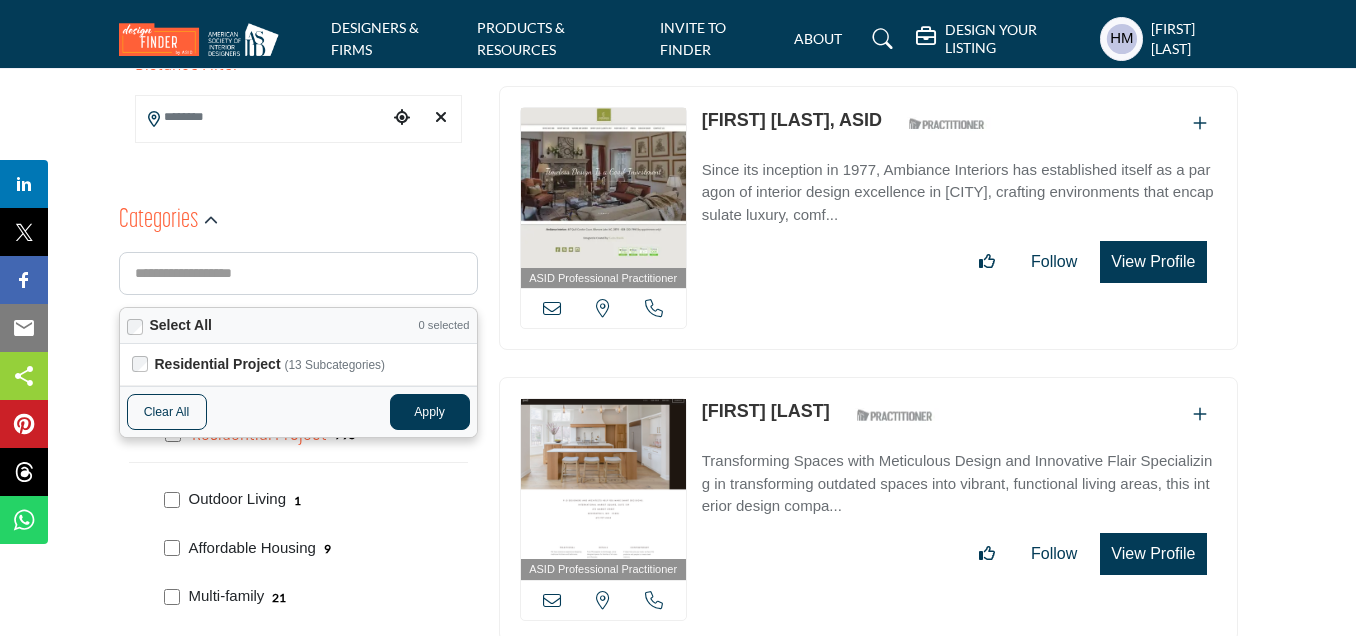 click on "Since its inception in 1977, Ambiance Interiors has established itself as a paragon of interior design excellence in Asheville, crafting environments that encapsulate luxury, comf..." at bounding box center [959, 187] 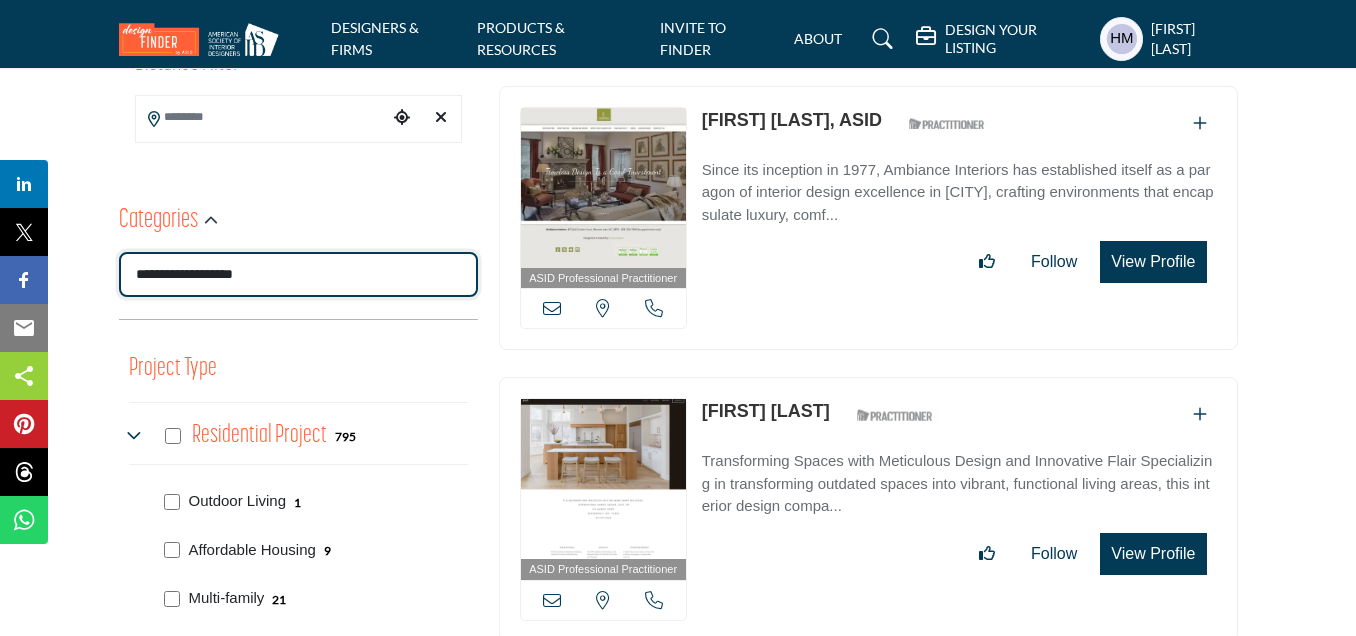 click on "**********" at bounding box center [298, 274] 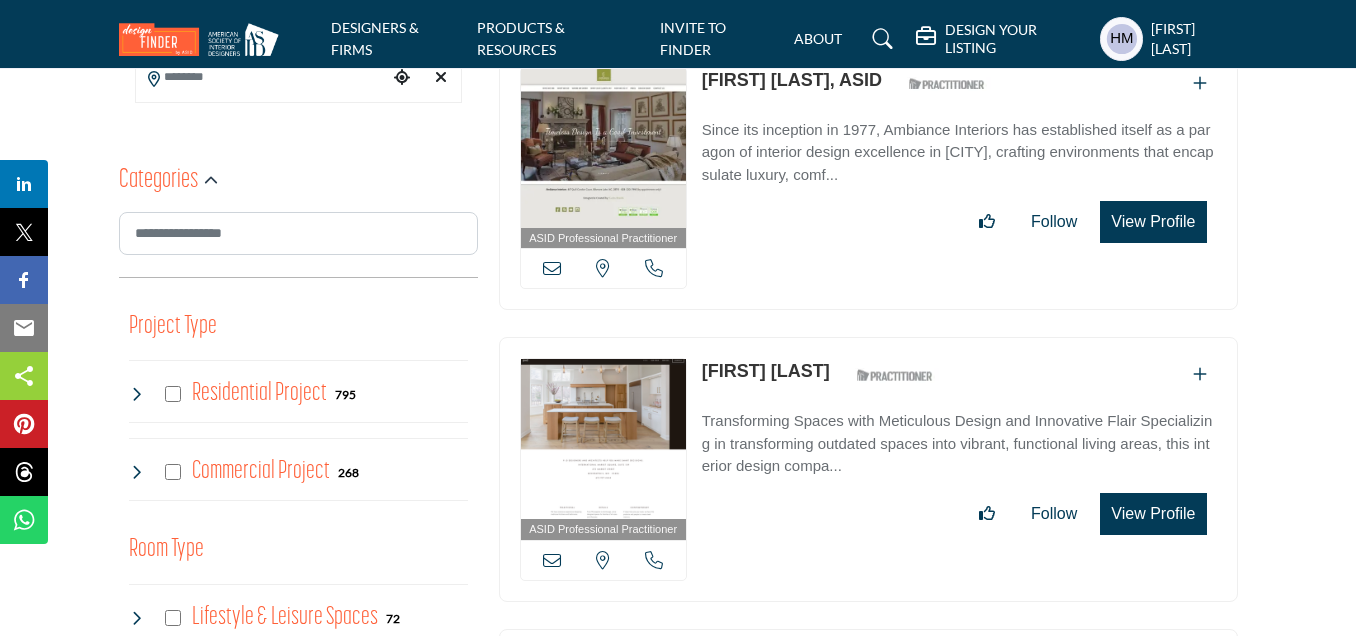 scroll, scrollTop: 600, scrollLeft: 0, axis: vertical 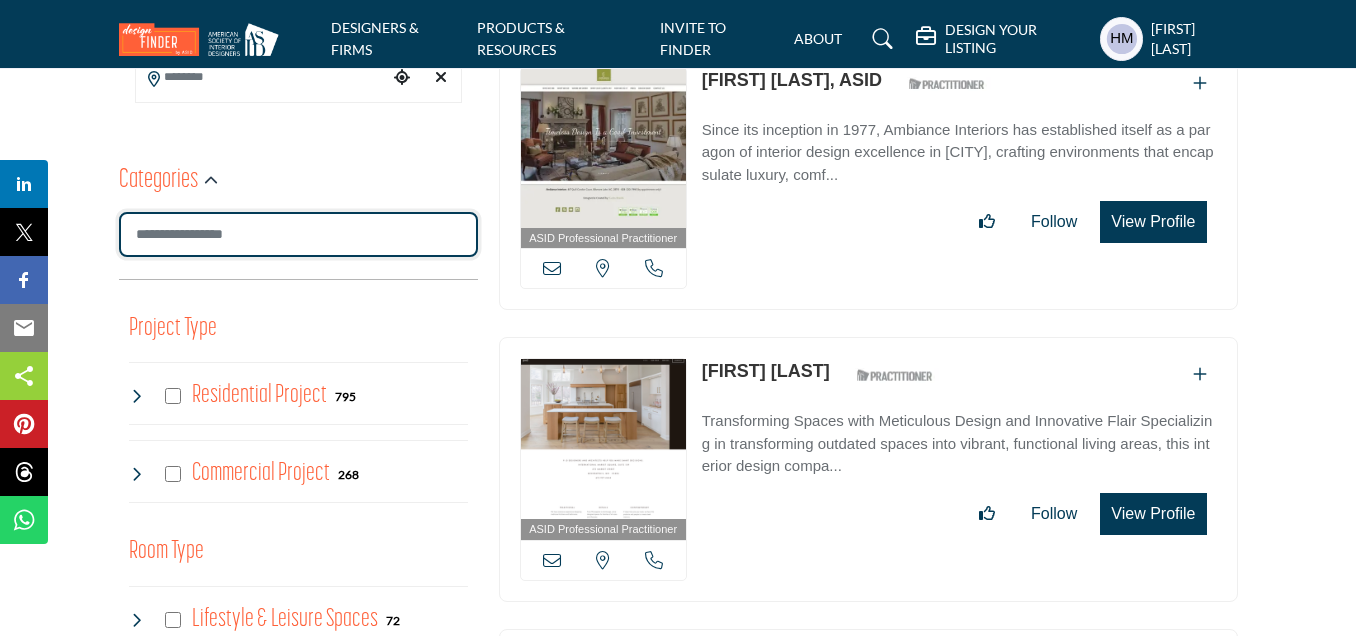 click at bounding box center (298, 234) 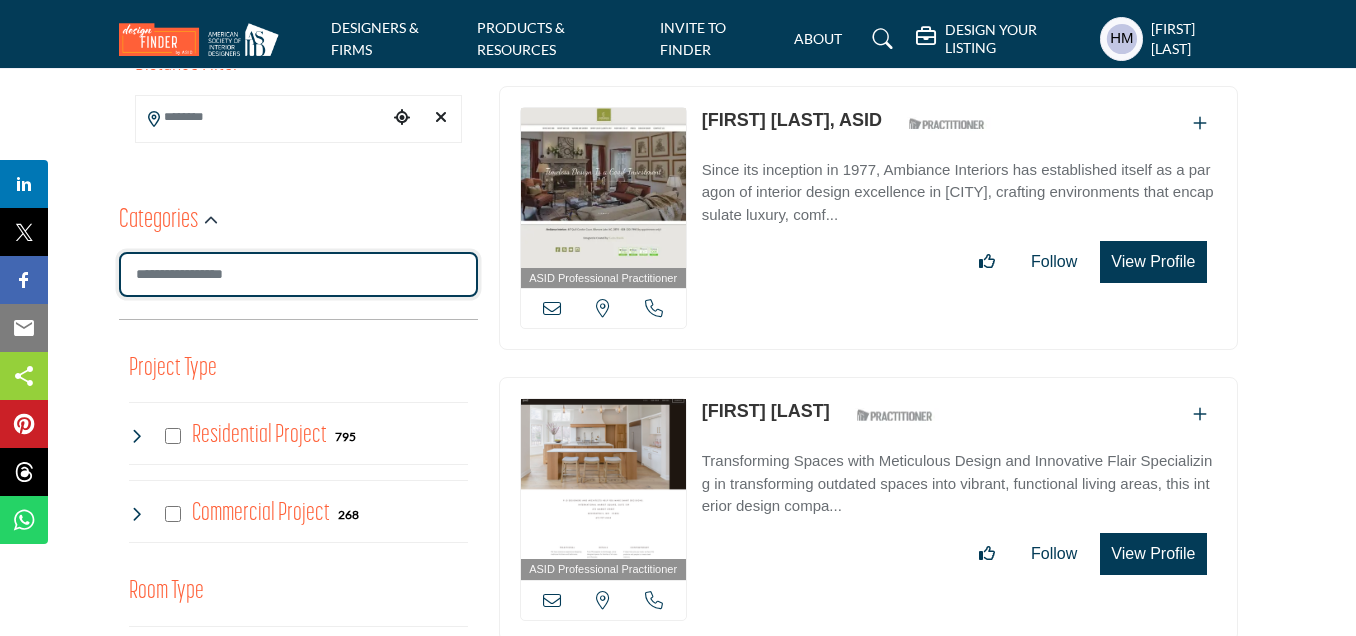 paste on "**********" 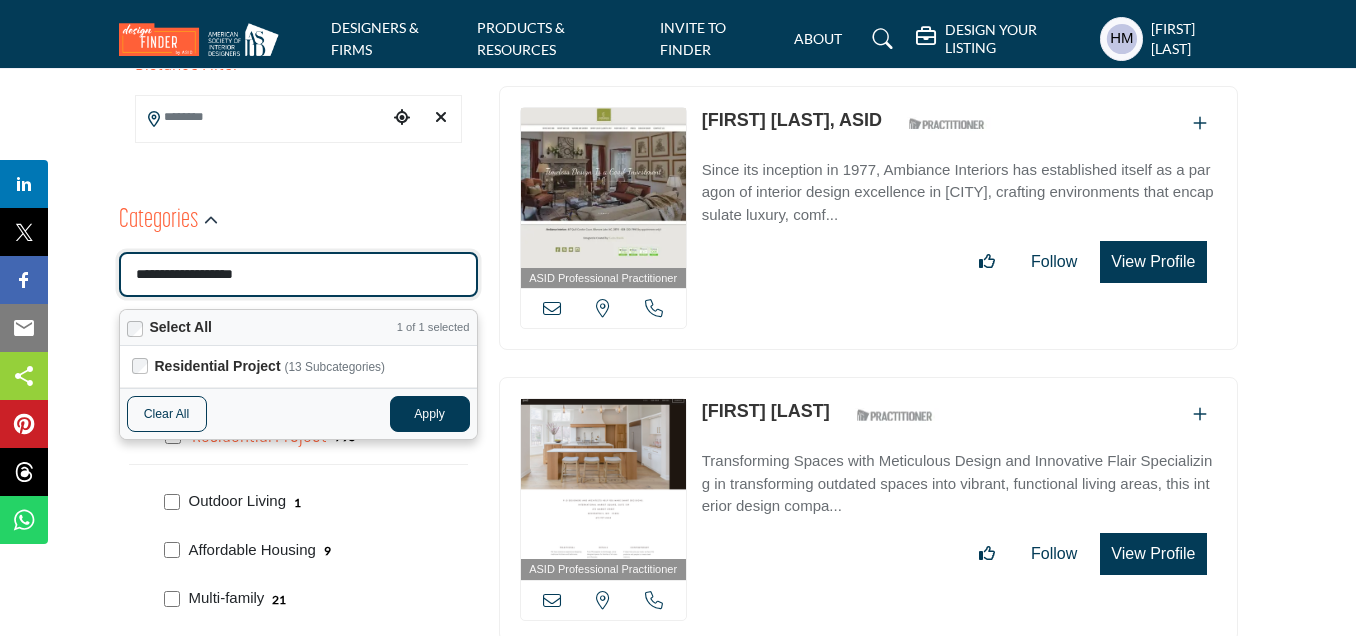 click on "Apply" at bounding box center (430, 414) 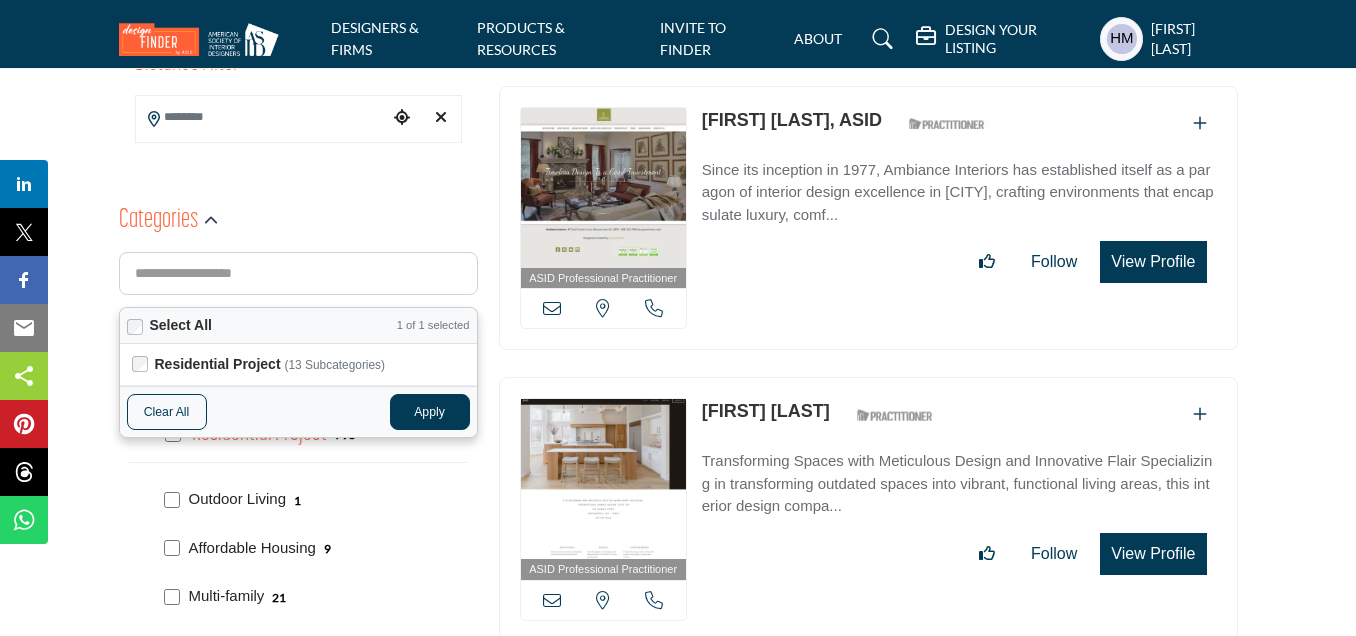 click on "Residential Project
795" at bounding box center (298, 431) 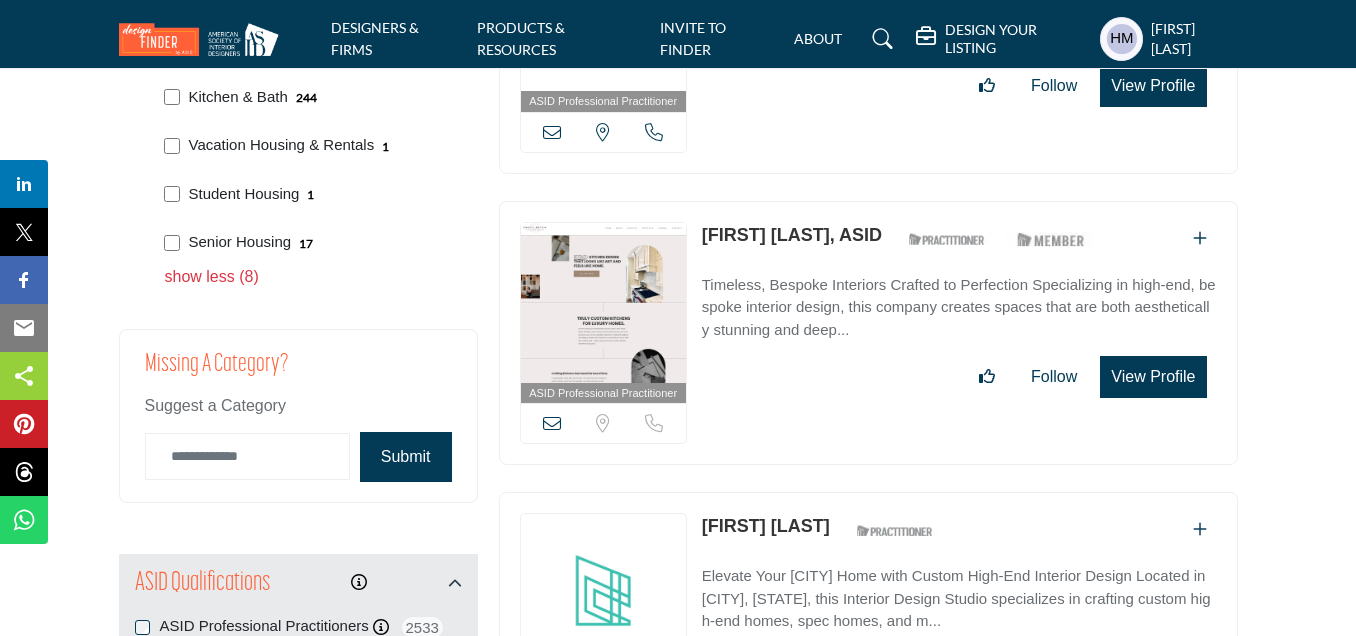 scroll, scrollTop: 1500, scrollLeft: 0, axis: vertical 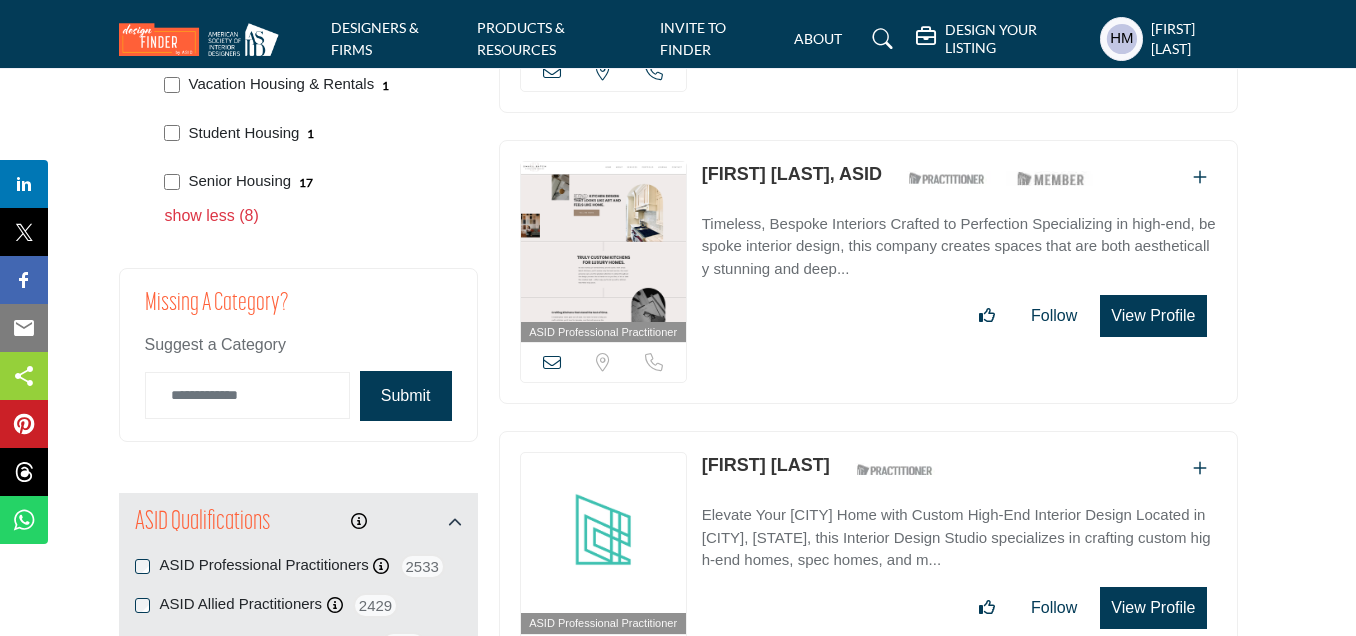 drag, startPoint x: 1182, startPoint y: 267, endPoint x: 1293, endPoint y: 352, distance: 139.807 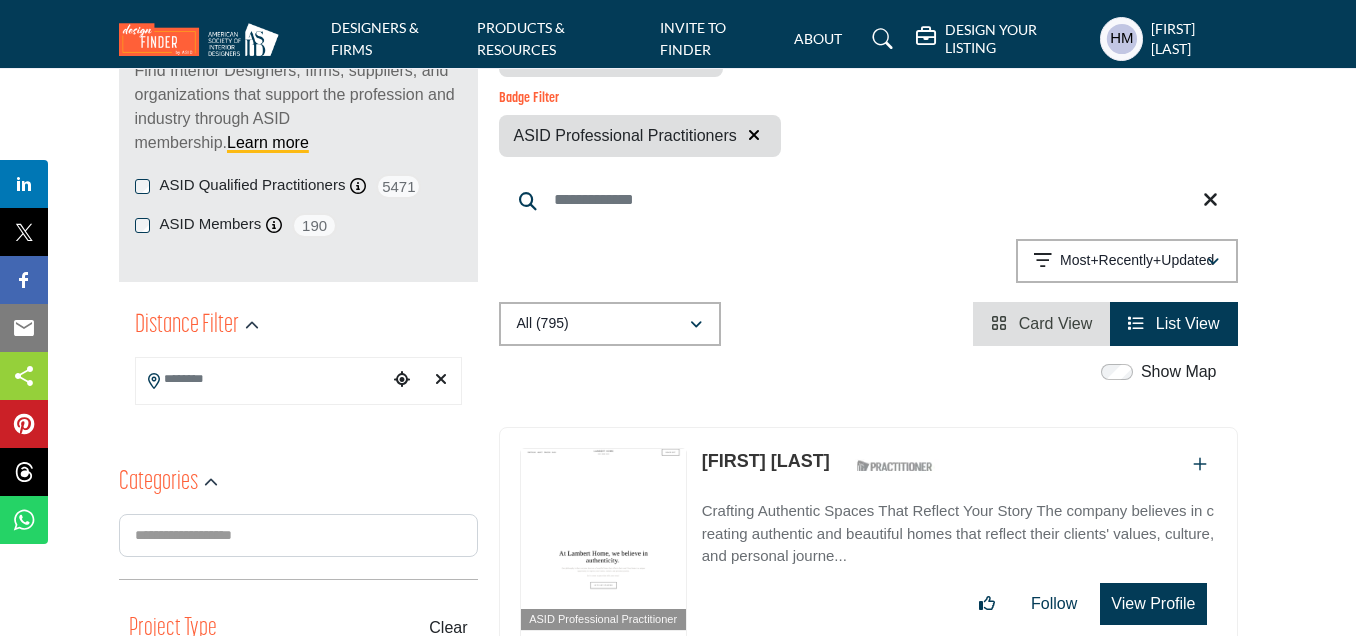 scroll, scrollTop: 400, scrollLeft: 0, axis: vertical 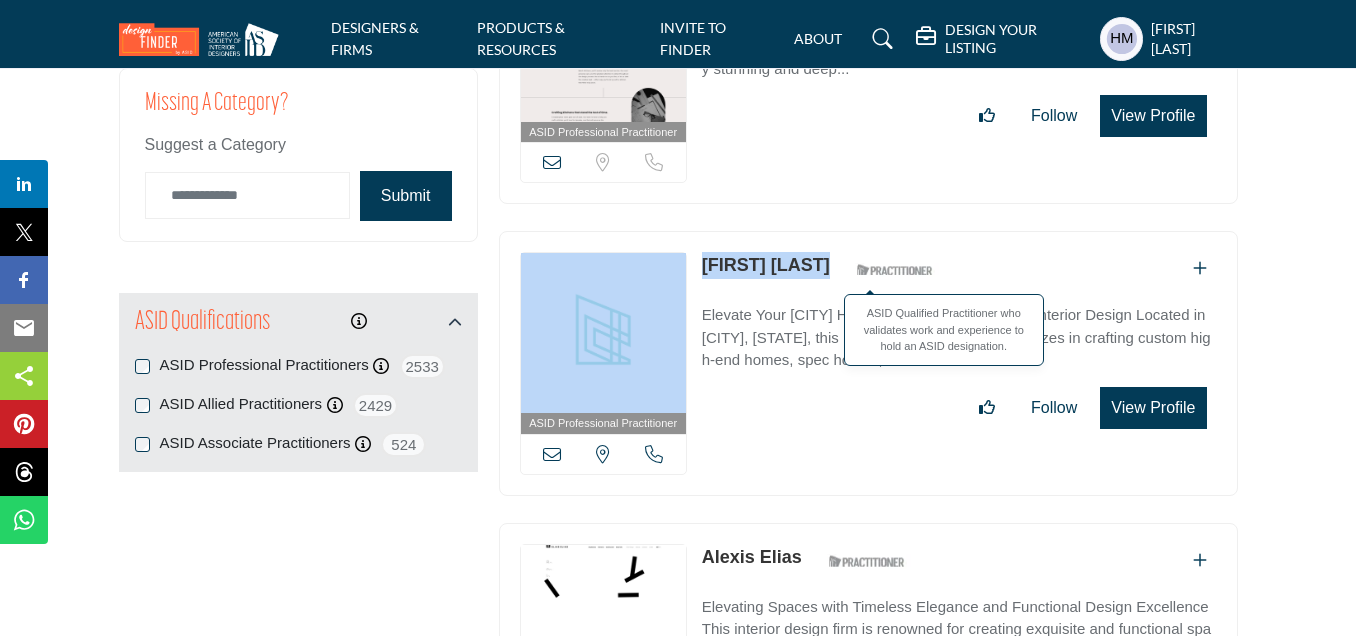 drag, startPoint x: 692, startPoint y: 211, endPoint x: 830, endPoint y: 216, distance: 138.09055 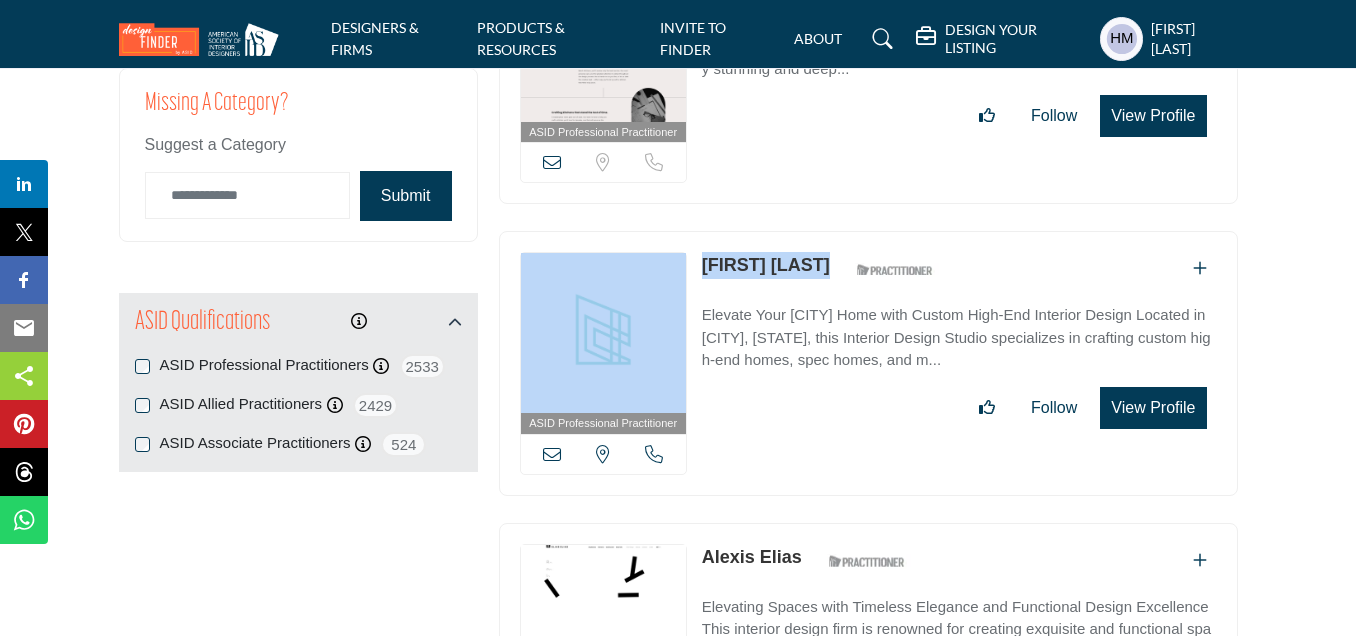 copy on "Florida, USA
Carl Grissler" 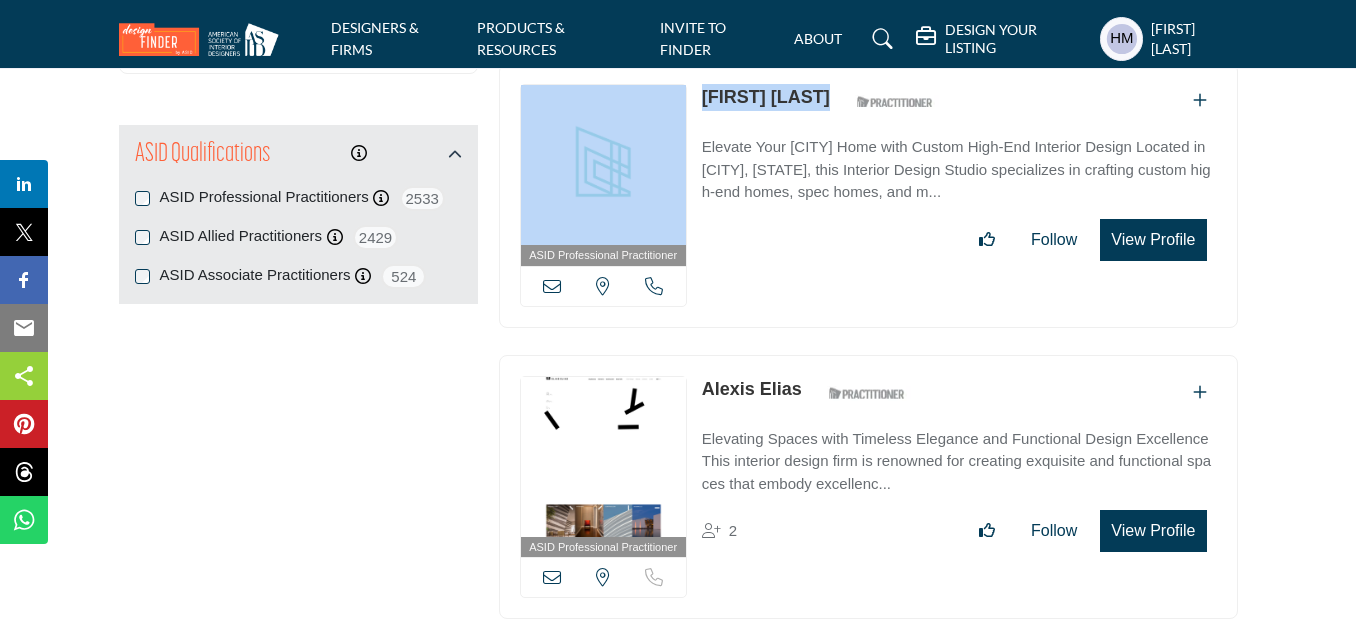 scroll, scrollTop: 2000, scrollLeft: 0, axis: vertical 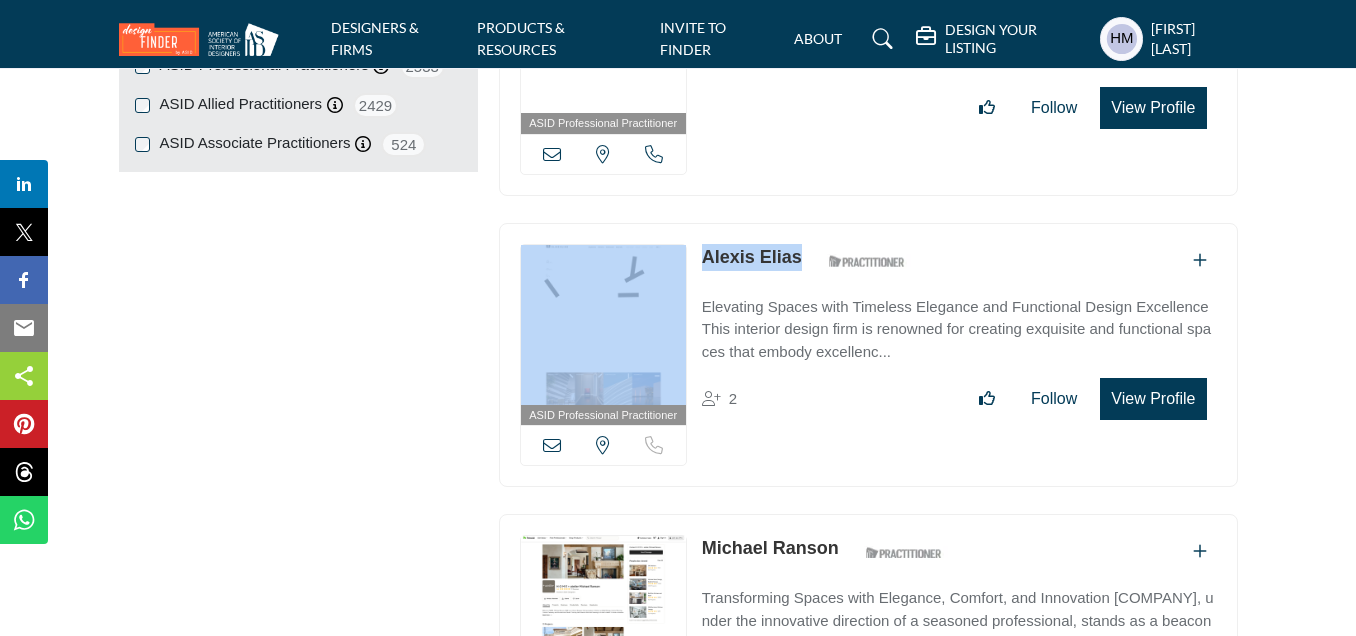 drag, startPoint x: 694, startPoint y: 186, endPoint x: 814, endPoint y: 206, distance: 121.65525 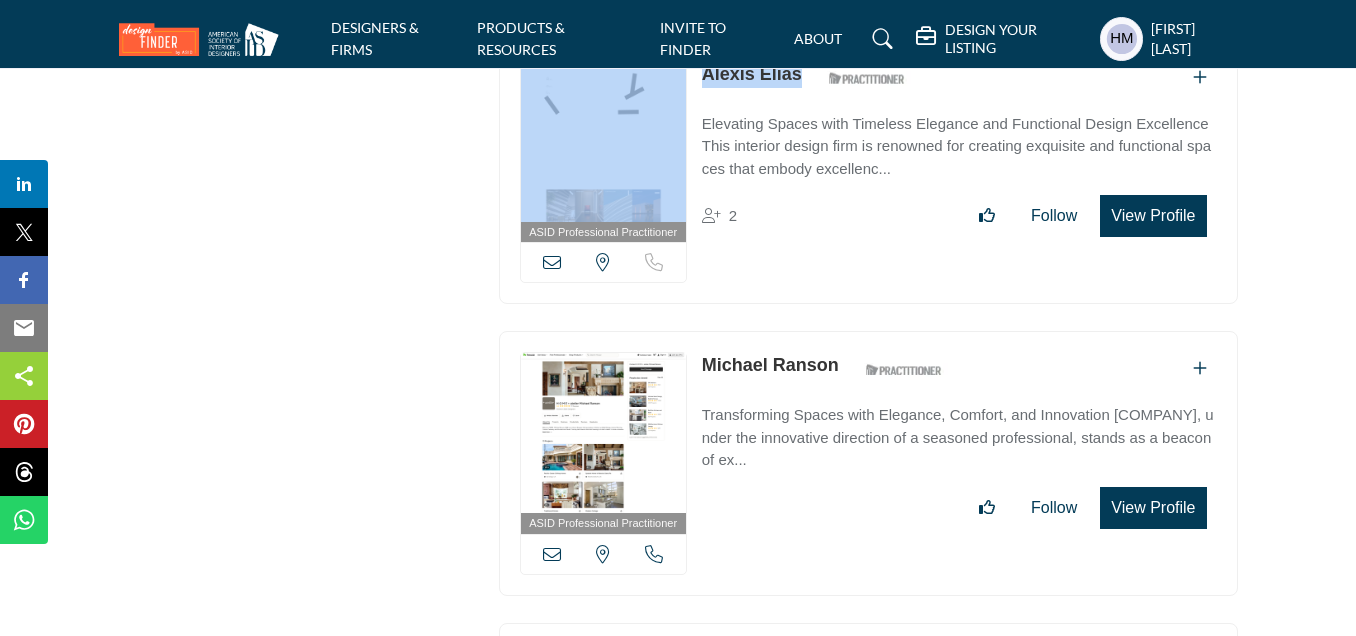 scroll, scrollTop: 2200, scrollLeft: 0, axis: vertical 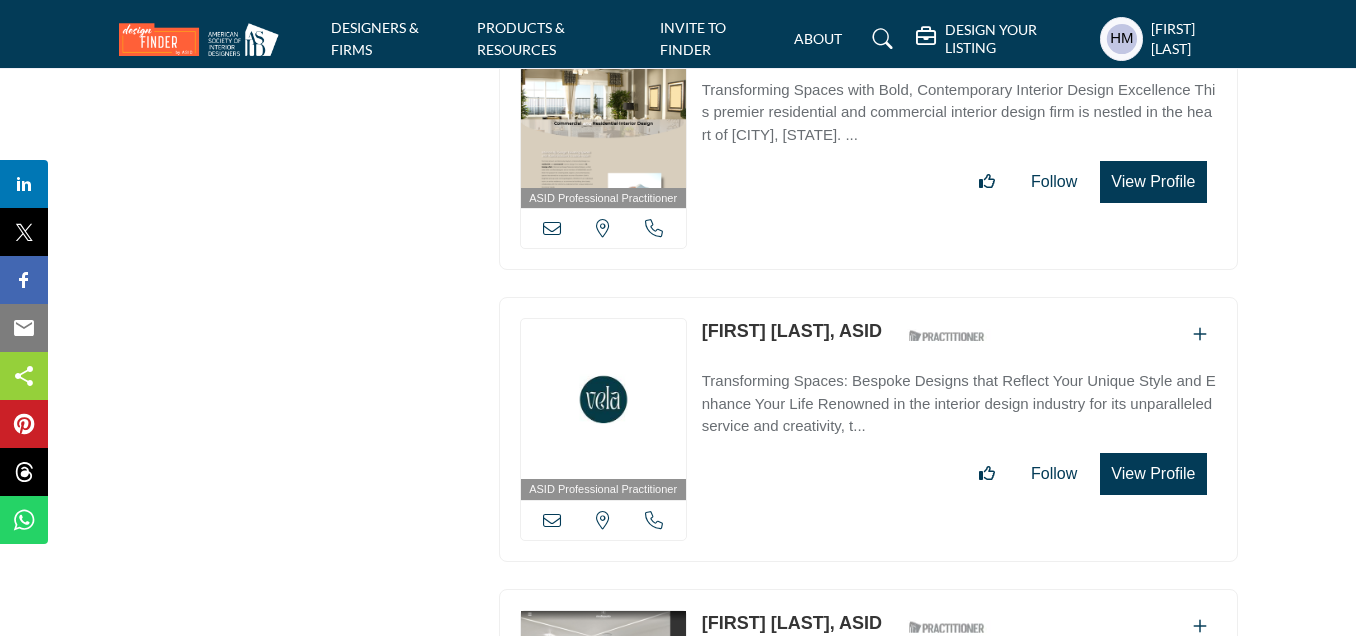 drag, startPoint x: 782, startPoint y: 280, endPoint x: 559, endPoint y: 470, distance: 292.96588 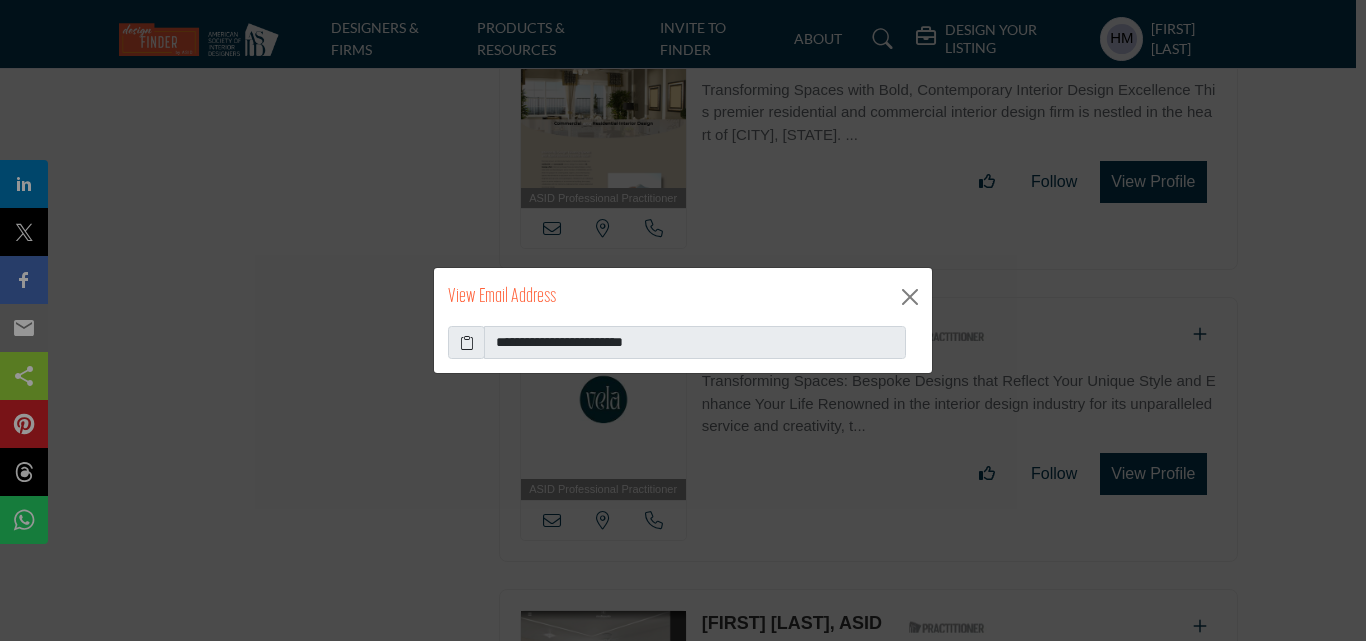 click at bounding box center [467, 342] 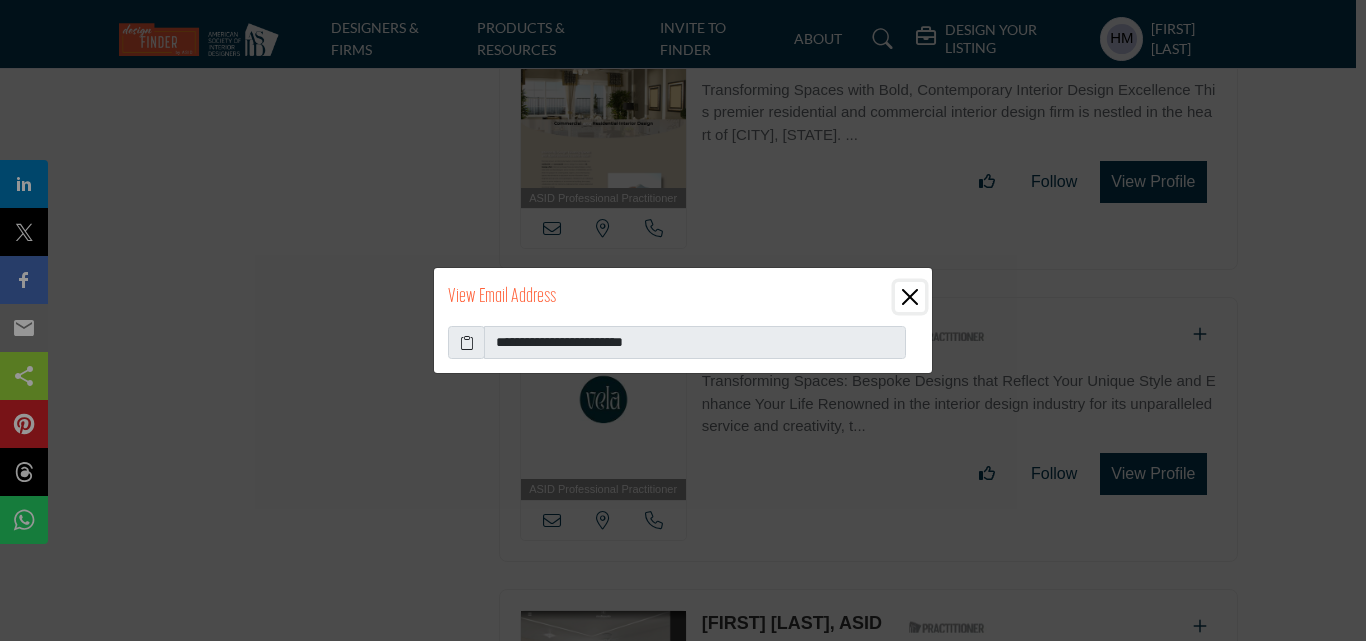 click at bounding box center (910, 297) 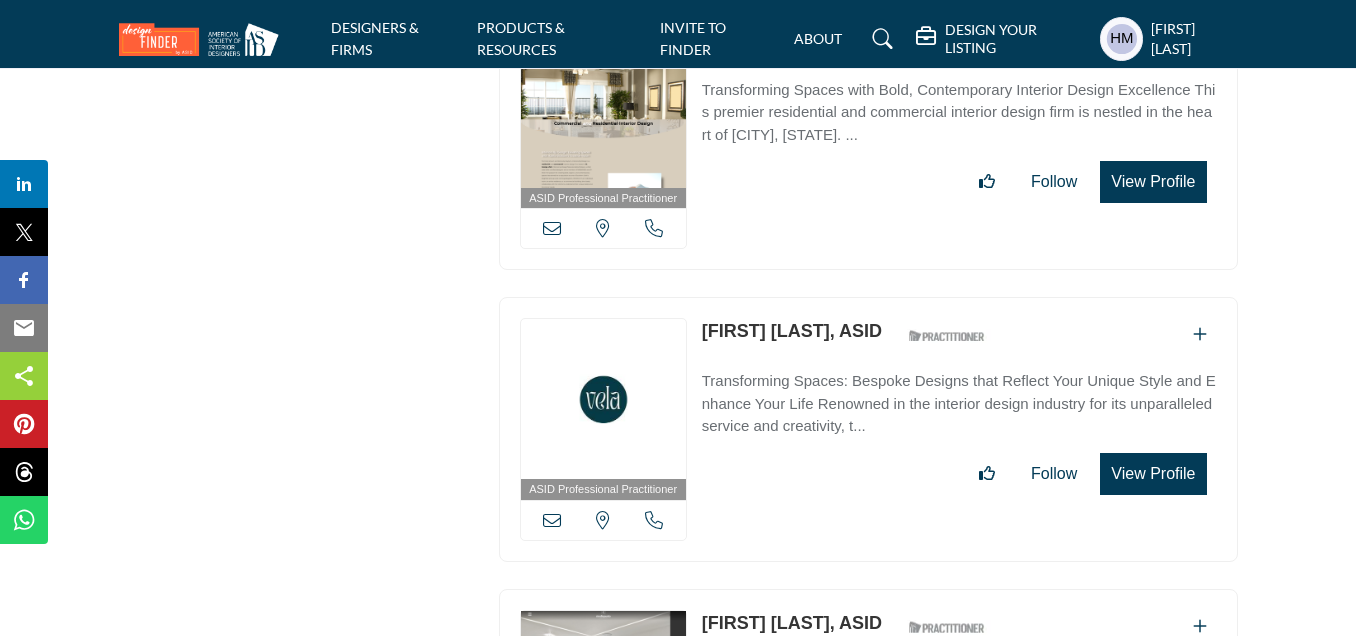 drag, startPoint x: 682, startPoint y: 261, endPoint x: 815, endPoint y: 277, distance: 133.95895 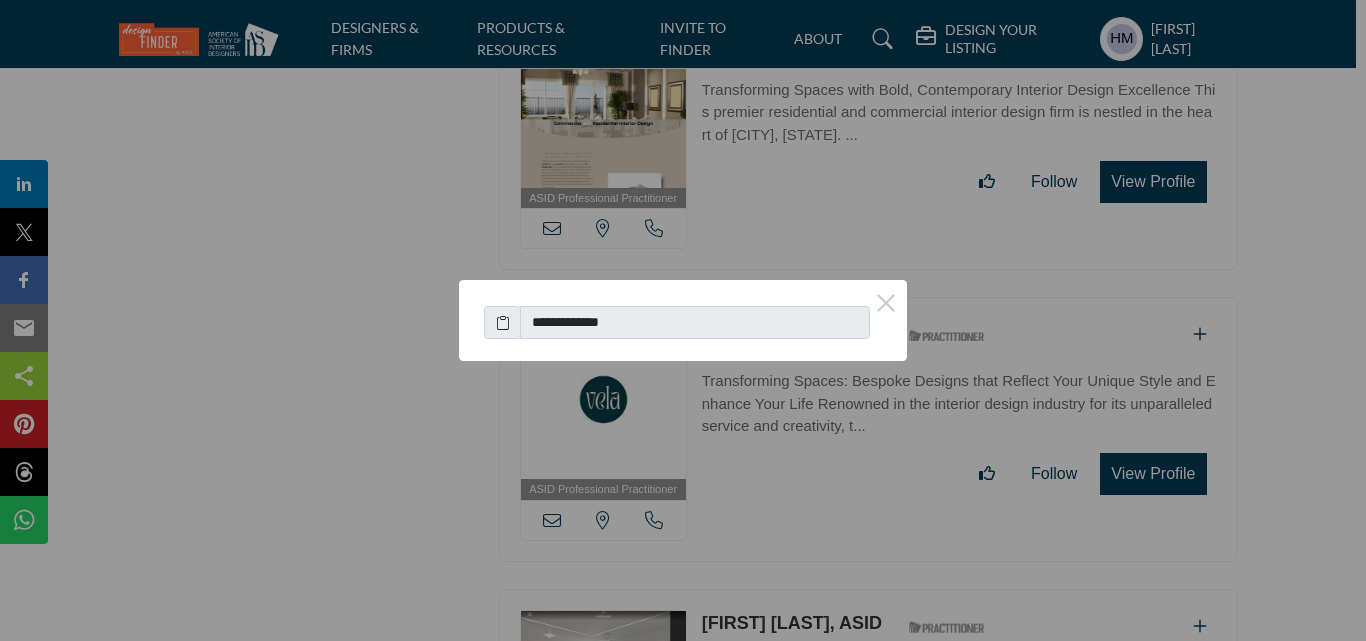 click at bounding box center (503, 322) 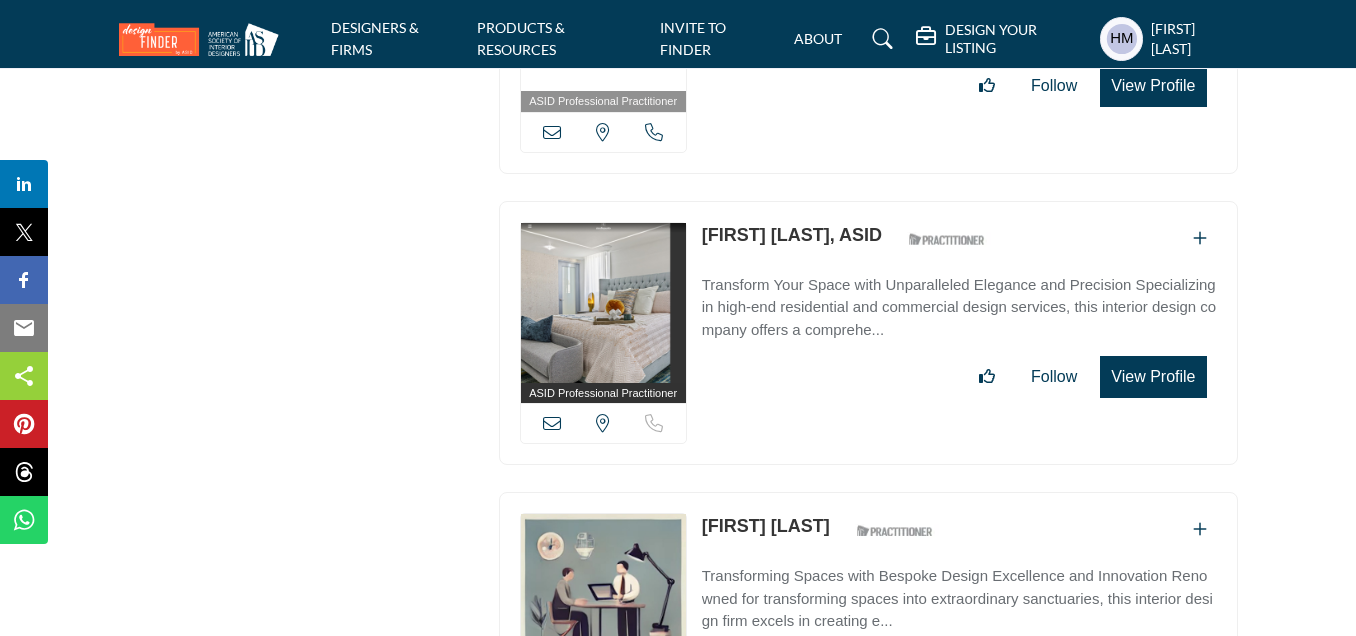 scroll, scrollTop: 3200, scrollLeft: 0, axis: vertical 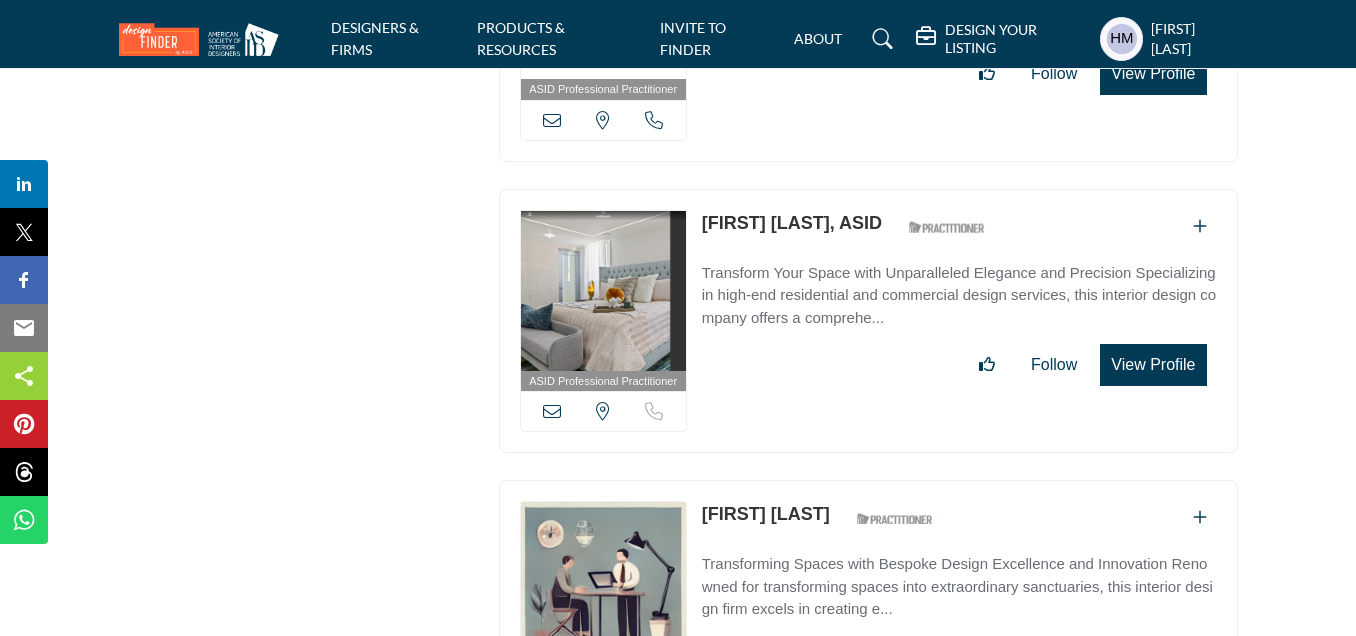 drag, startPoint x: 701, startPoint y: 157, endPoint x: 854, endPoint y: 171, distance: 153.63919 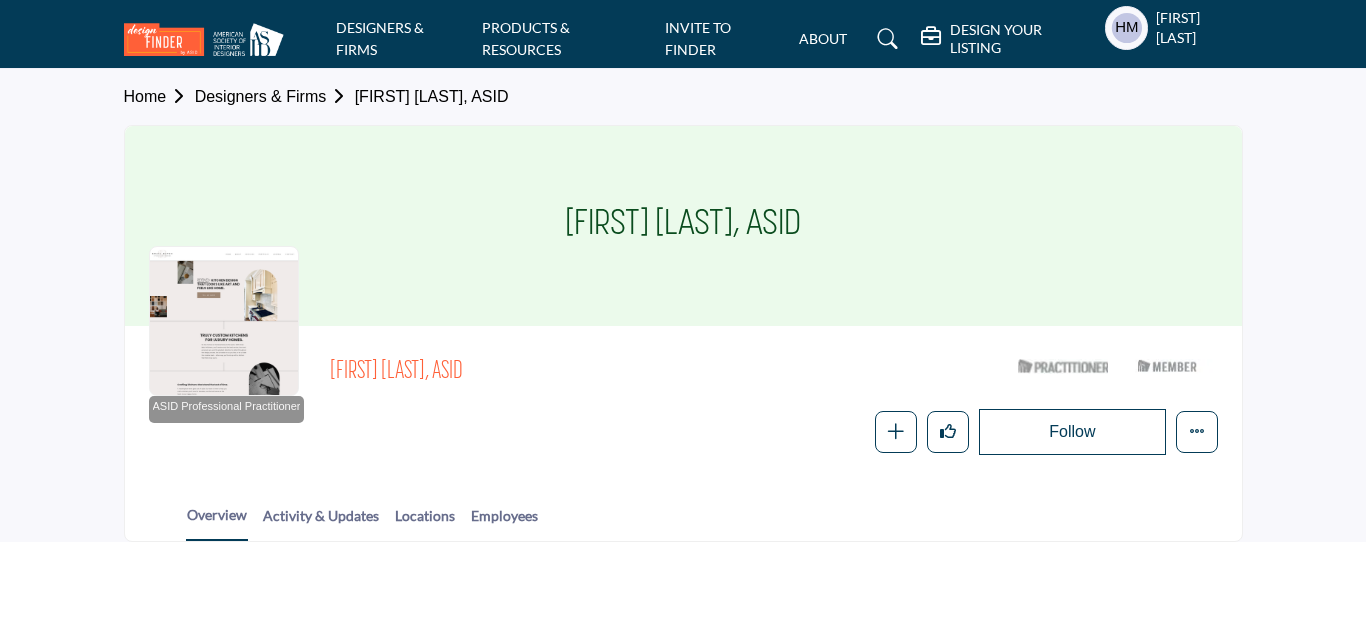 scroll, scrollTop: 0, scrollLeft: 0, axis: both 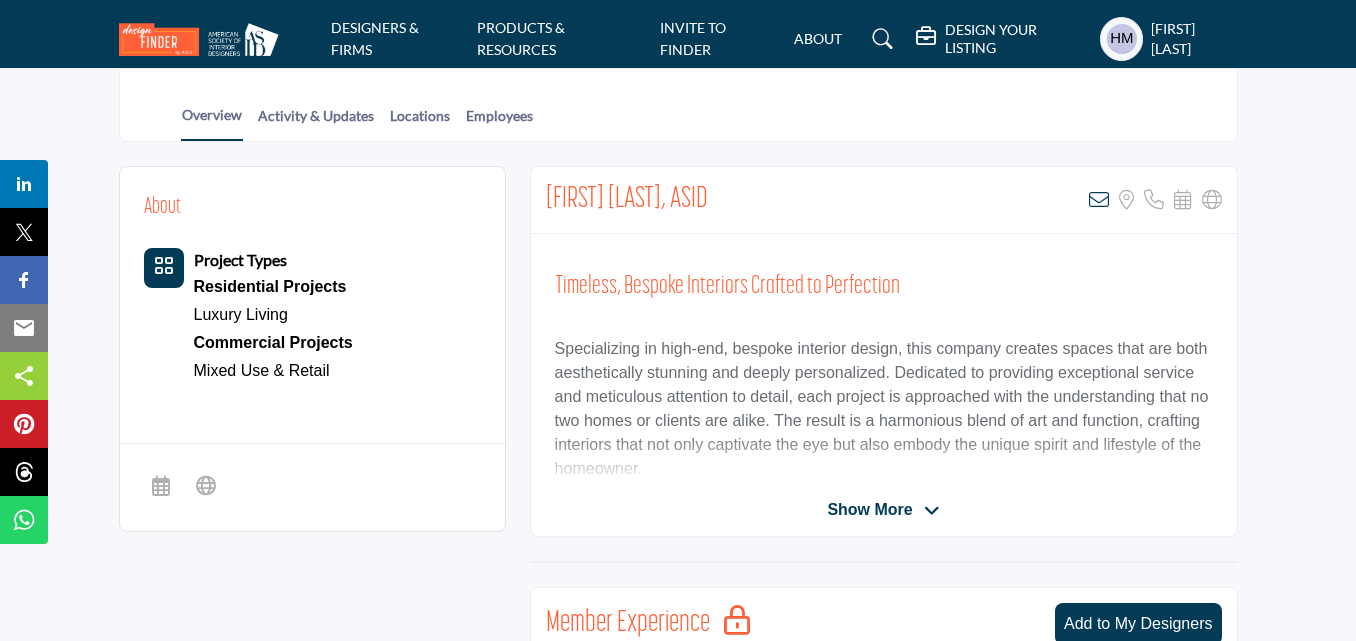 click on "Show More" at bounding box center [869, 510] 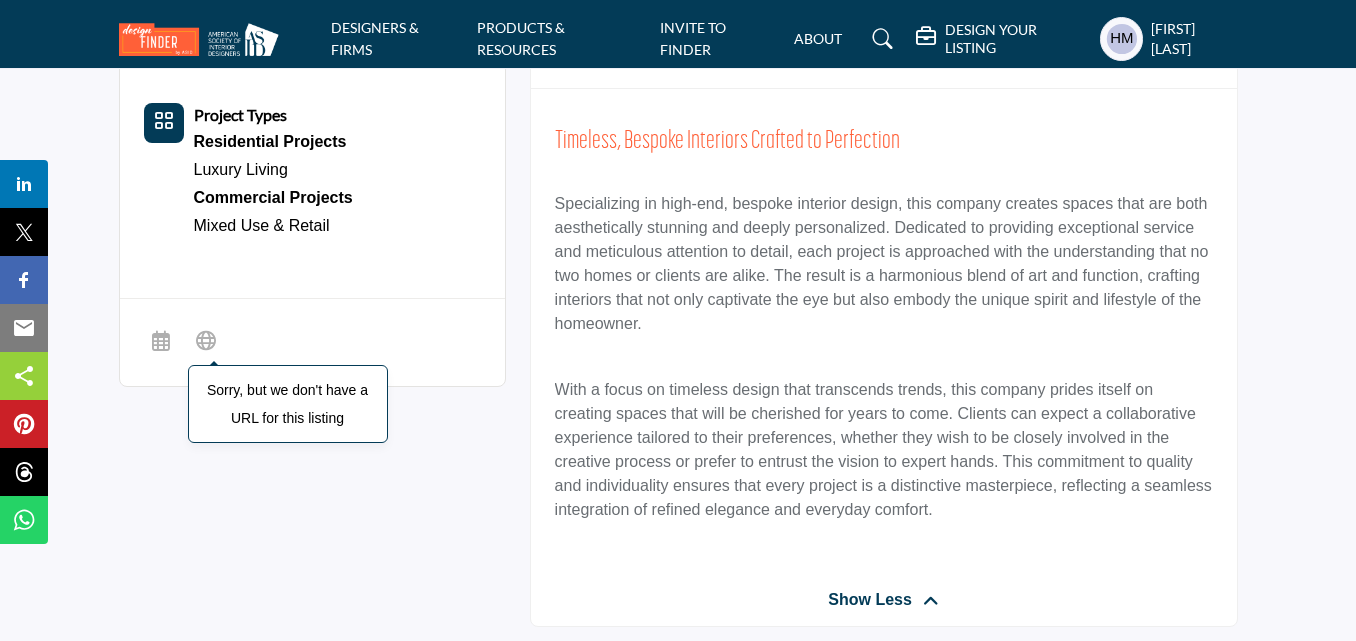 scroll, scrollTop: 500, scrollLeft: 0, axis: vertical 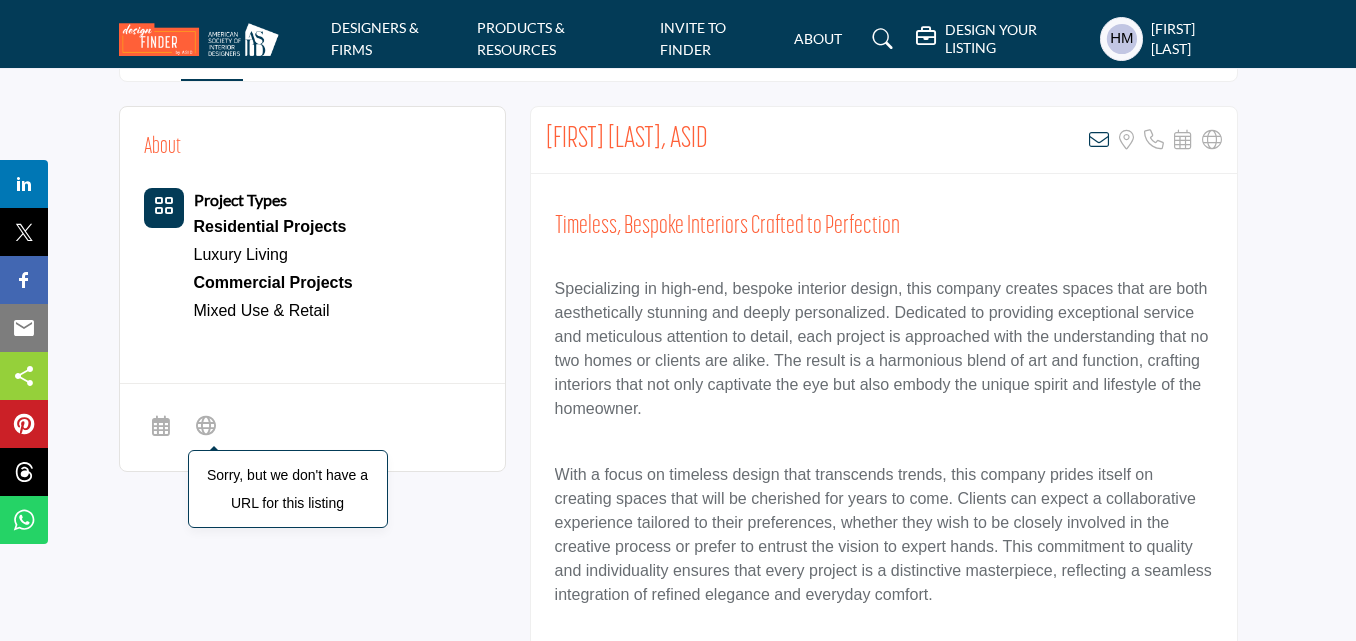 click at bounding box center [206, 425] 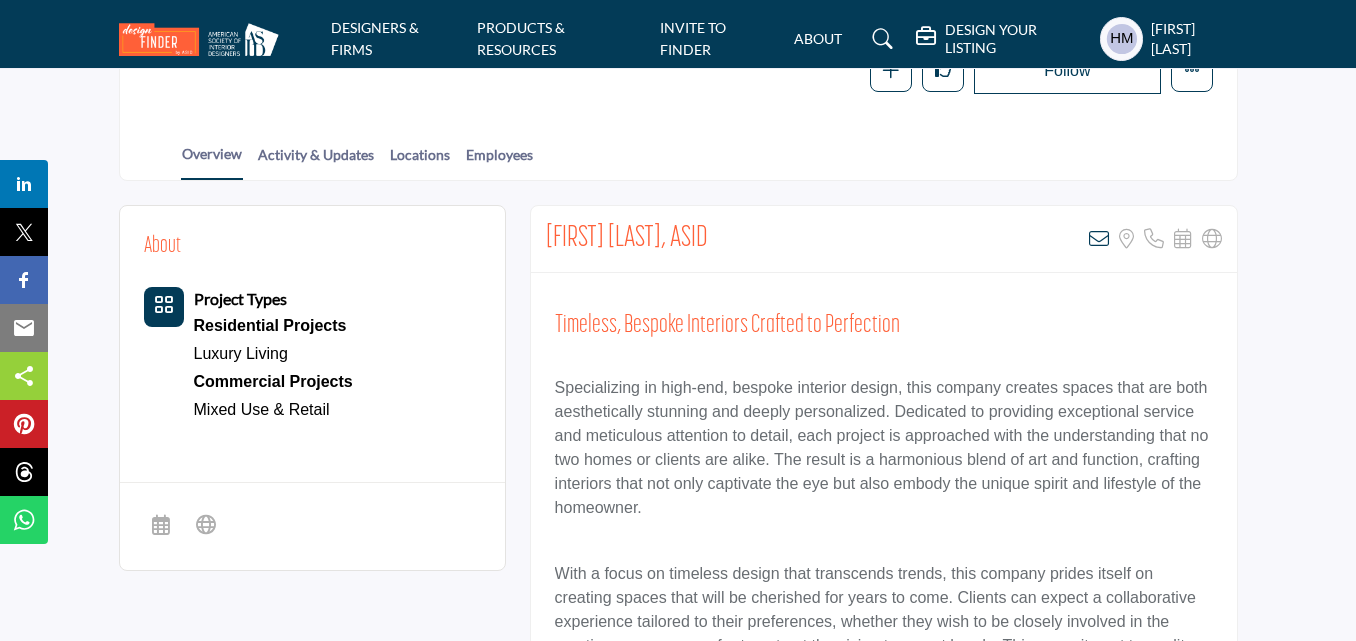 scroll, scrollTop: 400, scrollLeft: 0, axis: vertical 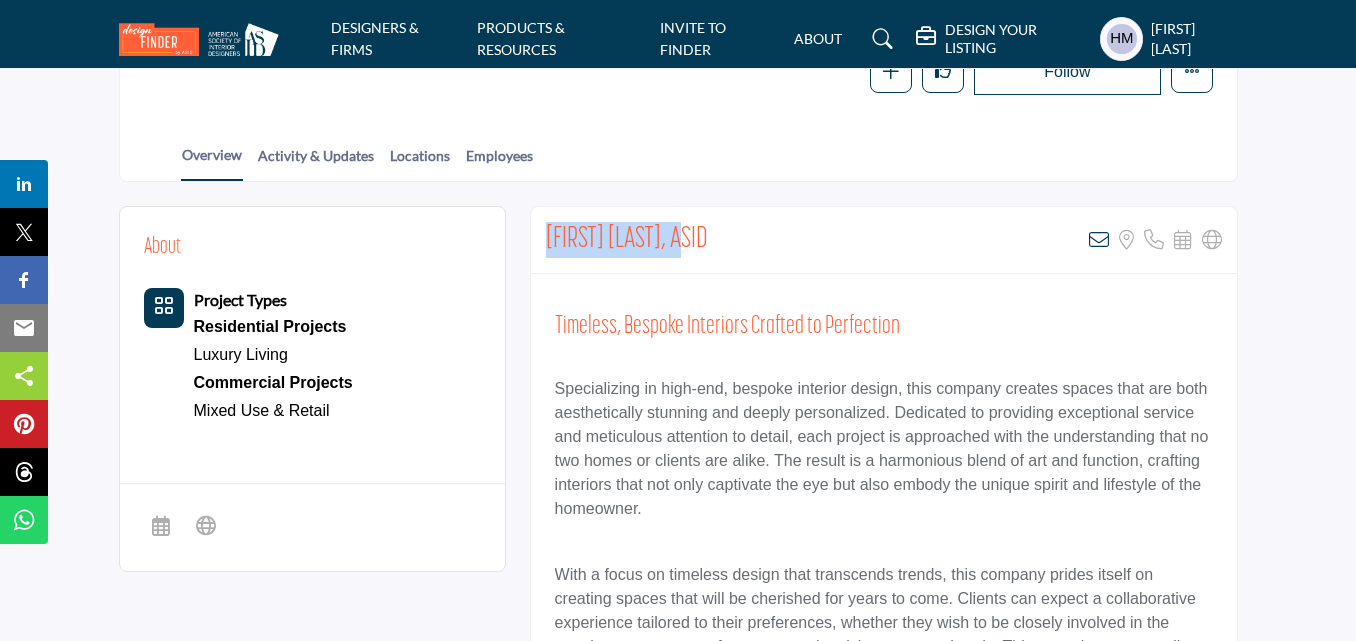 drag, startPoint x: 536, startPoint y: 189, endPoint x: 689, endPoint y: 196, distance: 153.16005 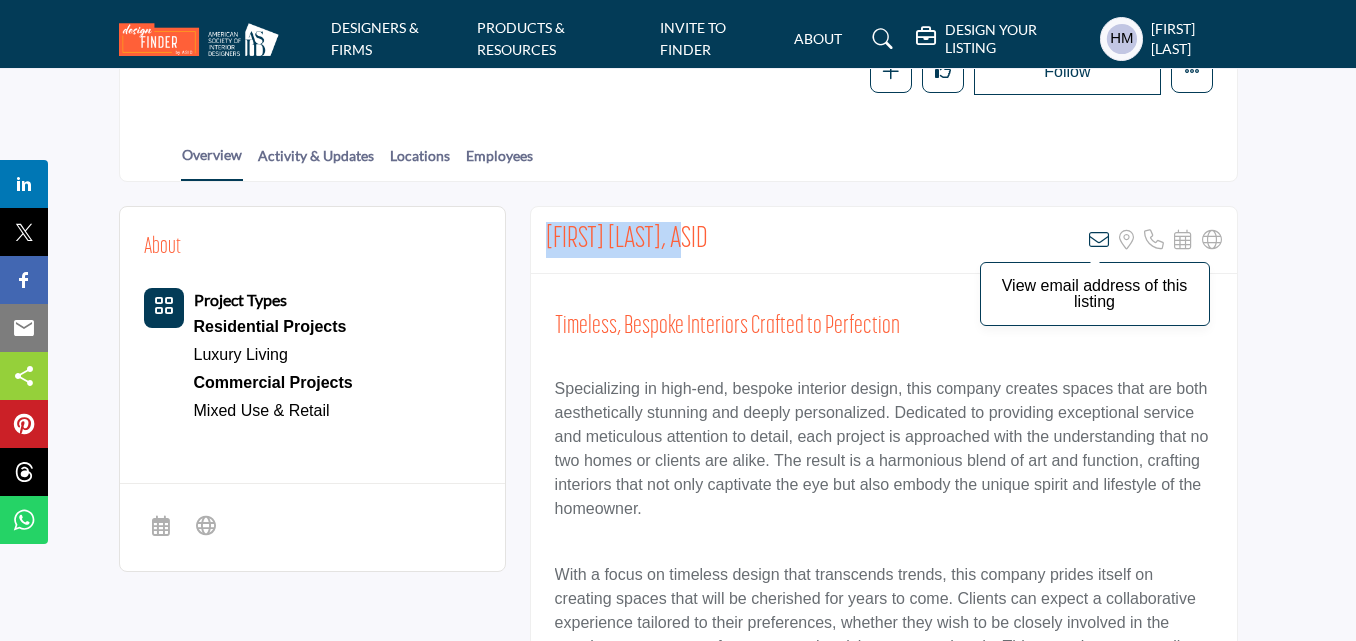 click at bounding box center (1099, 240) 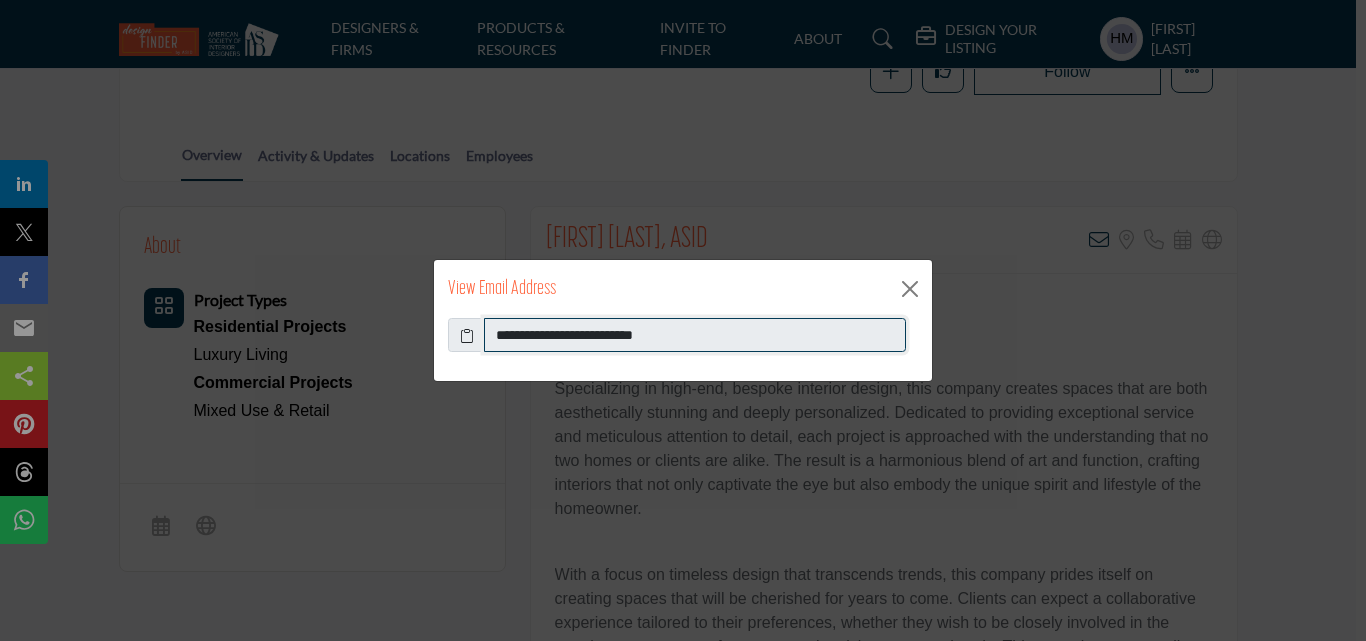 click on "**********" at bounding box center (695, 335) 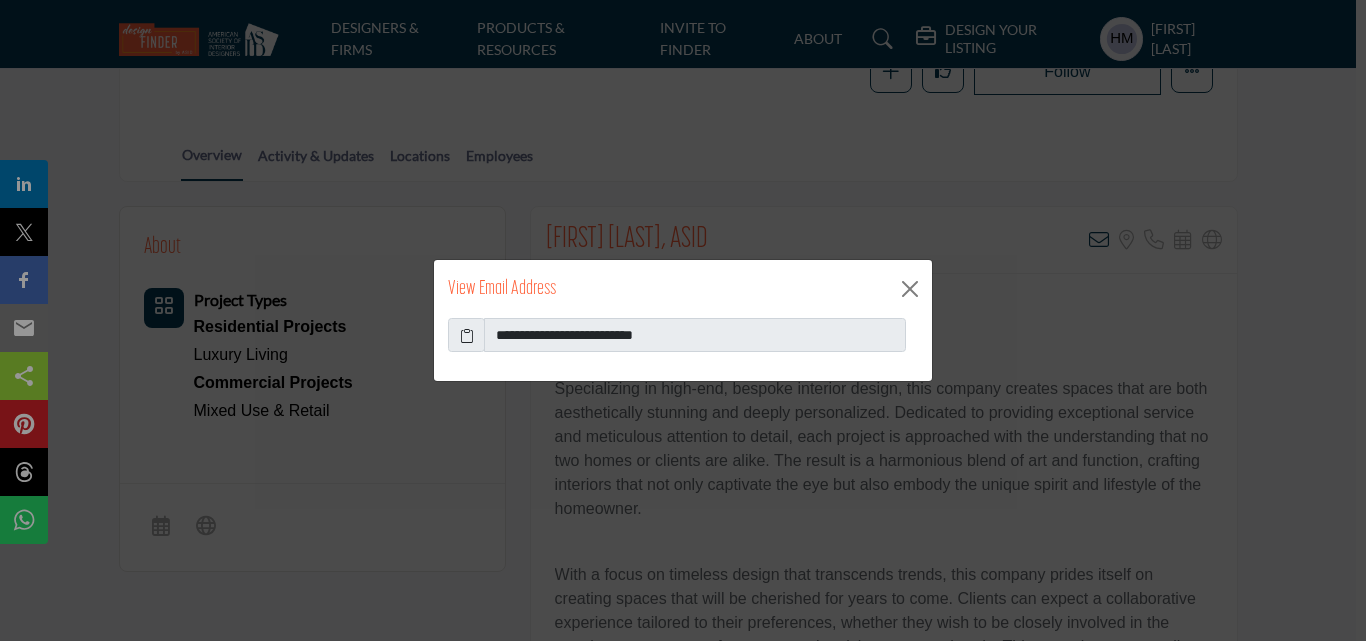 click at bounding box center (467, 335) 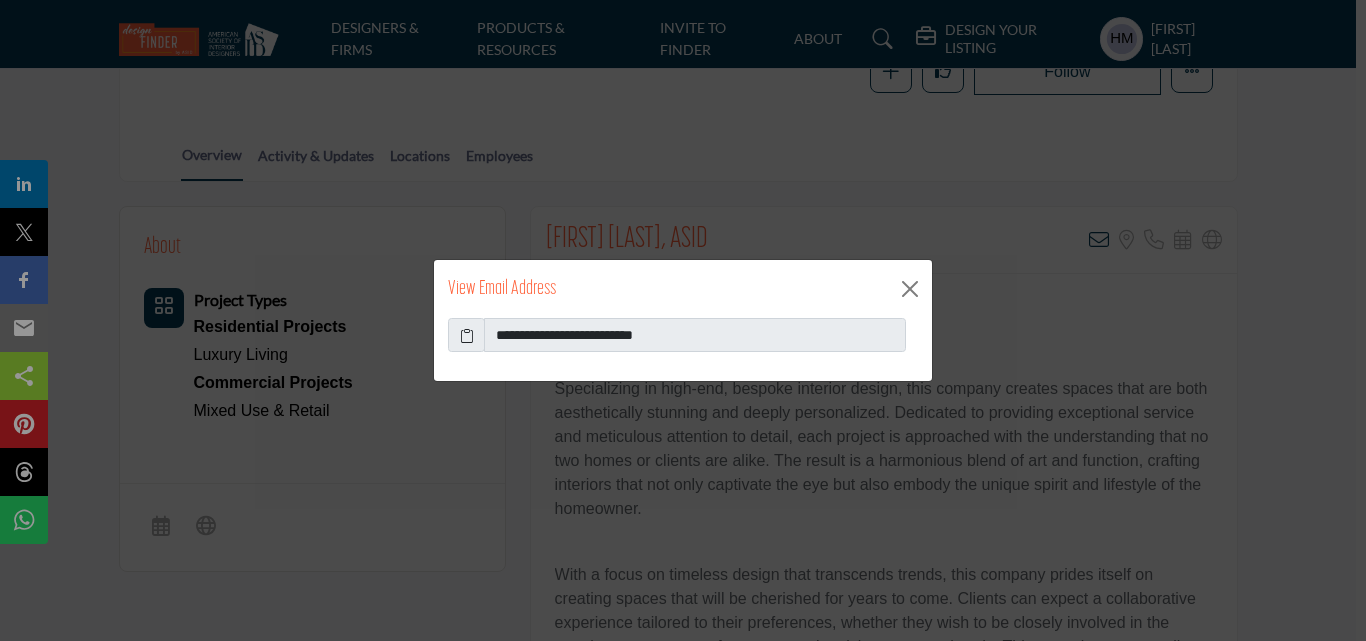 click on "**********" at bounding box center [683, 320] 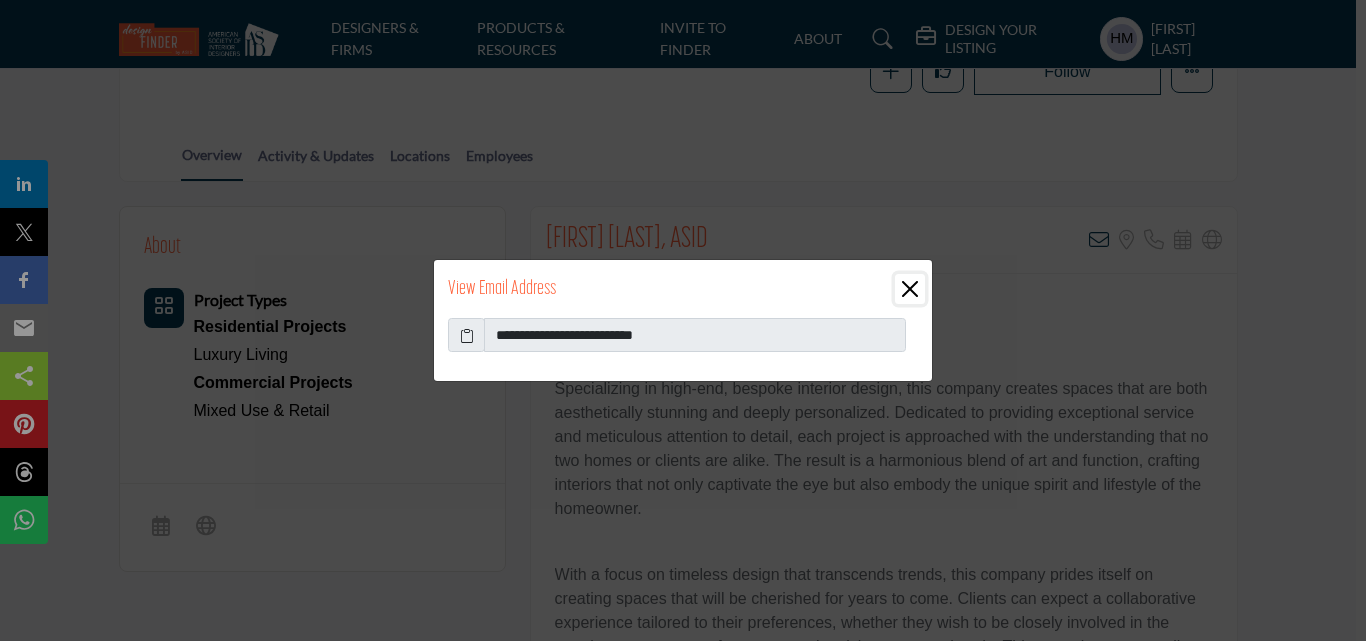 click at bounding box center (910, 289) 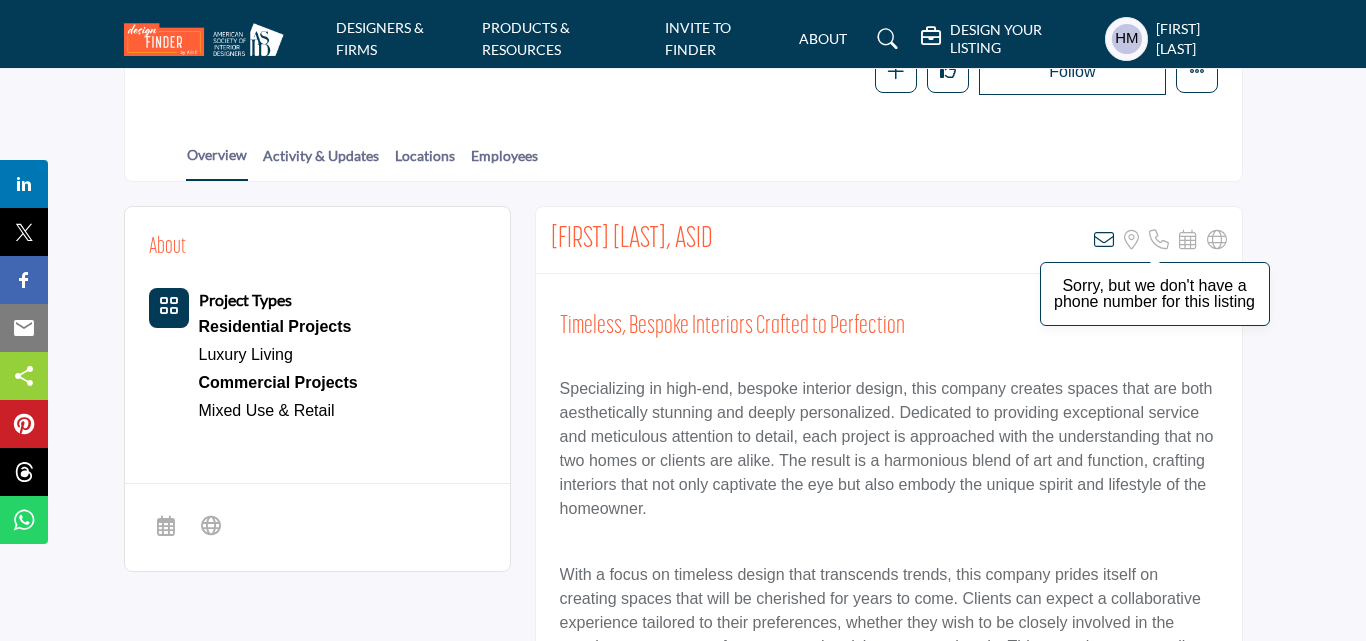 click at bounding box center (1159, 240) 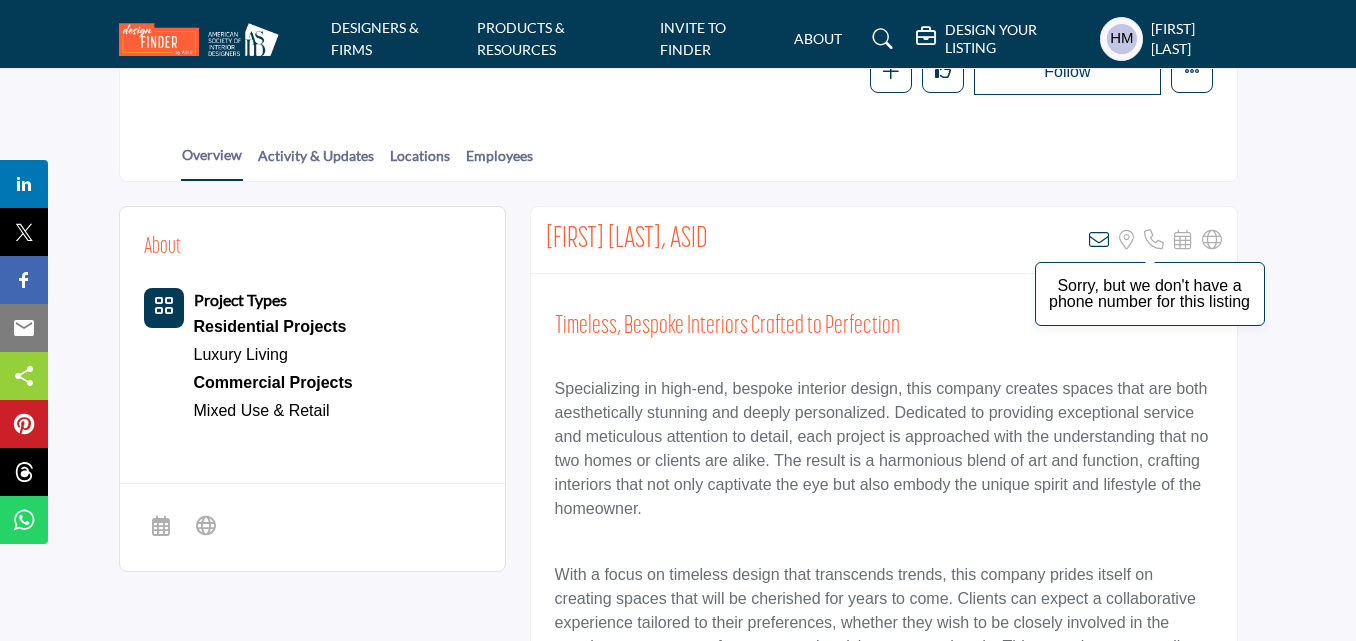 click at bounding box center [1154, 240] 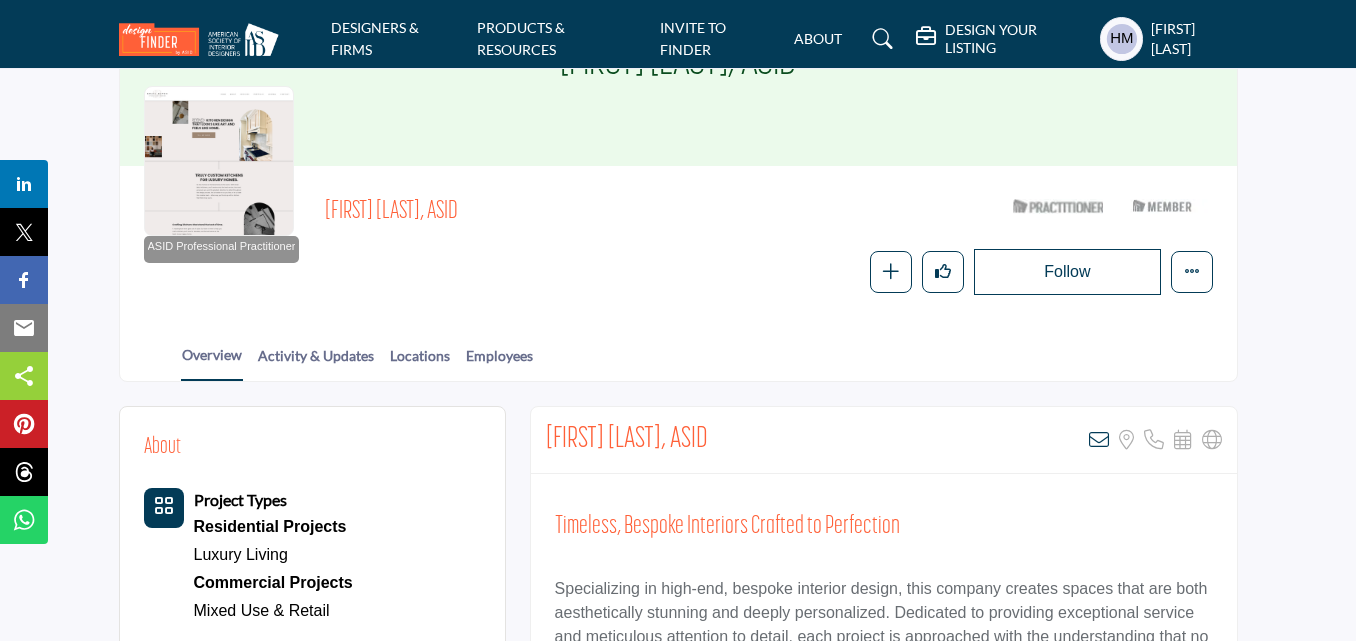 scroll, scrollTop: 100, scrollLeft: 0, axis: vertical 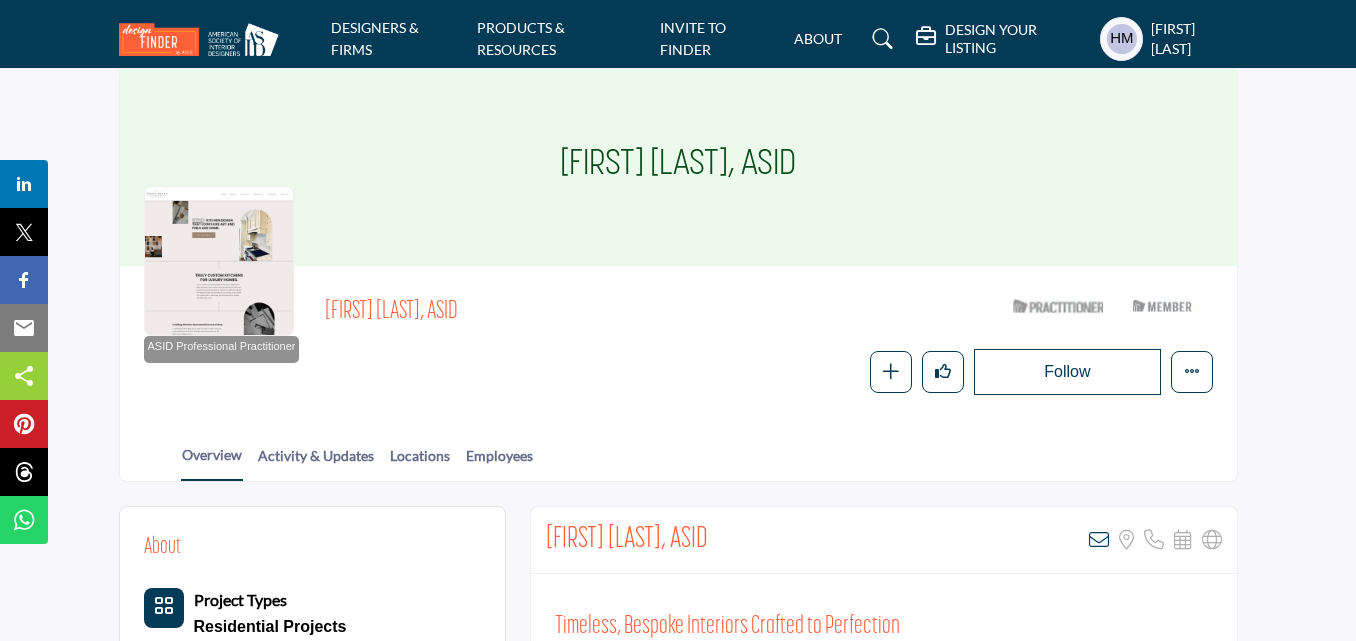 drag, startPoint x: 536, startPoint y: 119, endPoint x: 853, endPoint y: 119, distance: 317 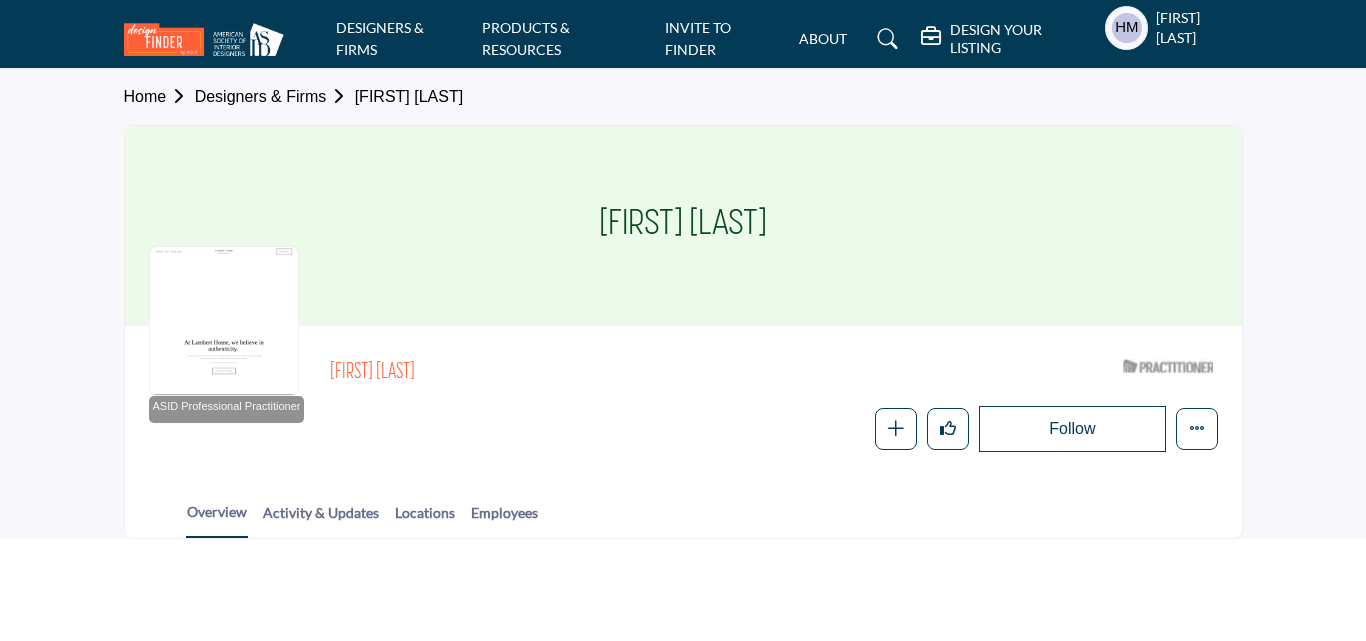 scroll, scrollTop: 0, scrollLeft: 0, axis: both 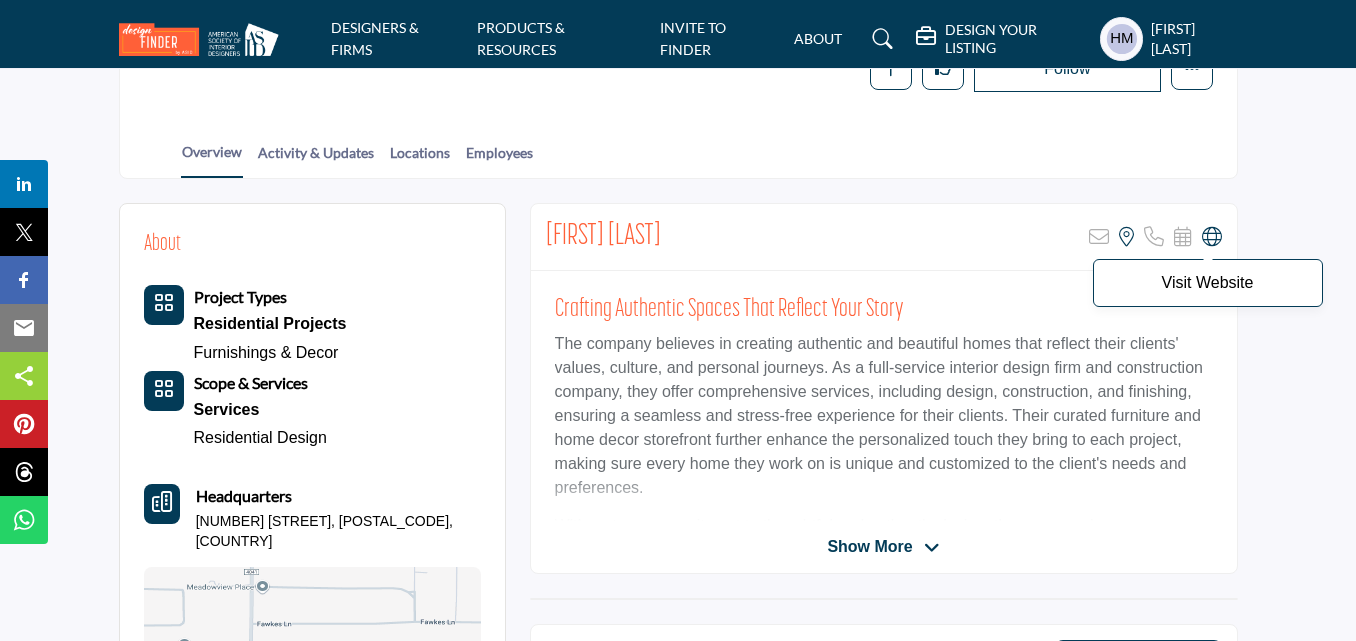 click at bounding box center (1212, 237) 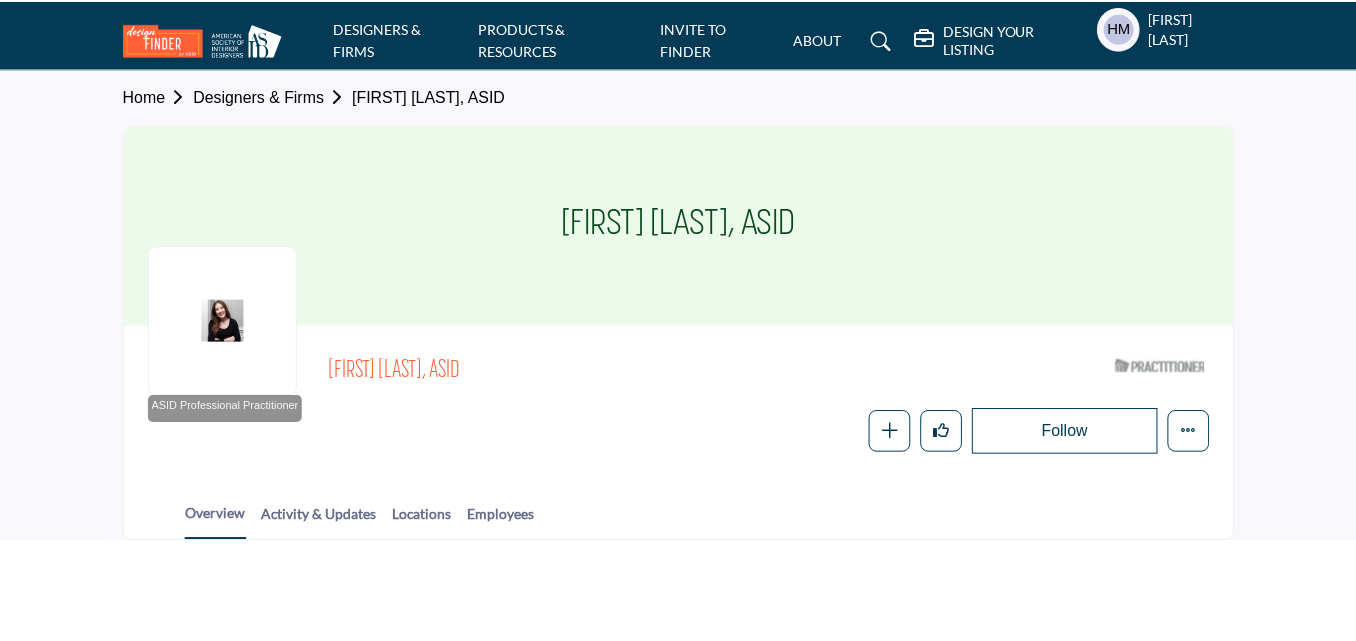 scroll, scrollTop: 0, scrollLeft: 0, axis: both 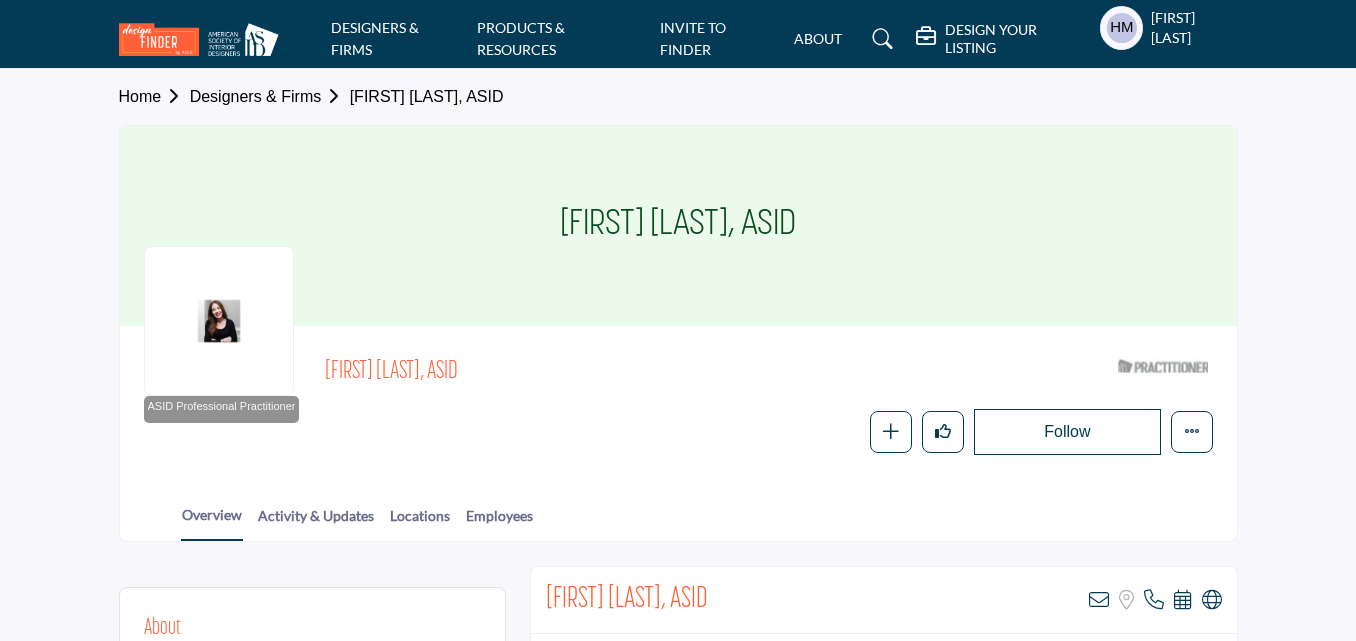 drag, startPoint x: 328, startPoint y: 363, endPoint x: 429, endPoint y: 359, distance: 101.07918 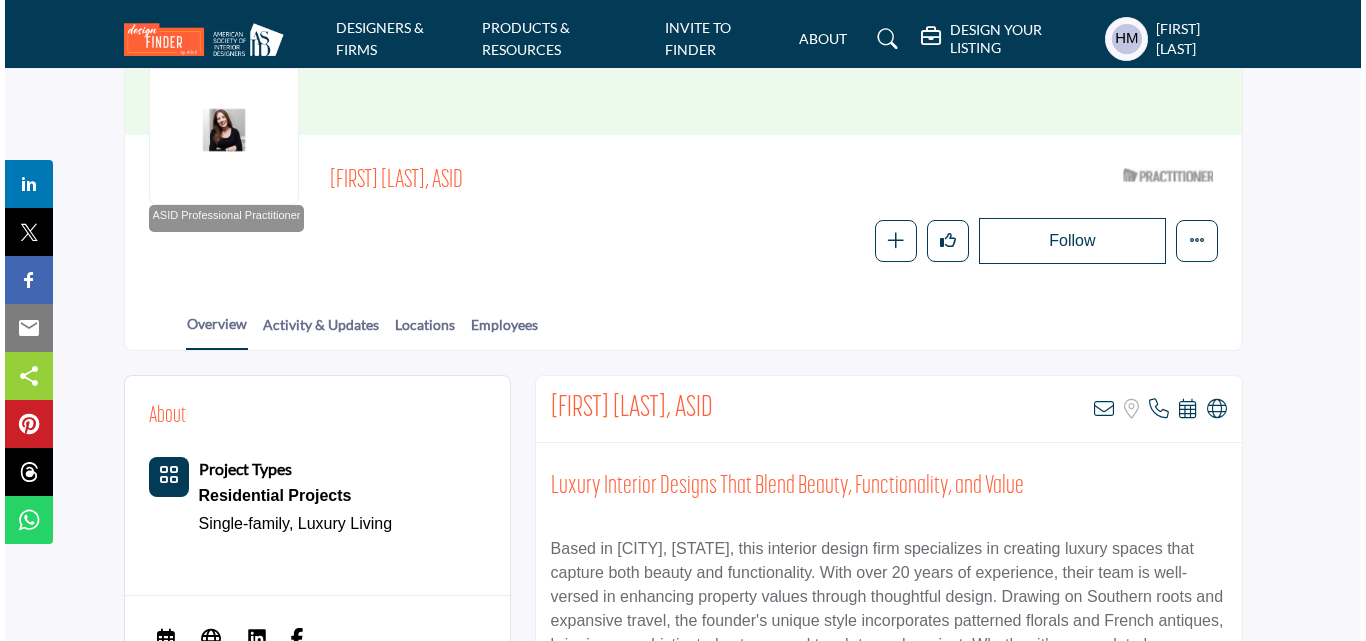 scroll, scrollTop: 200, scrollLeft: 0, axis: vertical 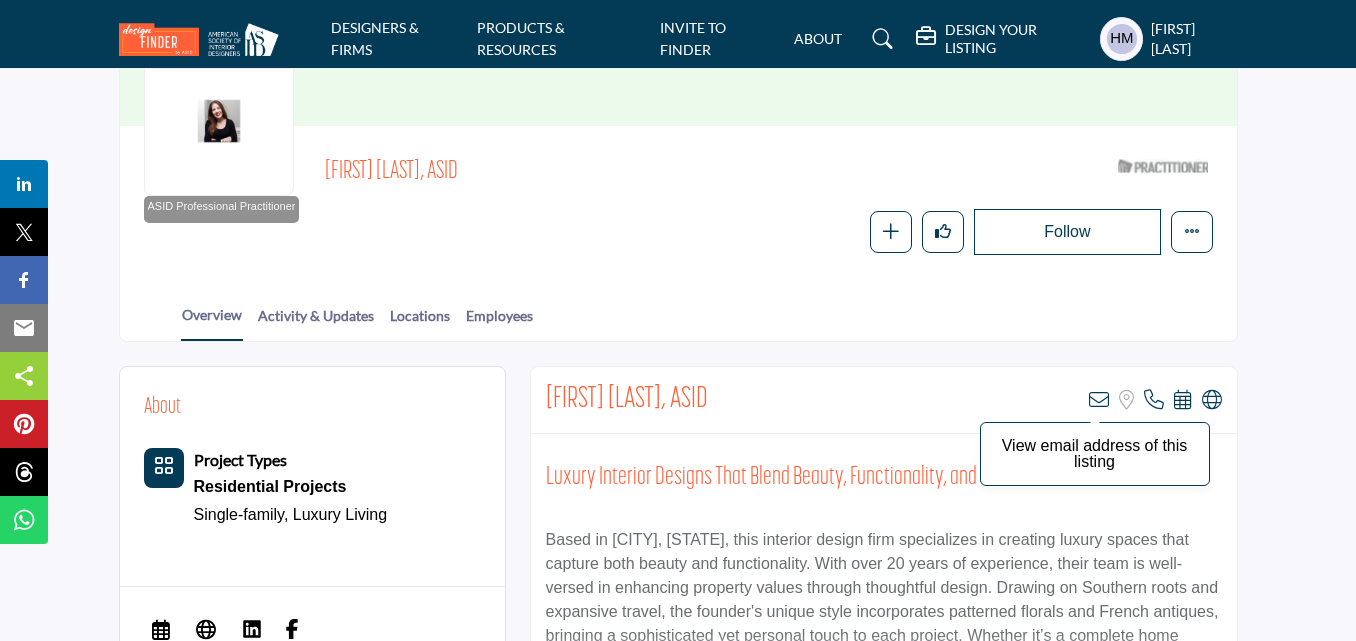click at bounding box center [1099, 400] 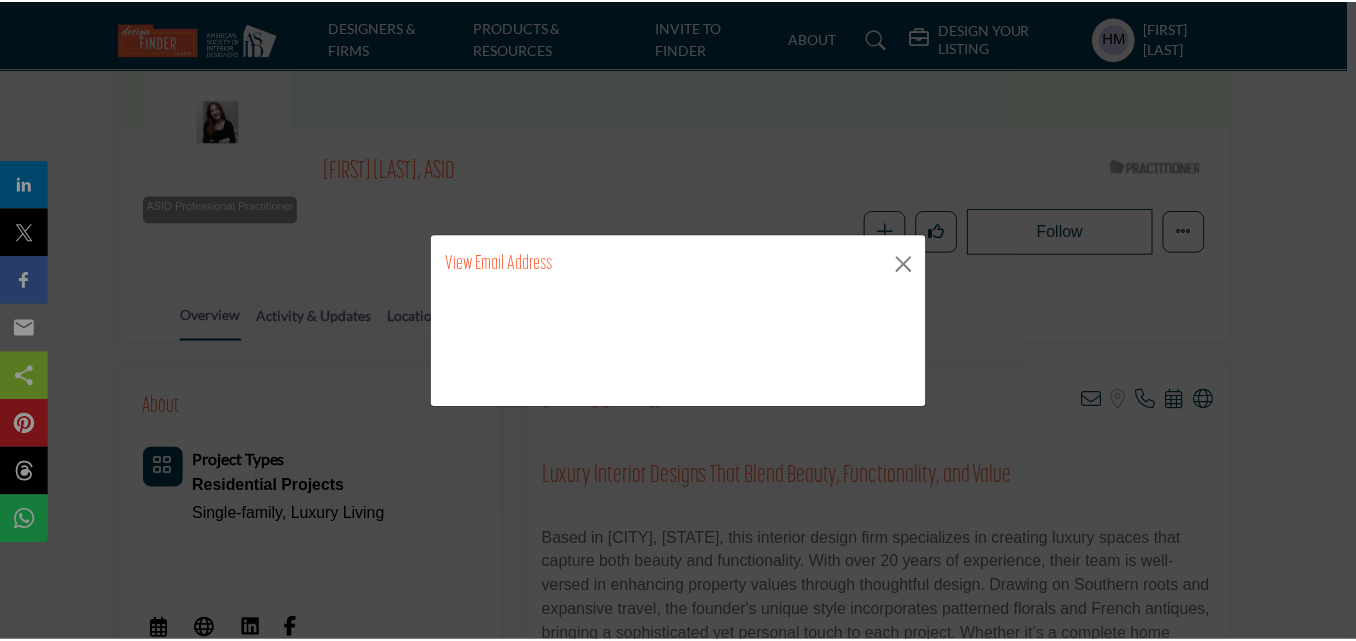 scroll, scrollTop: 0, scrollLeft: 0, axis: both 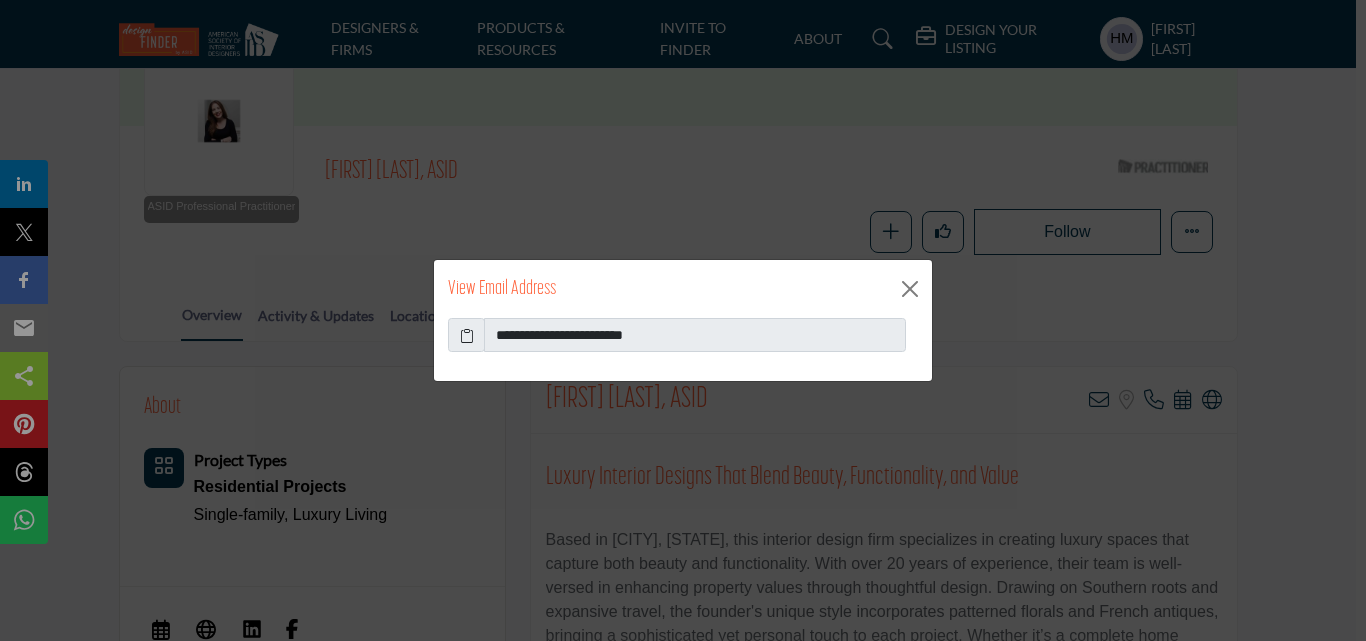 click at bounding box center (467, 335) 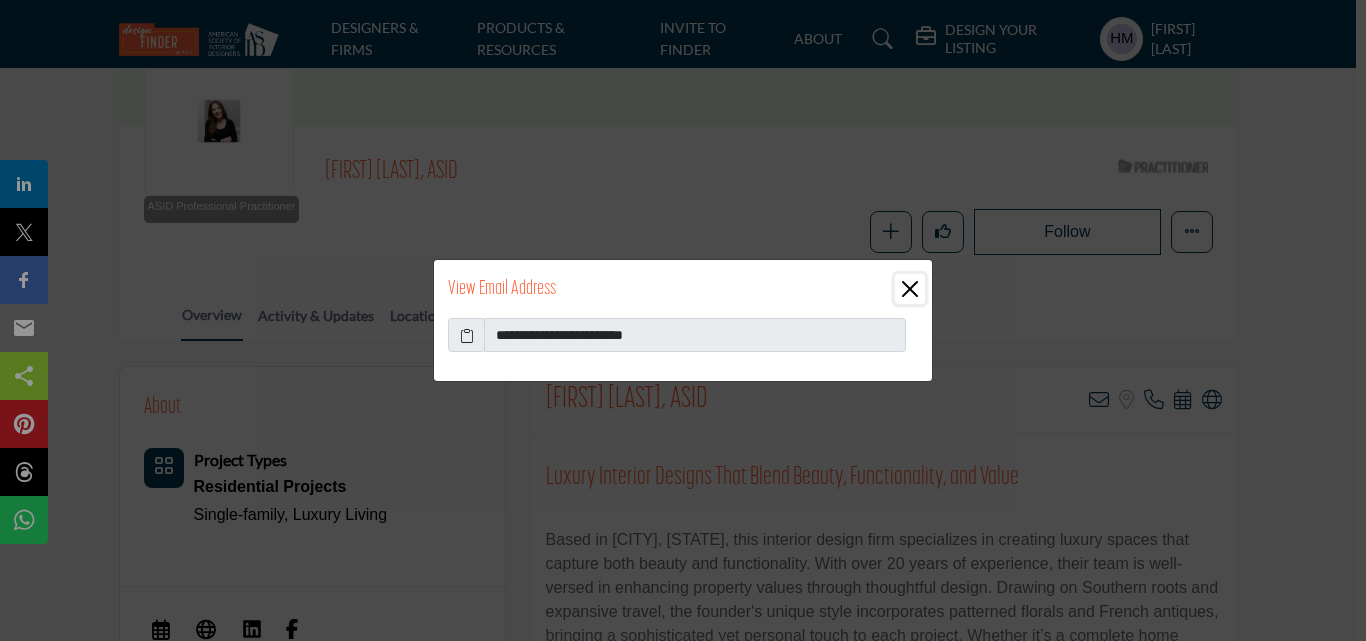 click at bounding box center [910, 289] 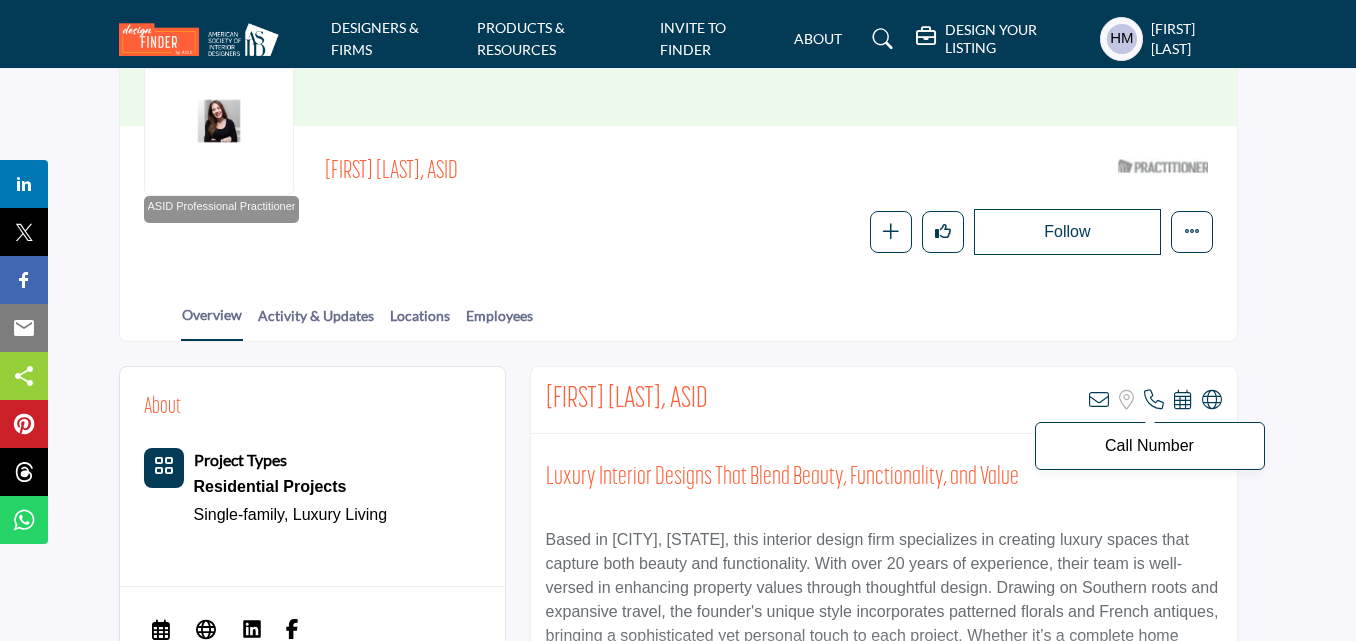 click at bounding box center [1154, 400] 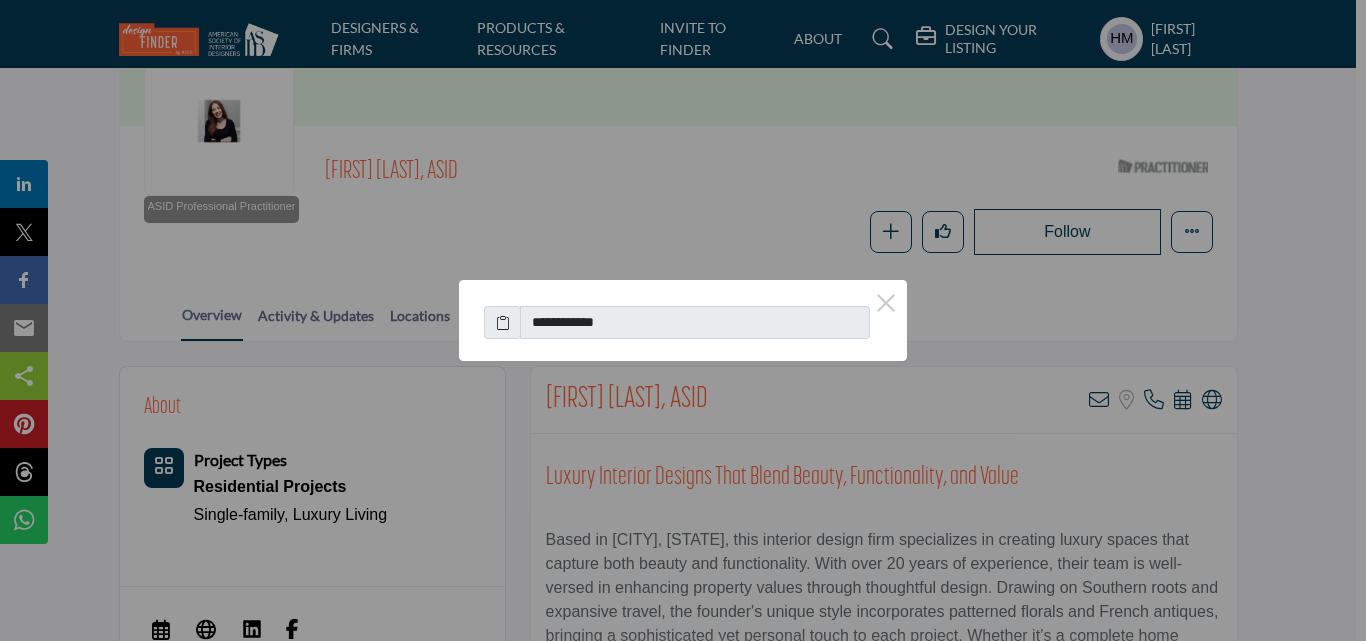 click at bounding box center [503, 322] 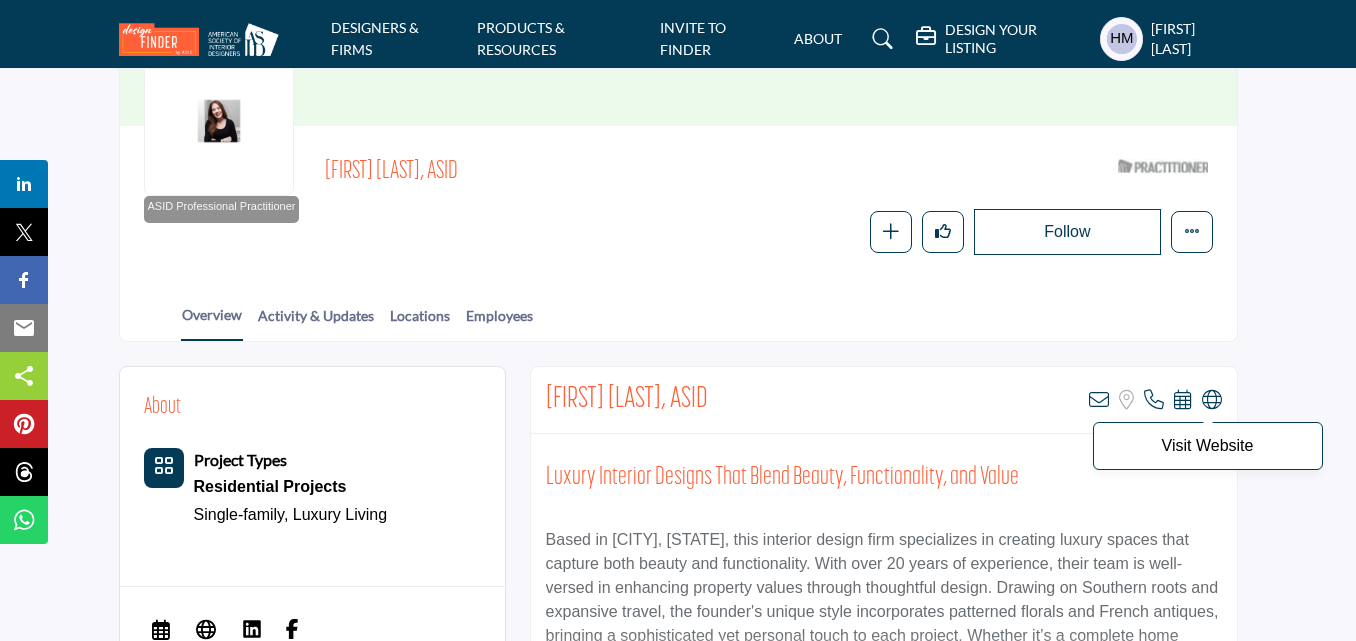 click at bounding box center [1212, 400] 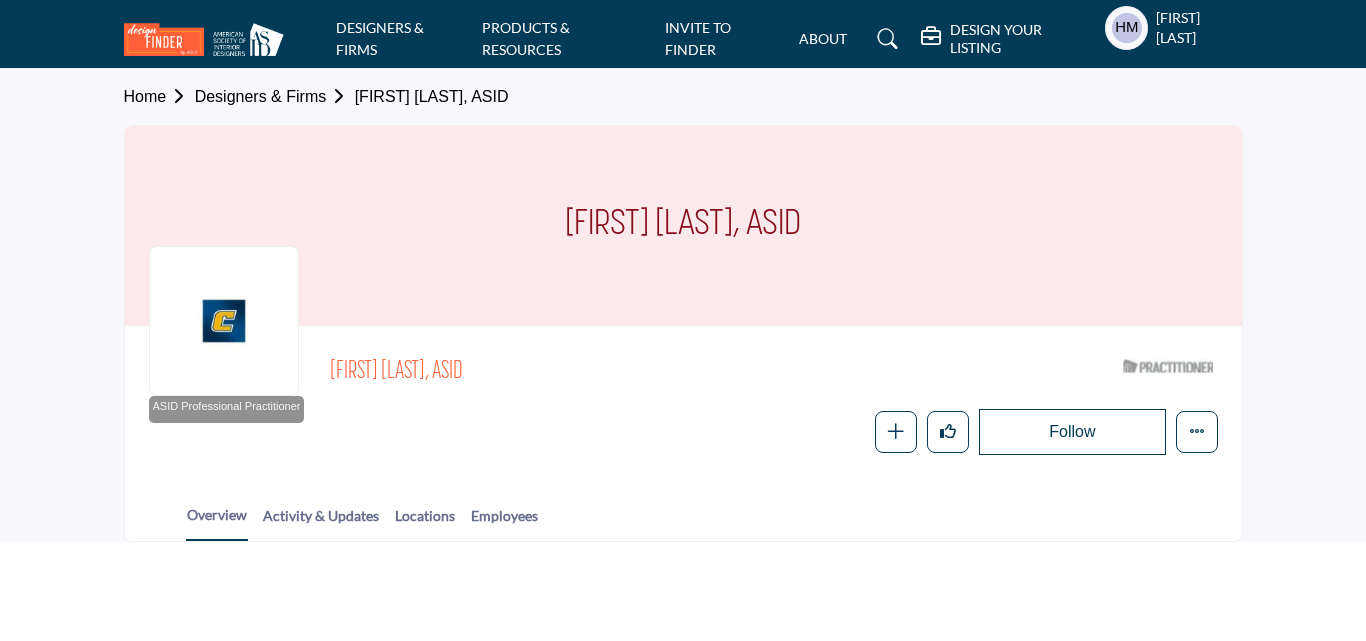 scroll, scrollTop: 0, scrollLeft: 0, axis: both 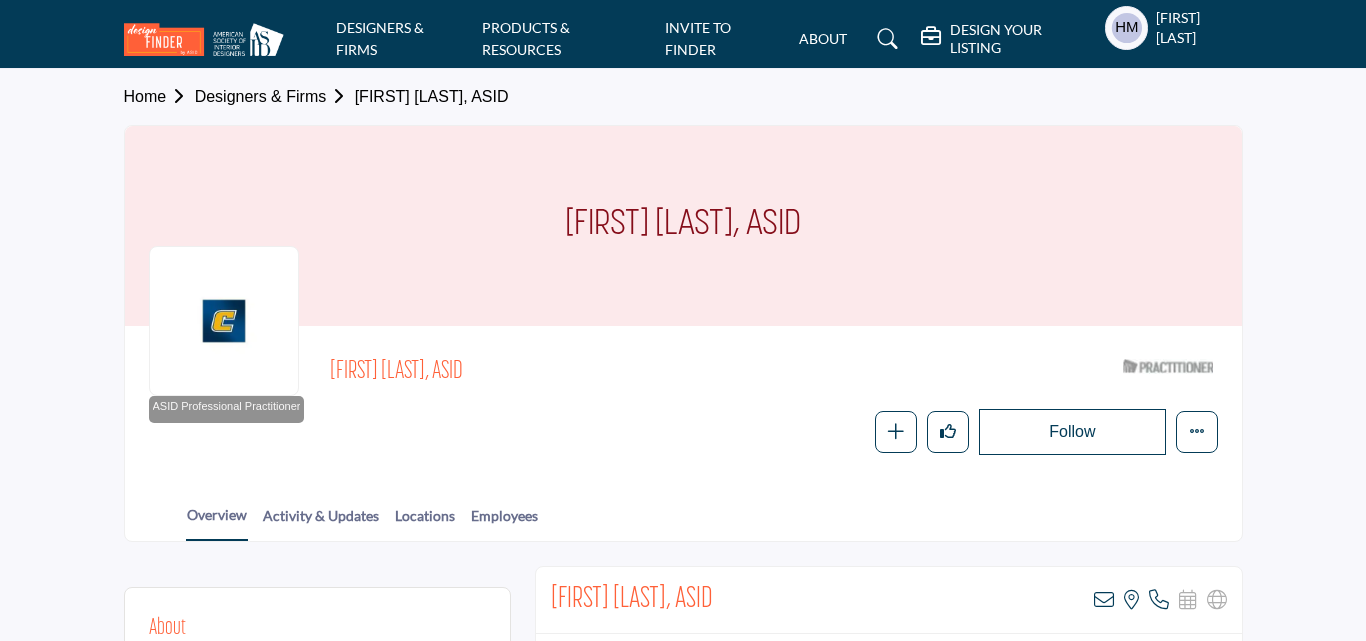 click on "[FIRST] [LAST], ASID" at bounding box center (683, 226) 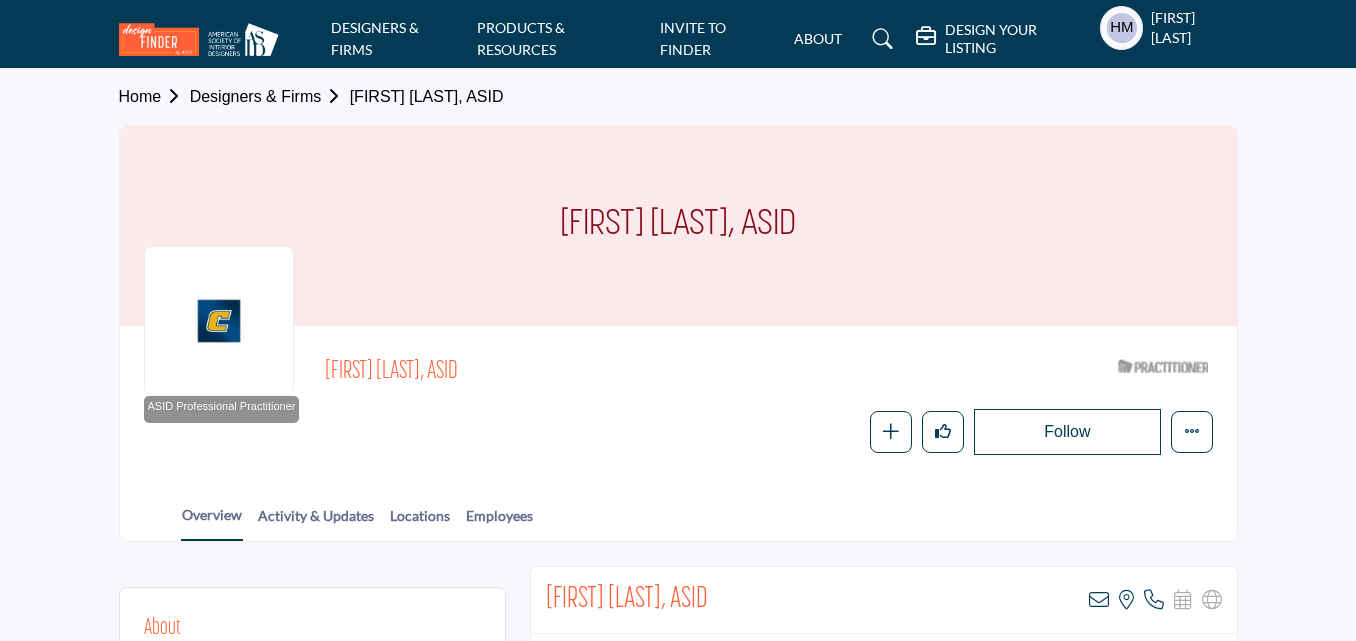 click on "[FIRST] [LAST], ASID" at bounding box center [678, 226] 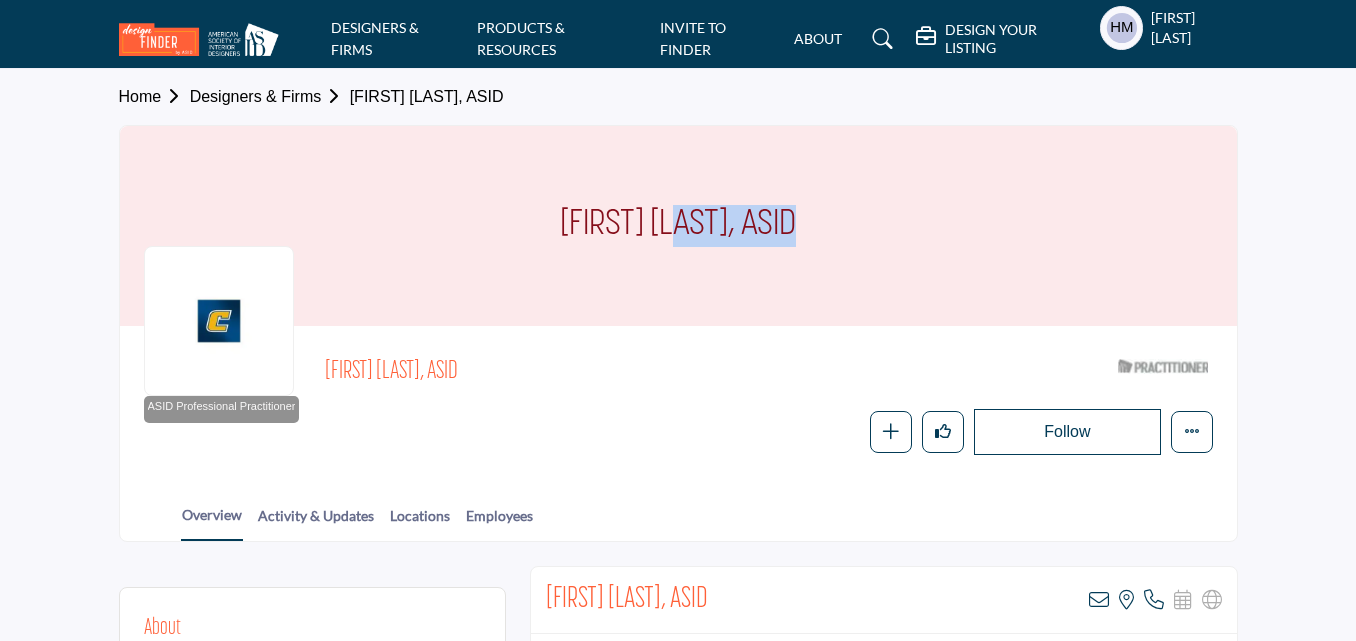 copy on "[FIRST] [LAST], ASID" 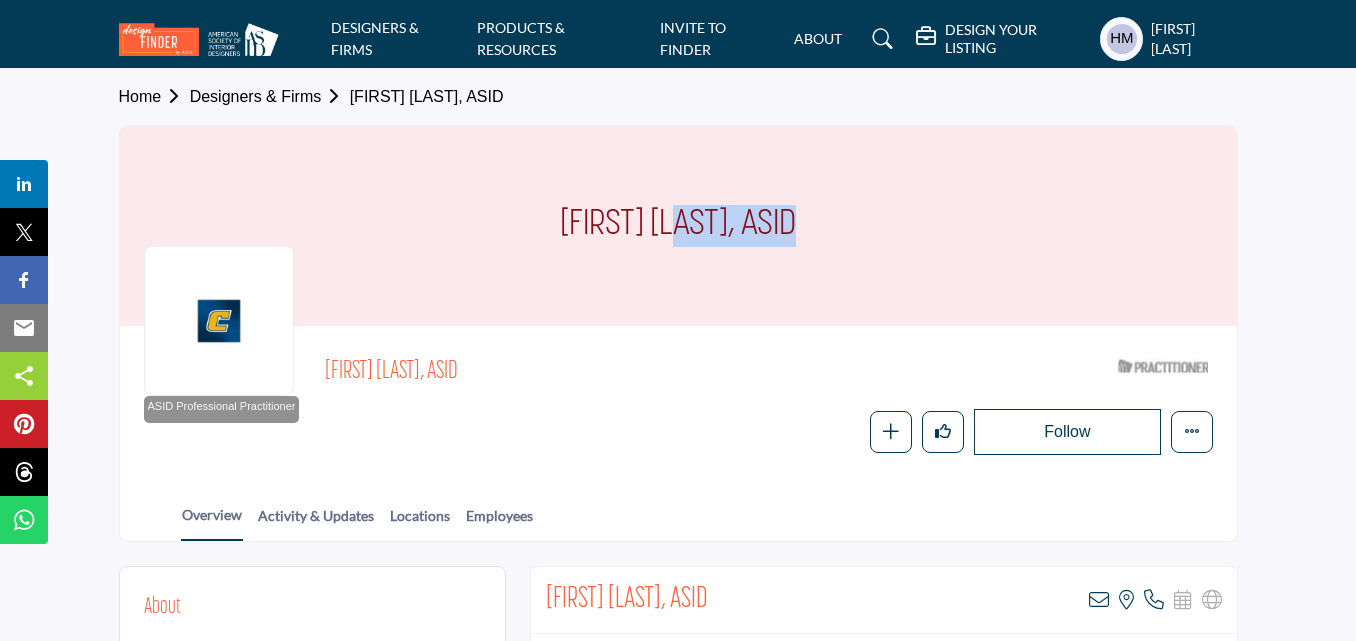 scroll, scrollTop: 300, scrollLeft: 0, axis: vertical 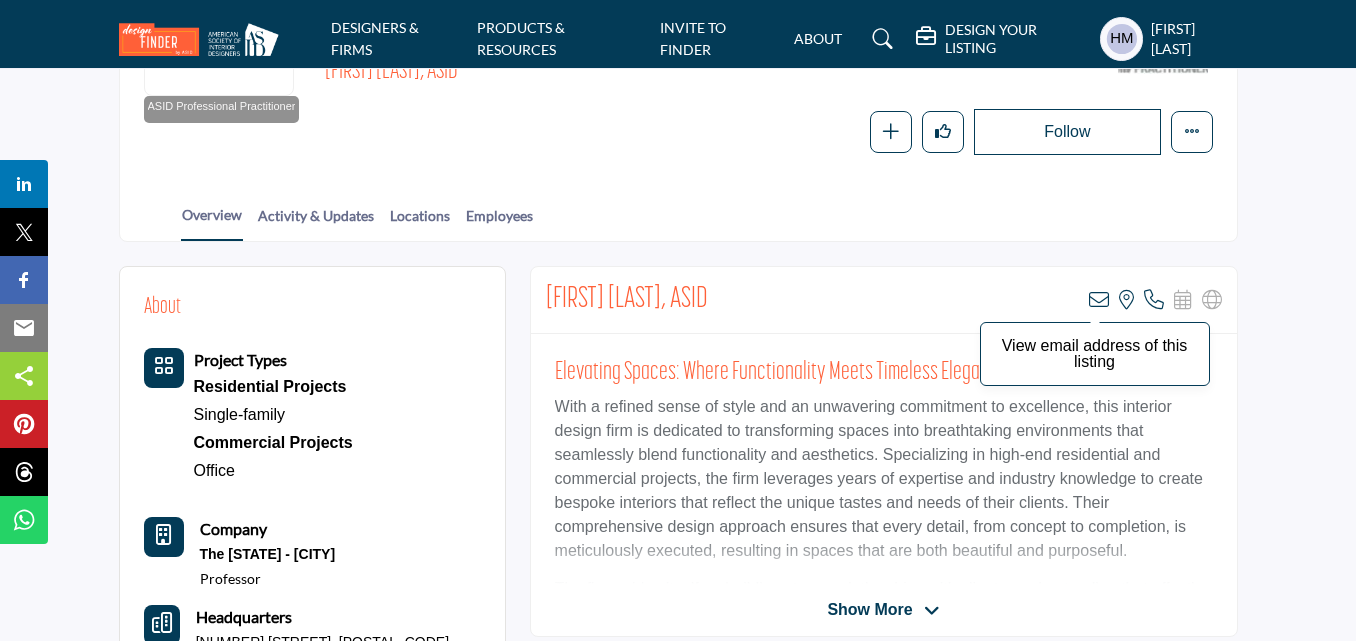 click at bounding box center [1099, 300] 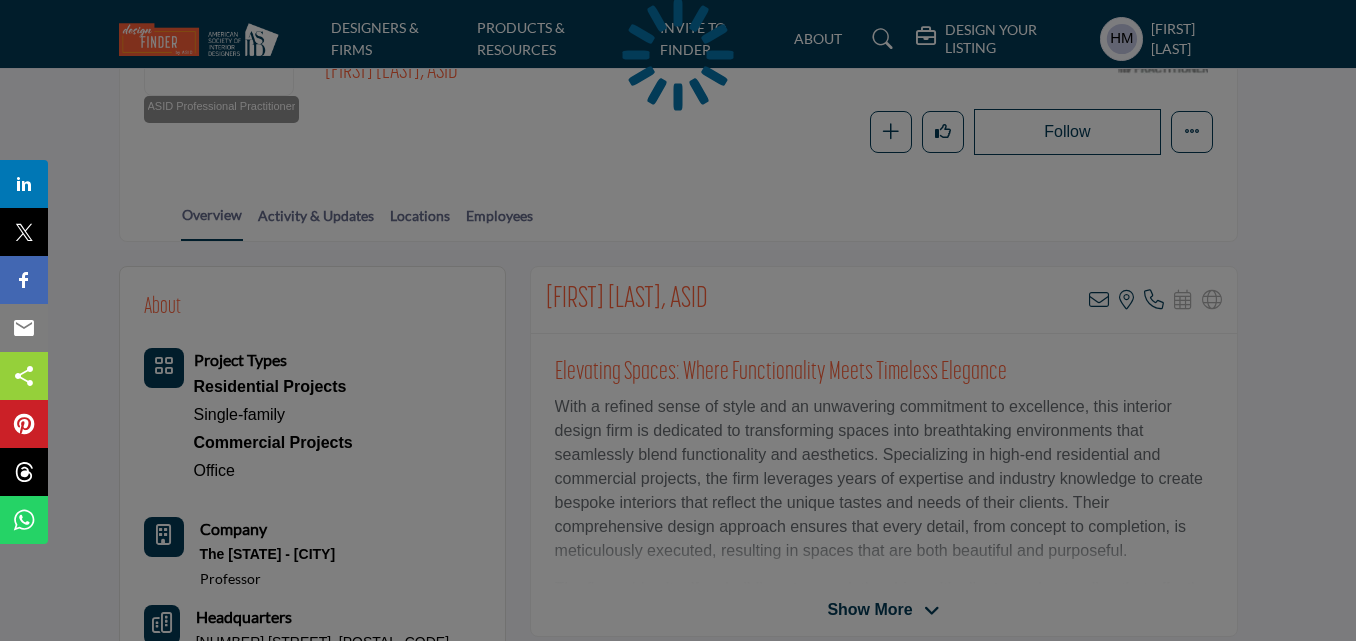 scroll, scrollTop: 0, scrollLeft: 0, axis: both 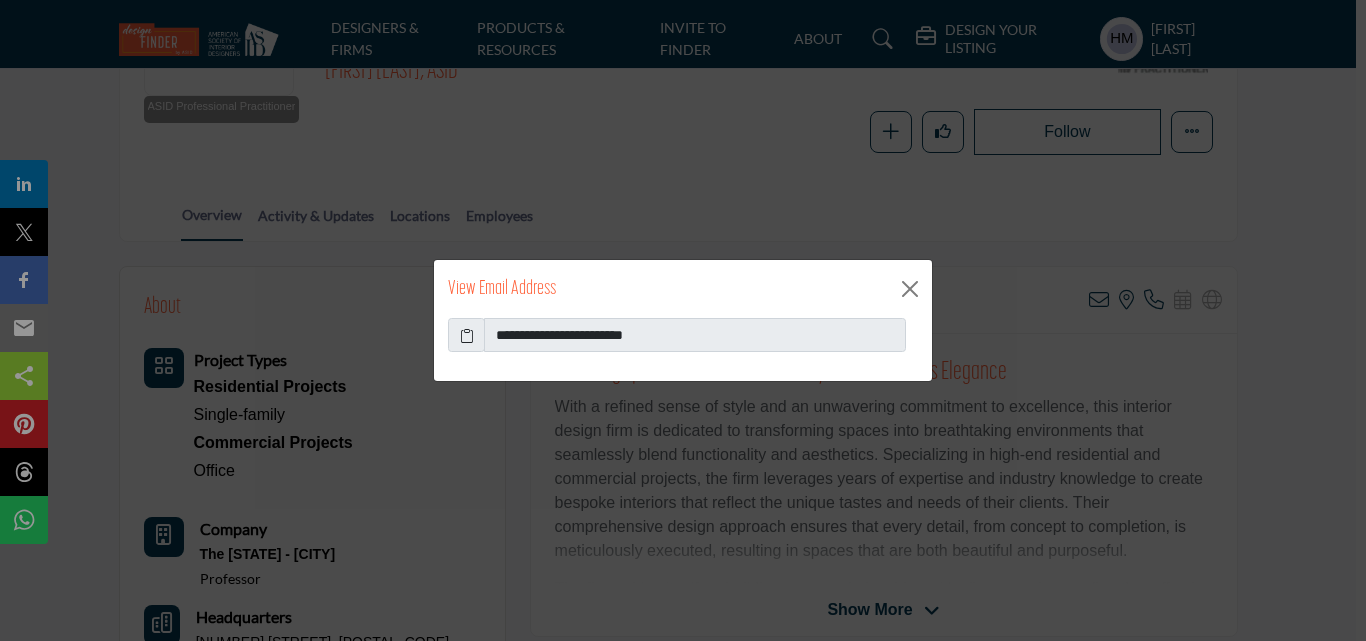 click at bounding box center [467, 335] 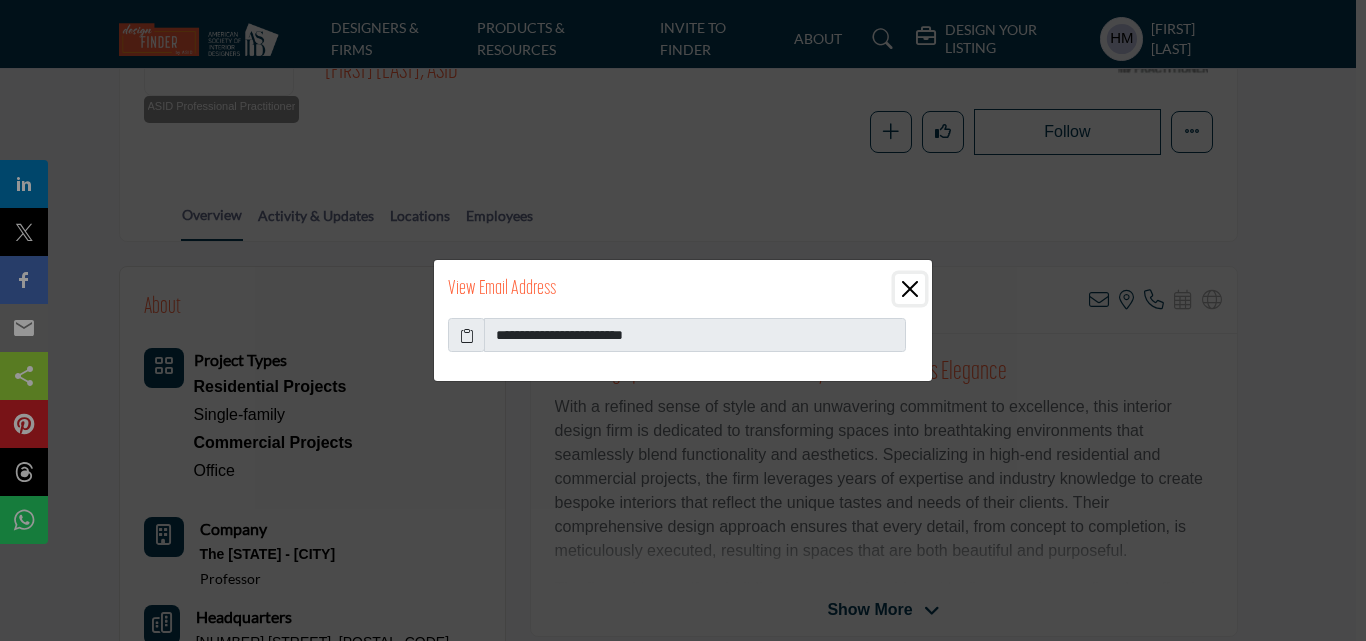 click at bounding box center (910, 289) 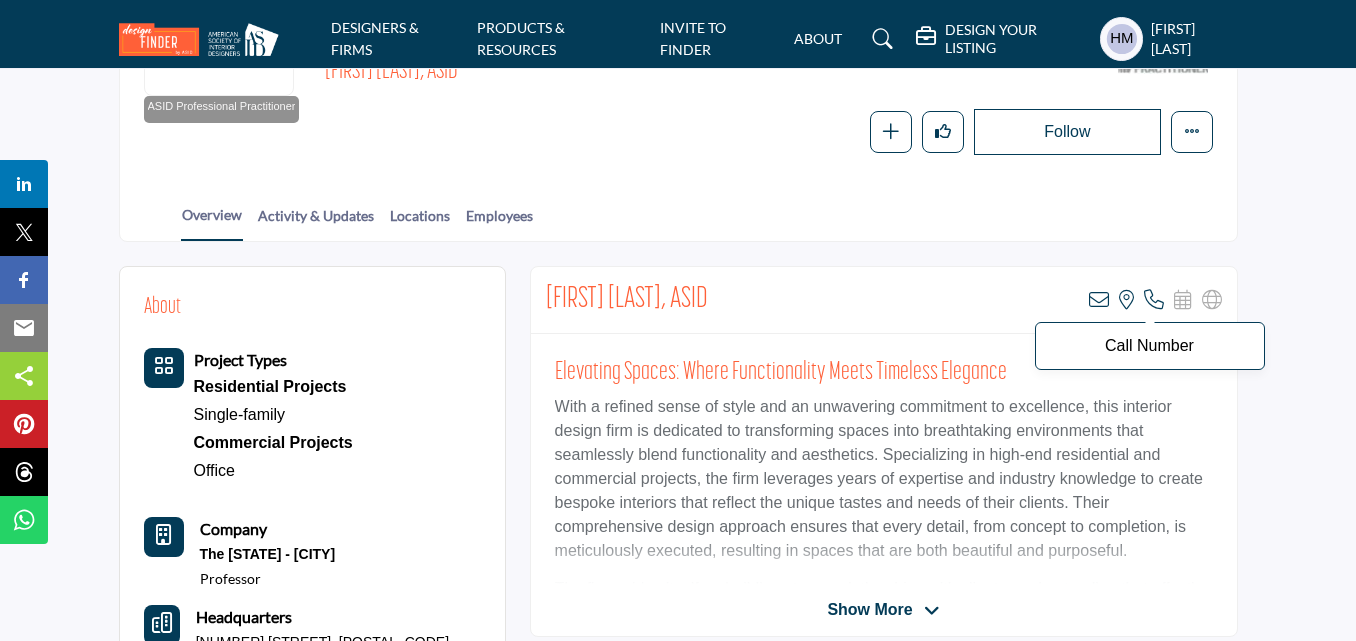 click at bounding box center [1154, 300] 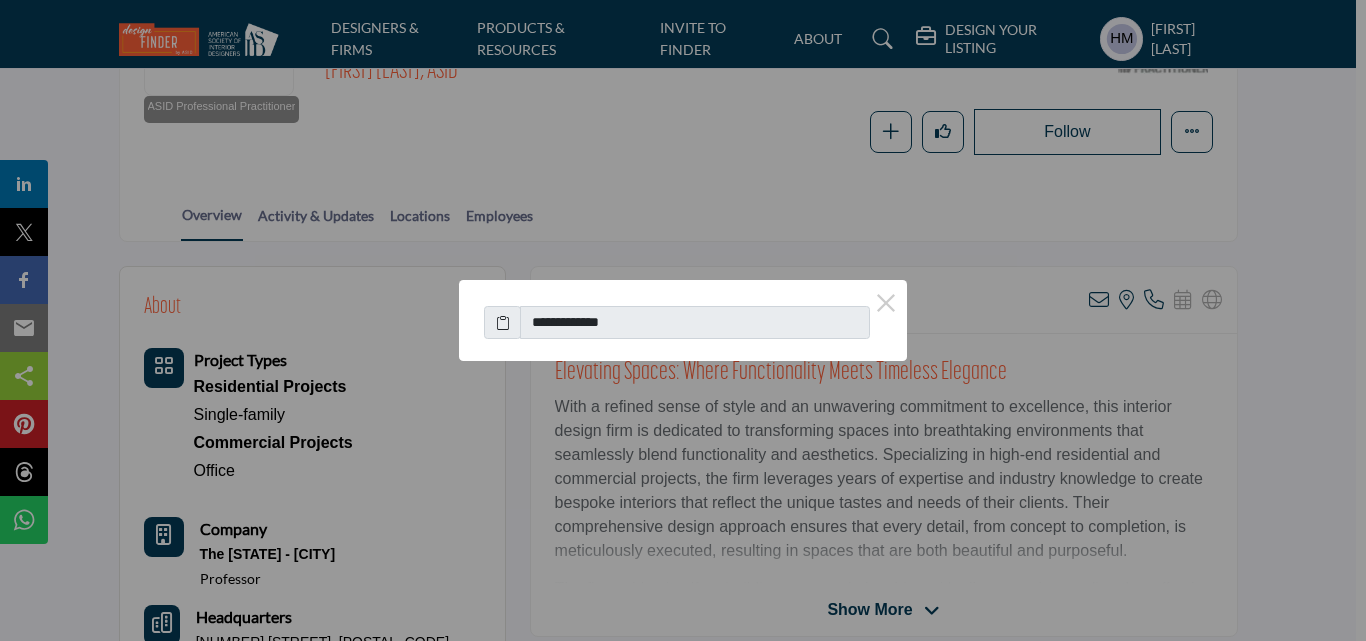 click at bounding box center [503, 322] 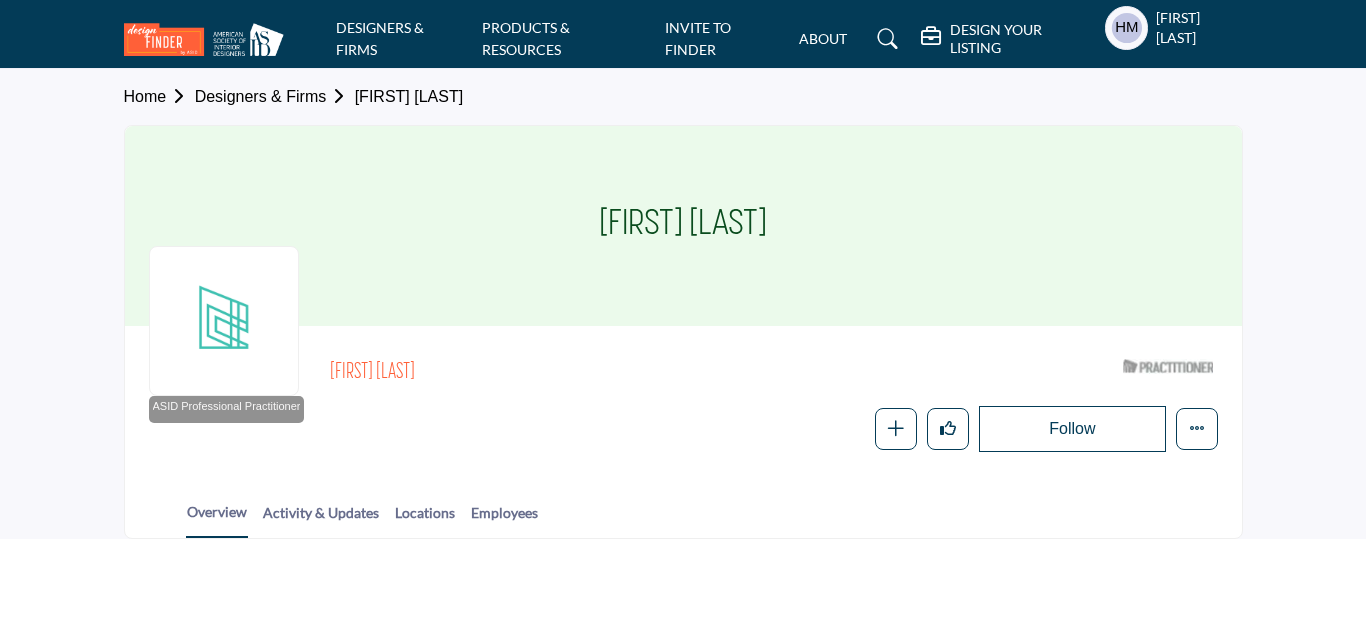 scroll, scrollTop: 0, scrollLeft: 0, axis: both 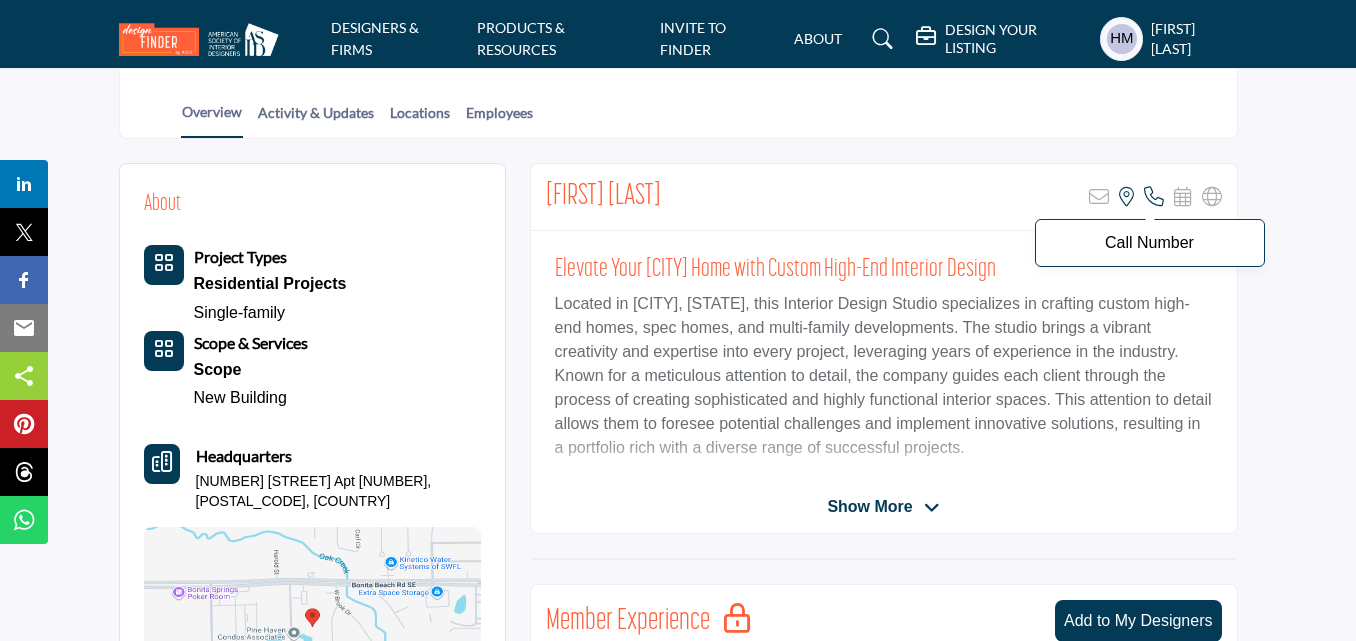 click at bounding box center [1154, 197] 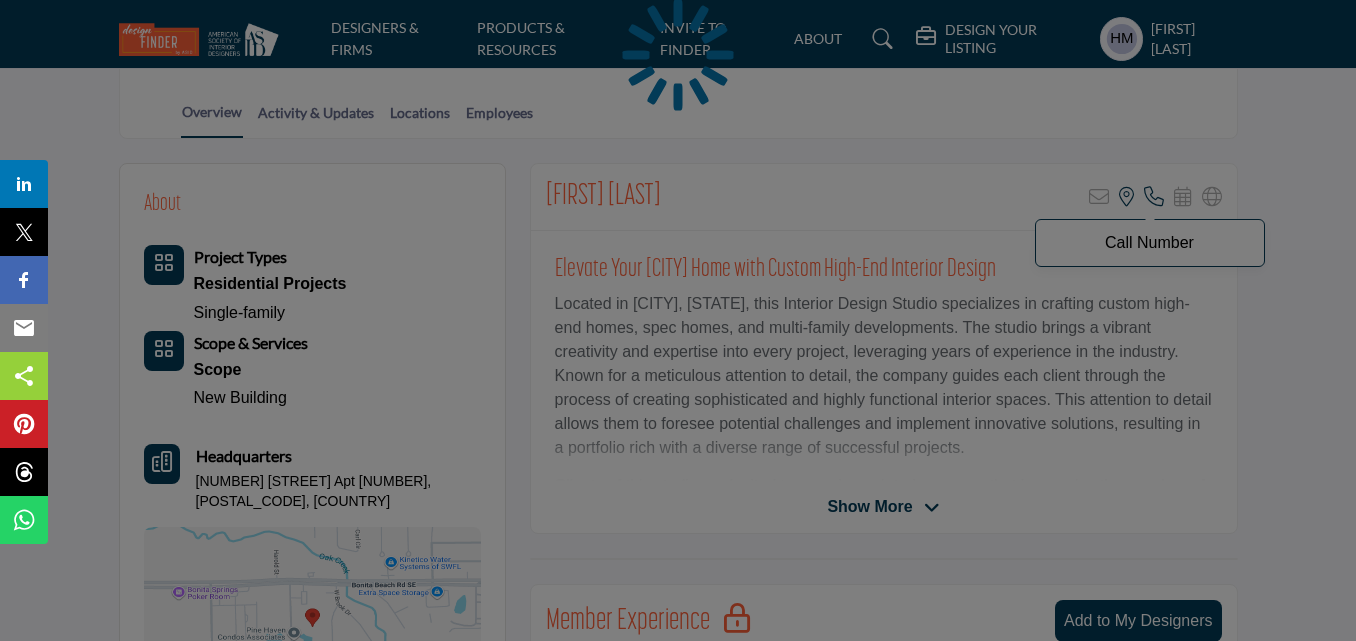scroll, scrollTop: 0, scrollLeft: 0, axis: both 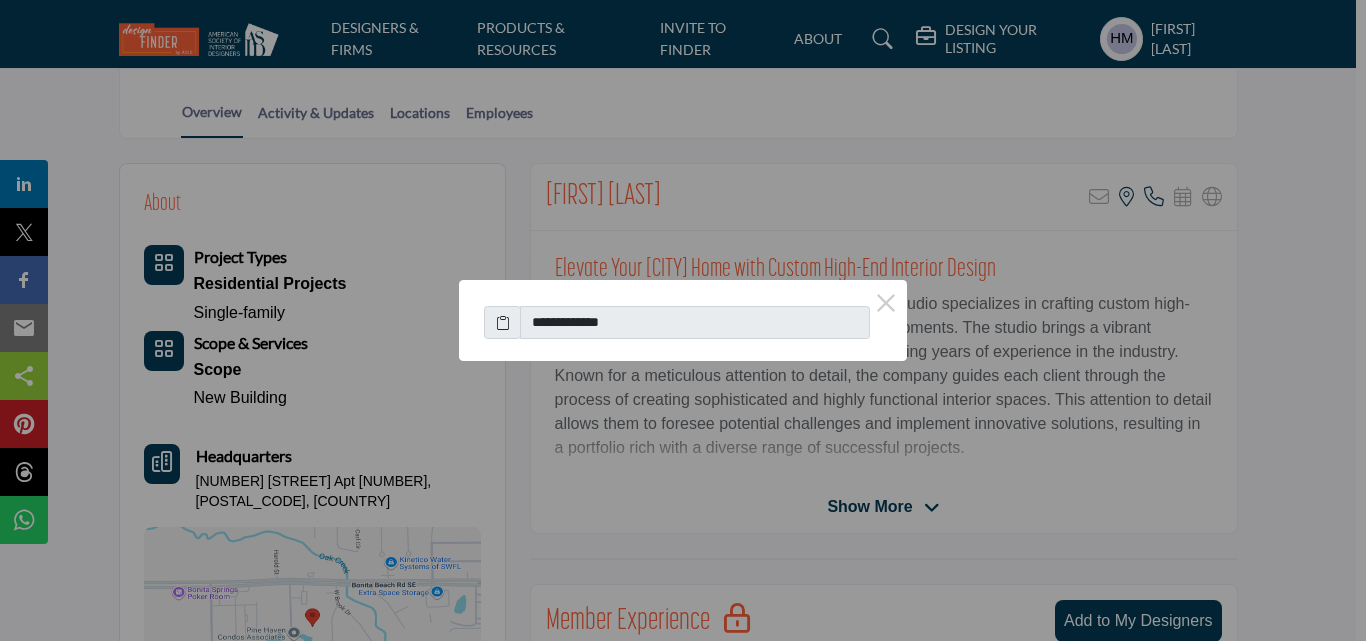 click at bounding box center [502, 323] 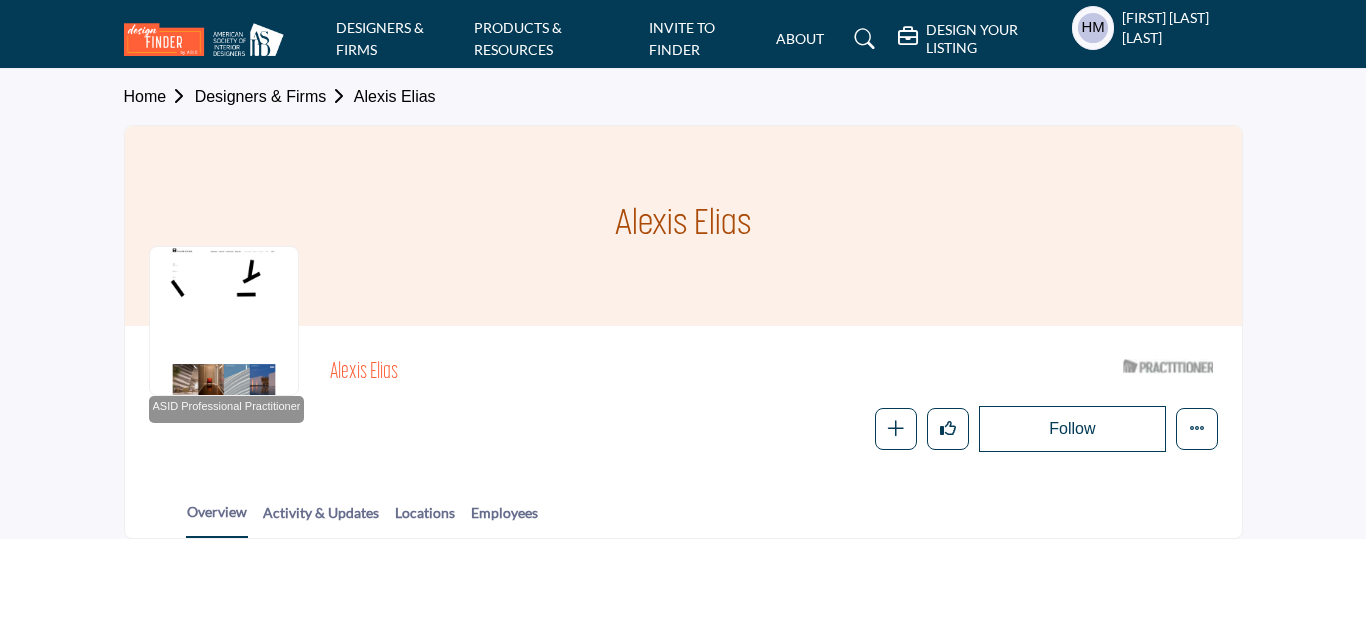 scroll, scrollTop: 0, scrollLeft: 0, axis: both 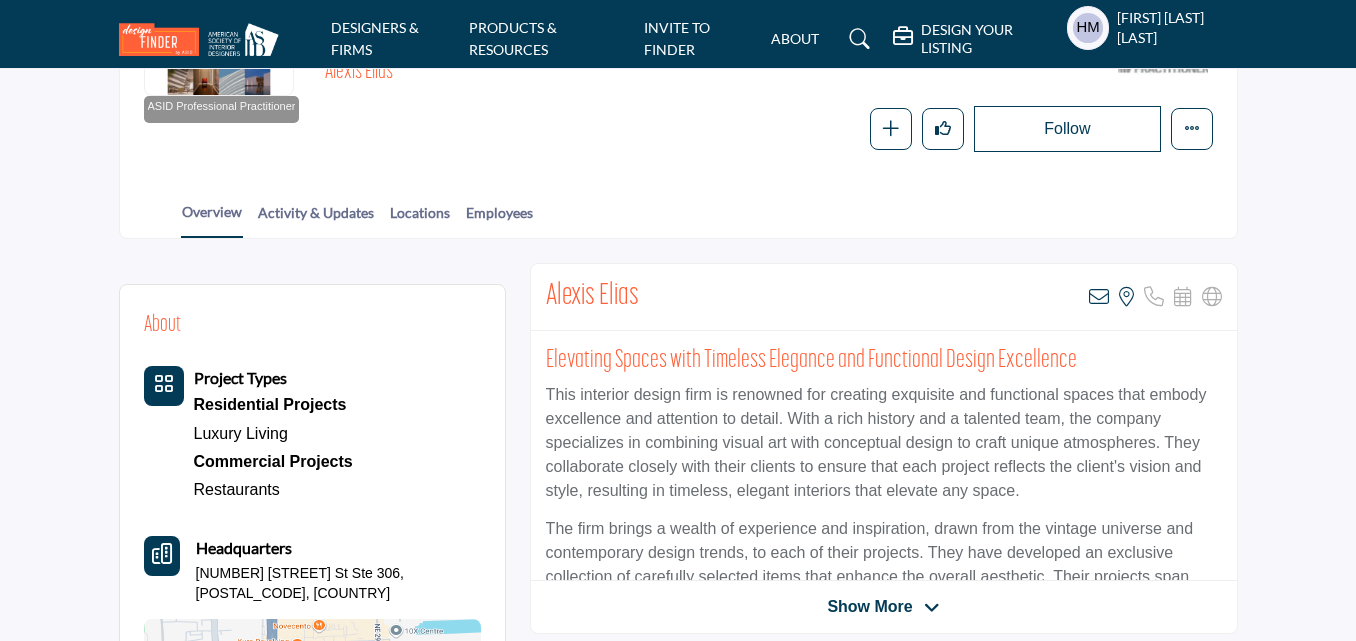 click at bounding box center [0, 0] 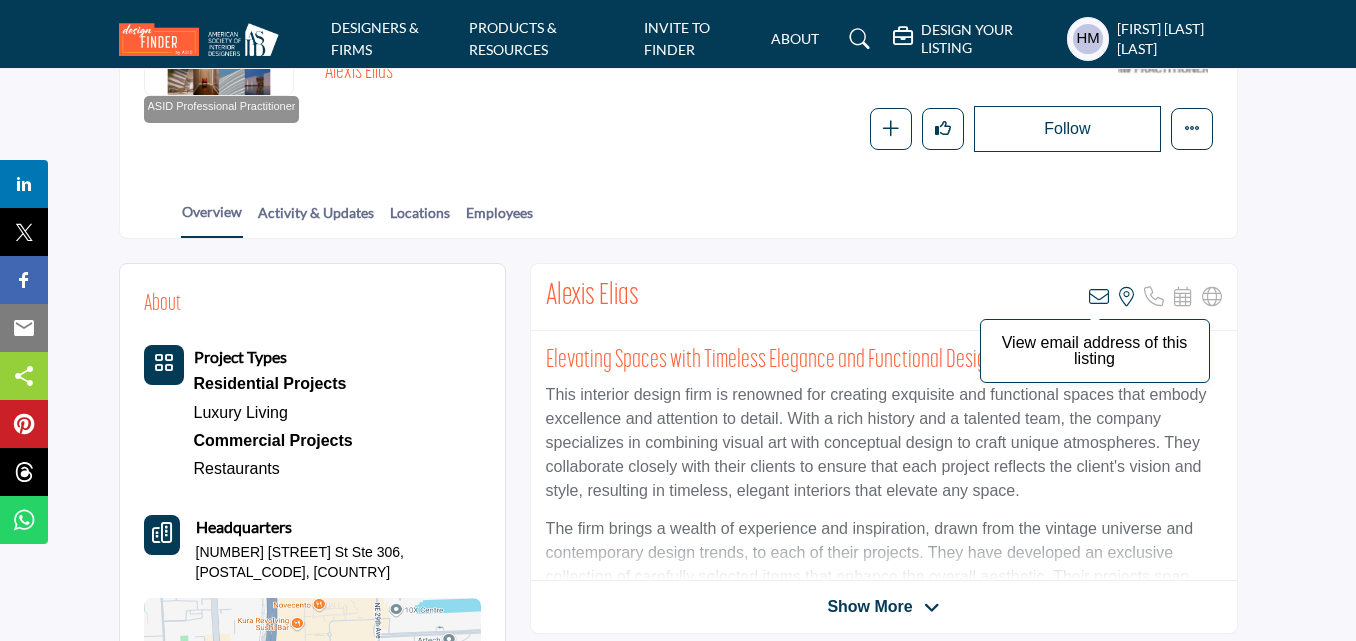 click at bounding box center (1099, 297) 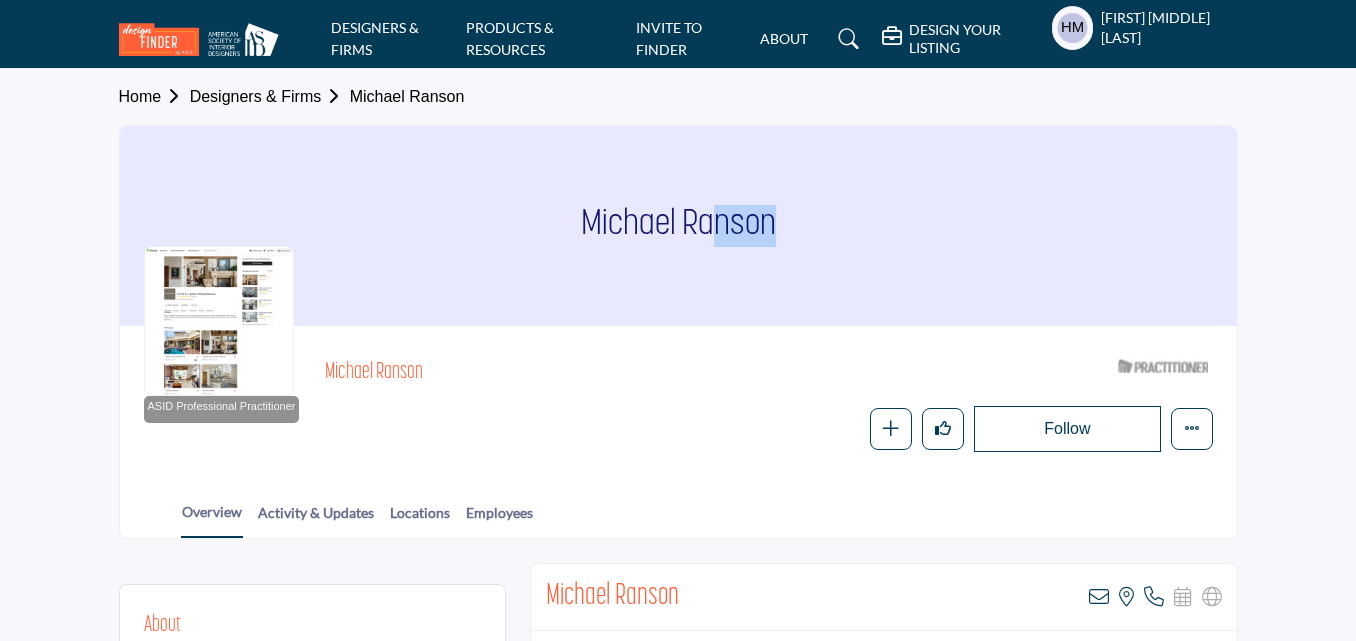 scroll, scrollTop: 125, scrollLeft: 0, axis: vertical 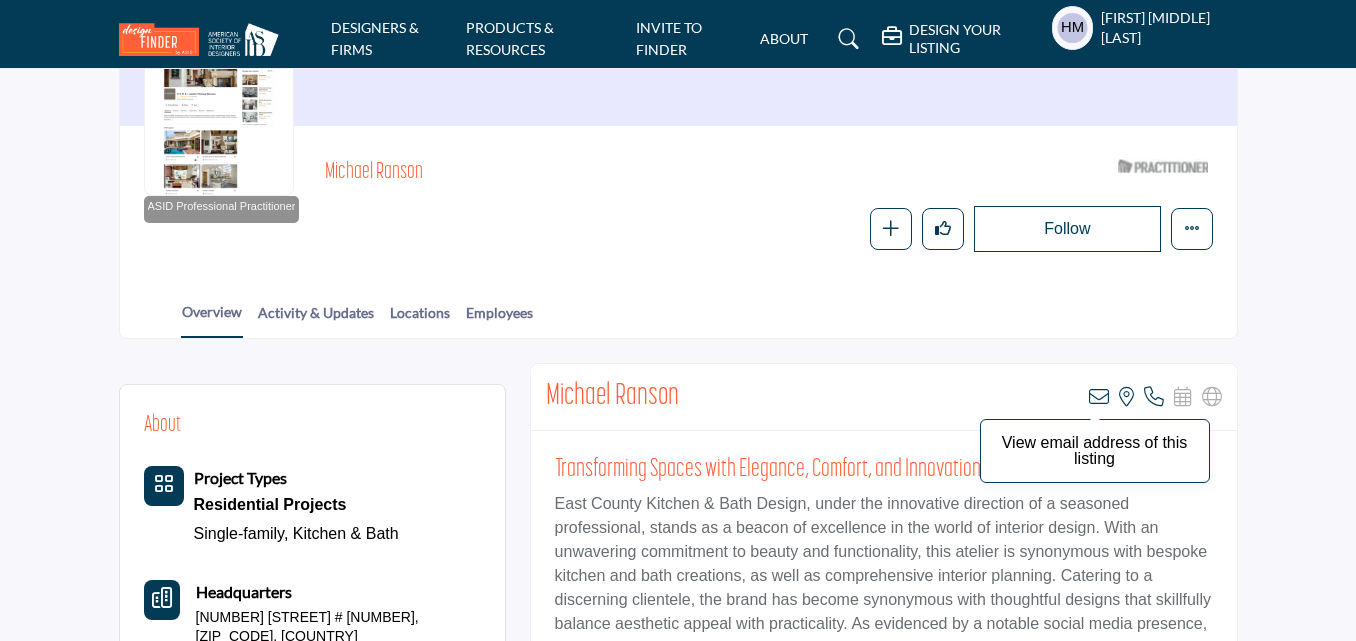 click at bounding box center (1099, 397) 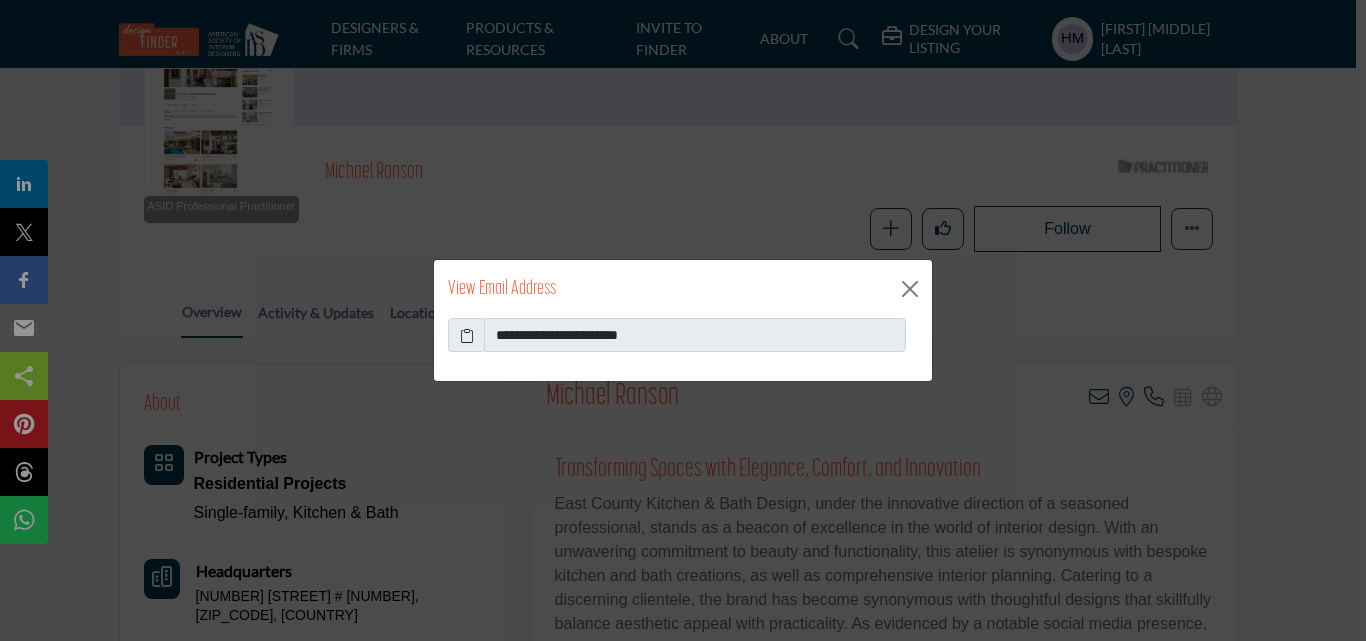 scroll, scrollTop: 0, scrollLeft: 0, axis: both 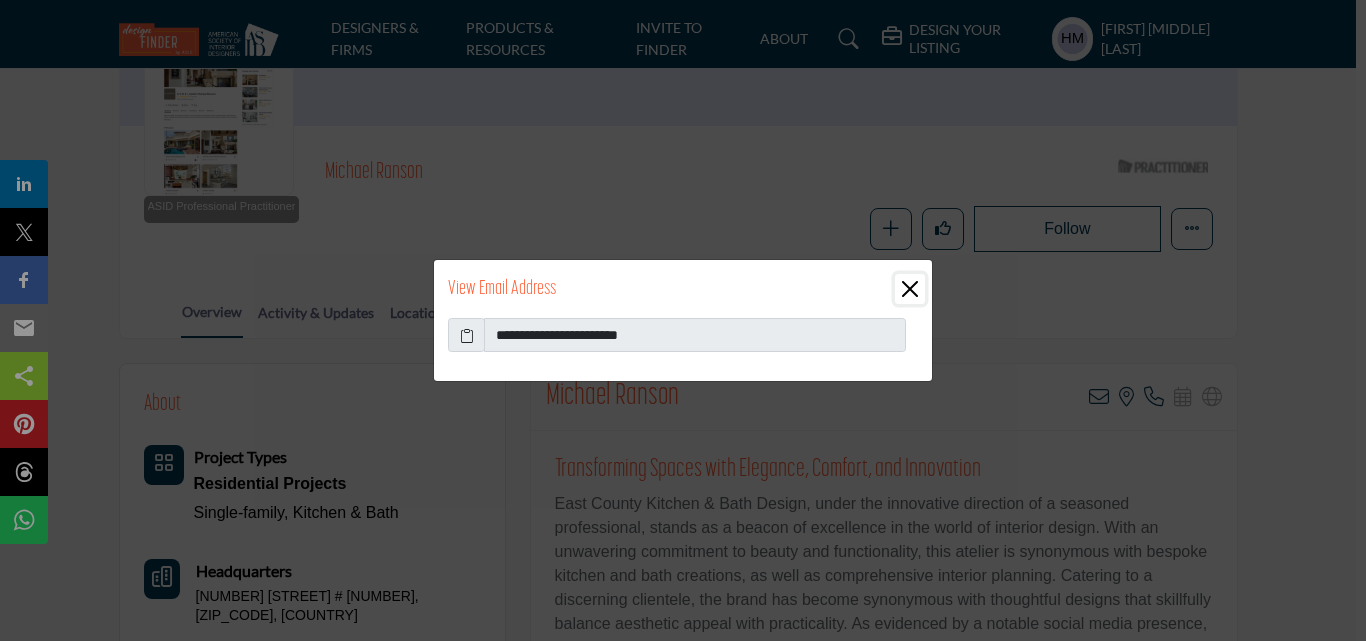 click at bounding box center (910, 289) 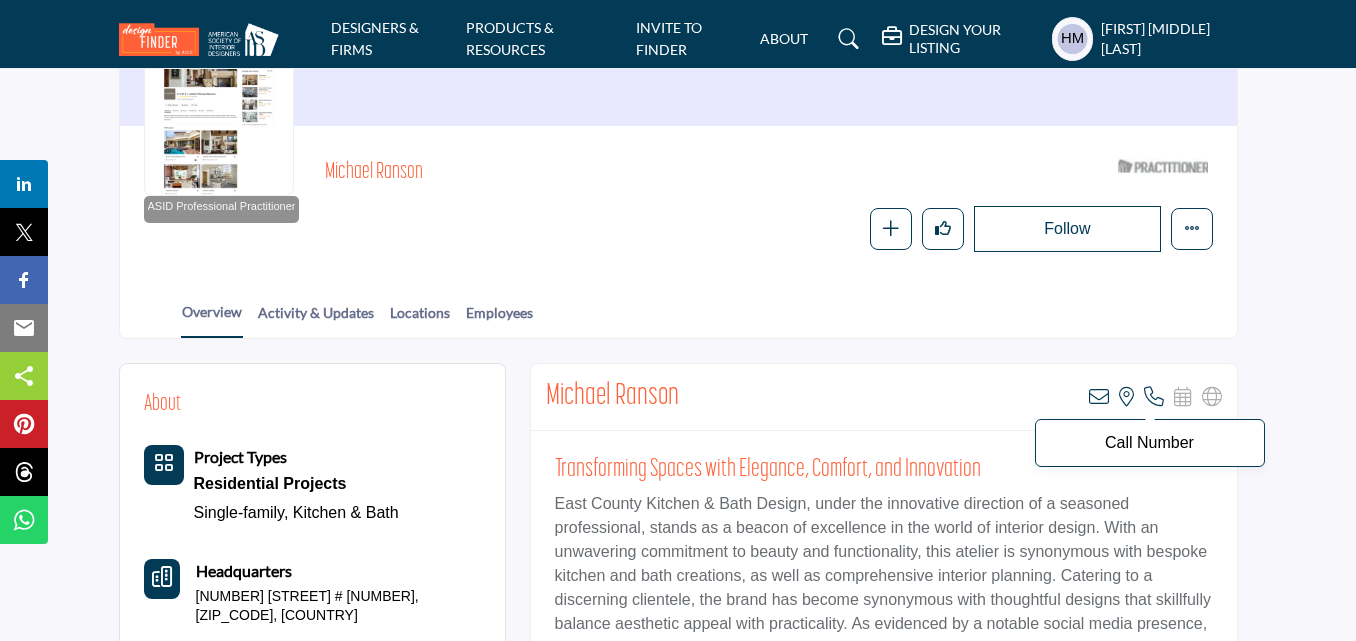 click at bounding box center [1154, 397] 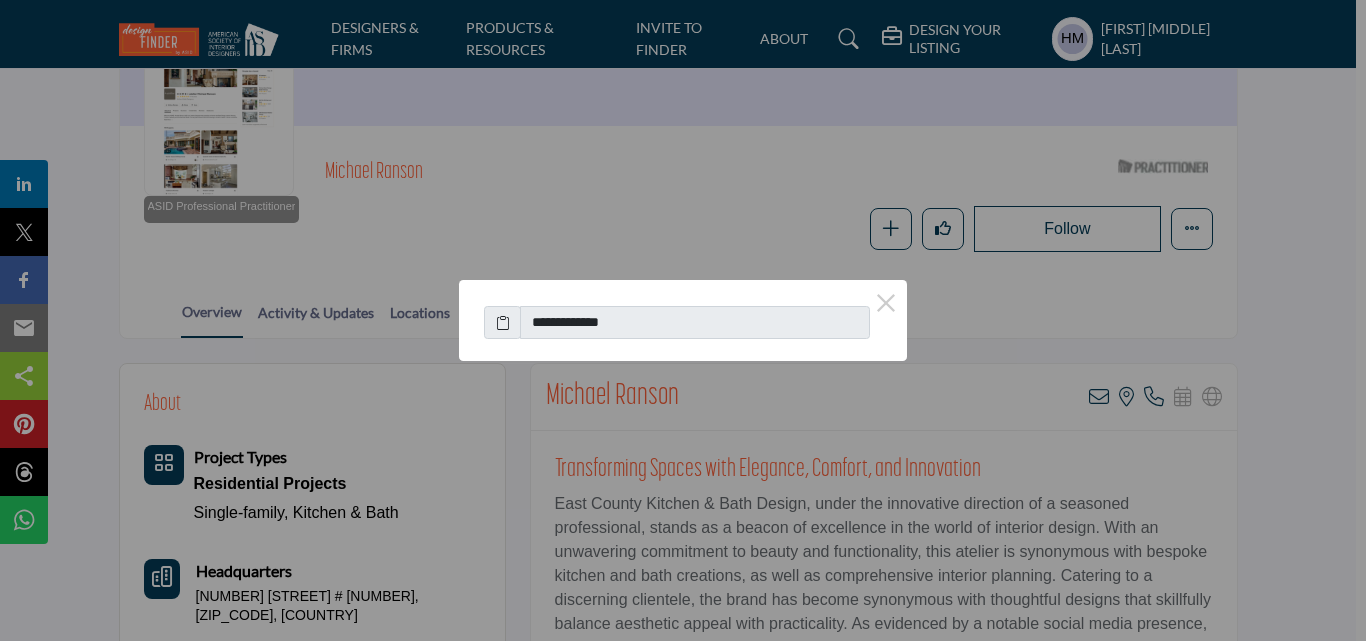 click at bounding box center [503, 322] 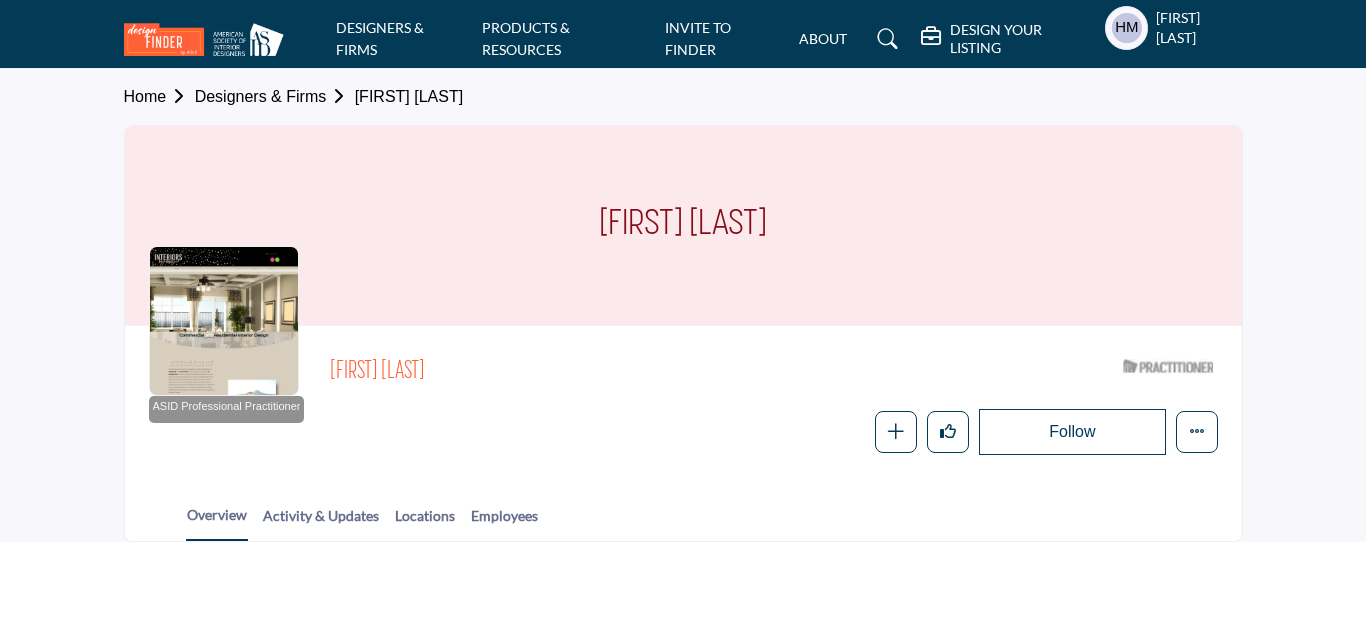 scroll, scrollTop: 0, scrollLeft: 0, axis: both 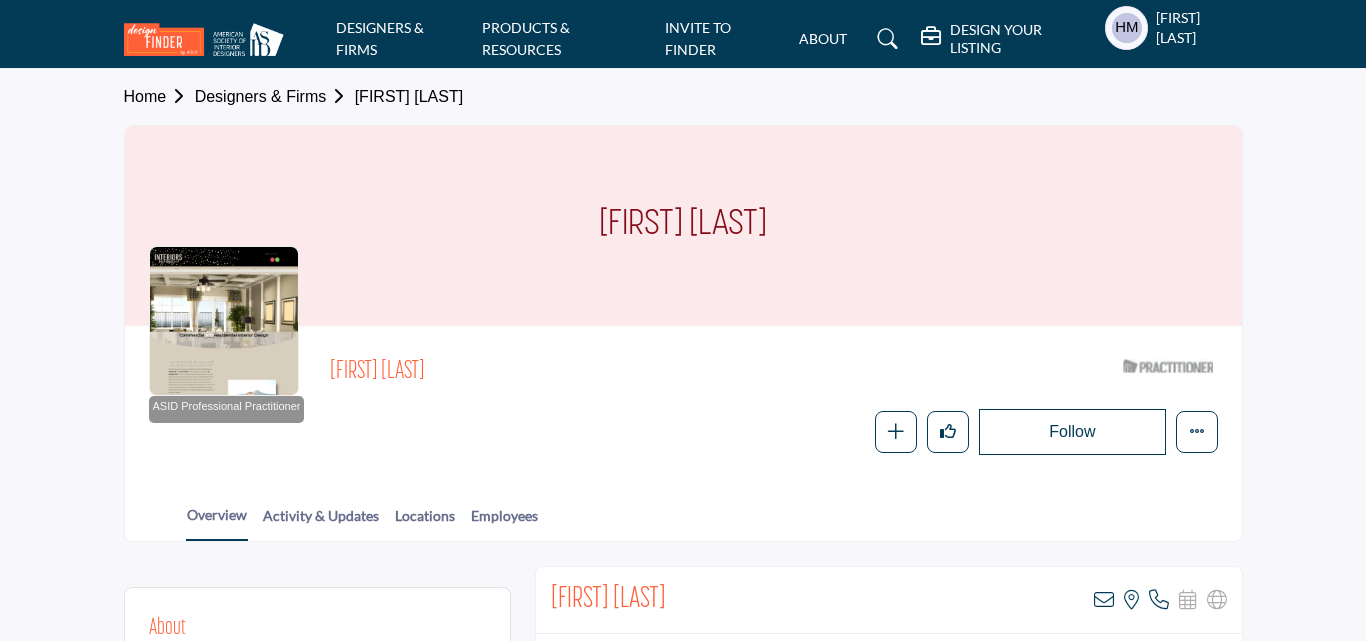 click on "[FIRST] [LAST]" at bounding box center [683, 226] 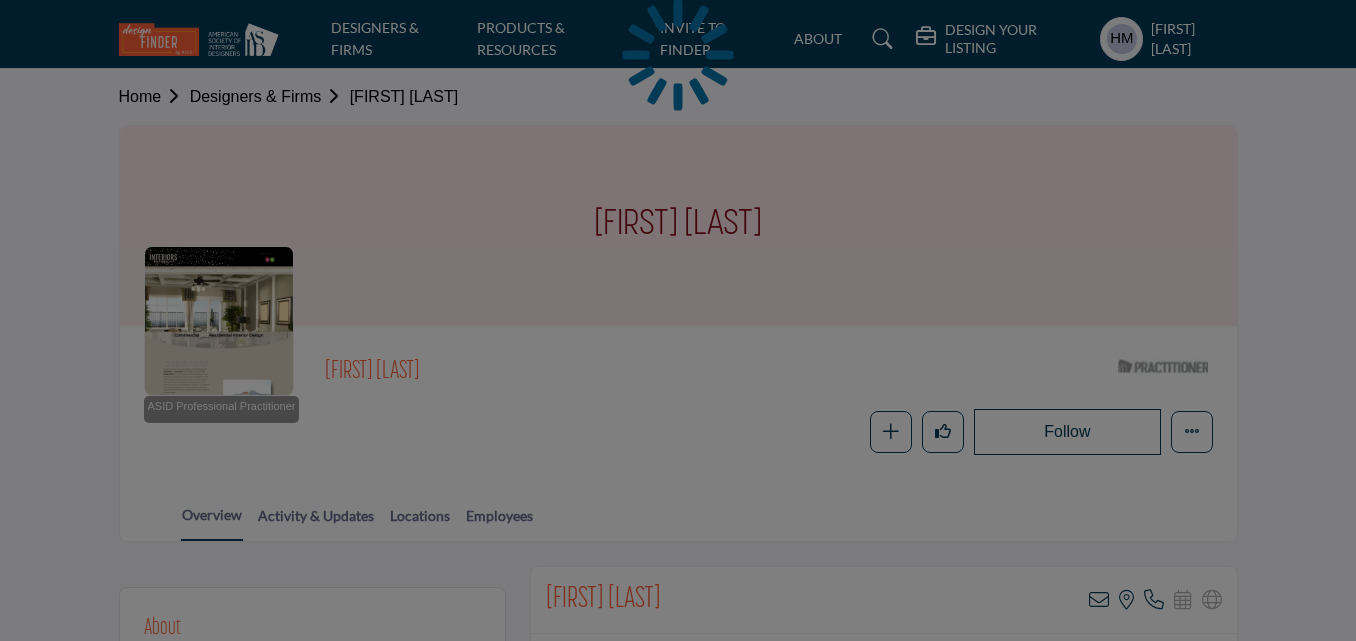 drag, startPoint x: 512, startPoint y: 212, endPoint x: 714, endPoint y: 215, distance: 202.02228 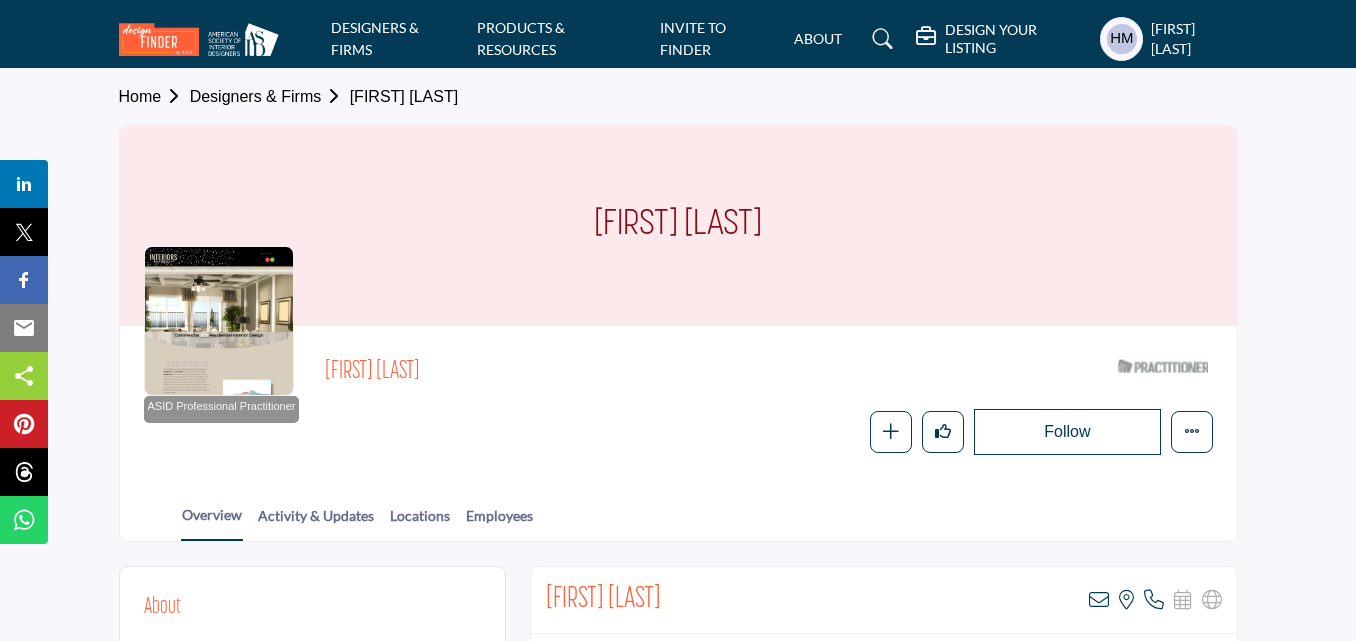 drag, startPoint x: 499, startPoint y: 233, endPoint x: 460, endPoint y: 364, distance: 136.68211 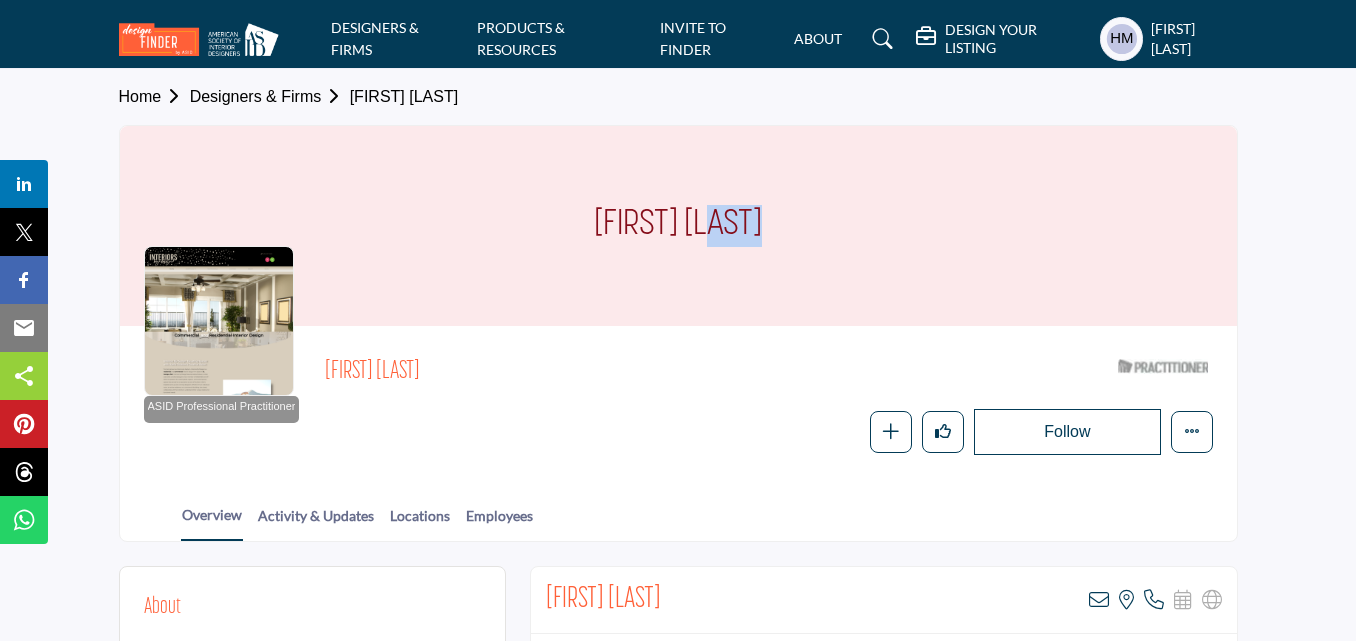 scroll, scrollTop: 0, scrollLeft: 0, axis: both 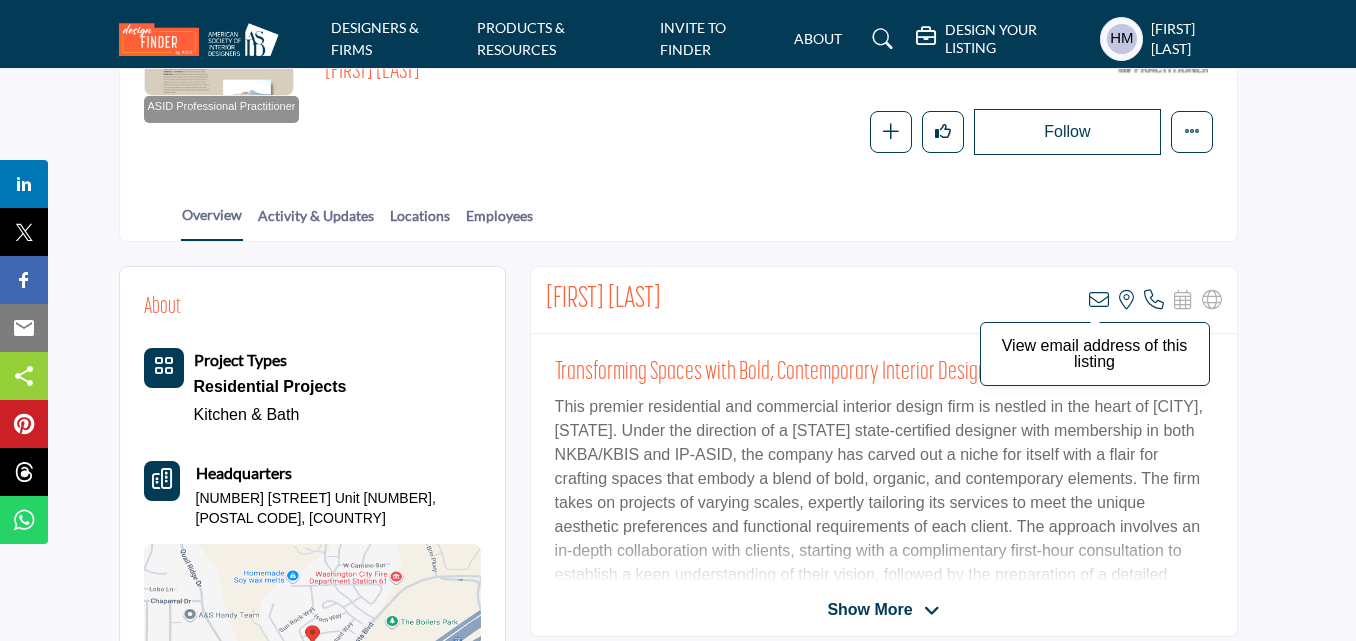click at bounding box center [1099, 300] 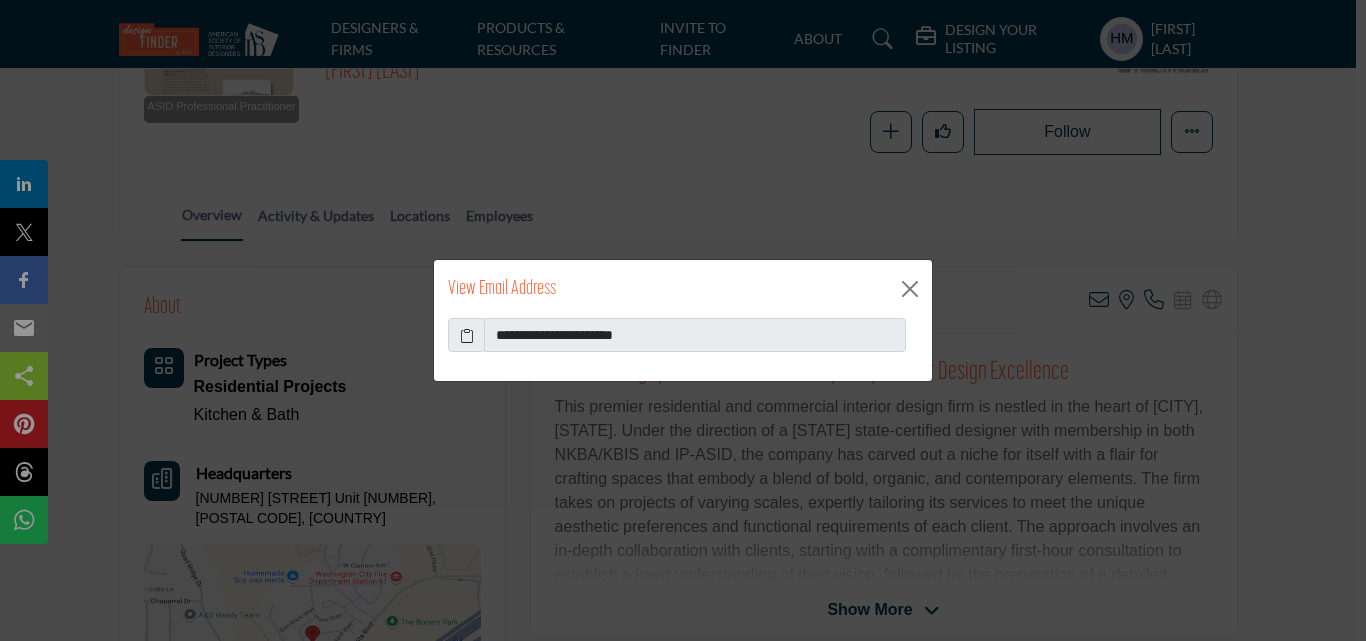 click at bounding box center [467, 335] 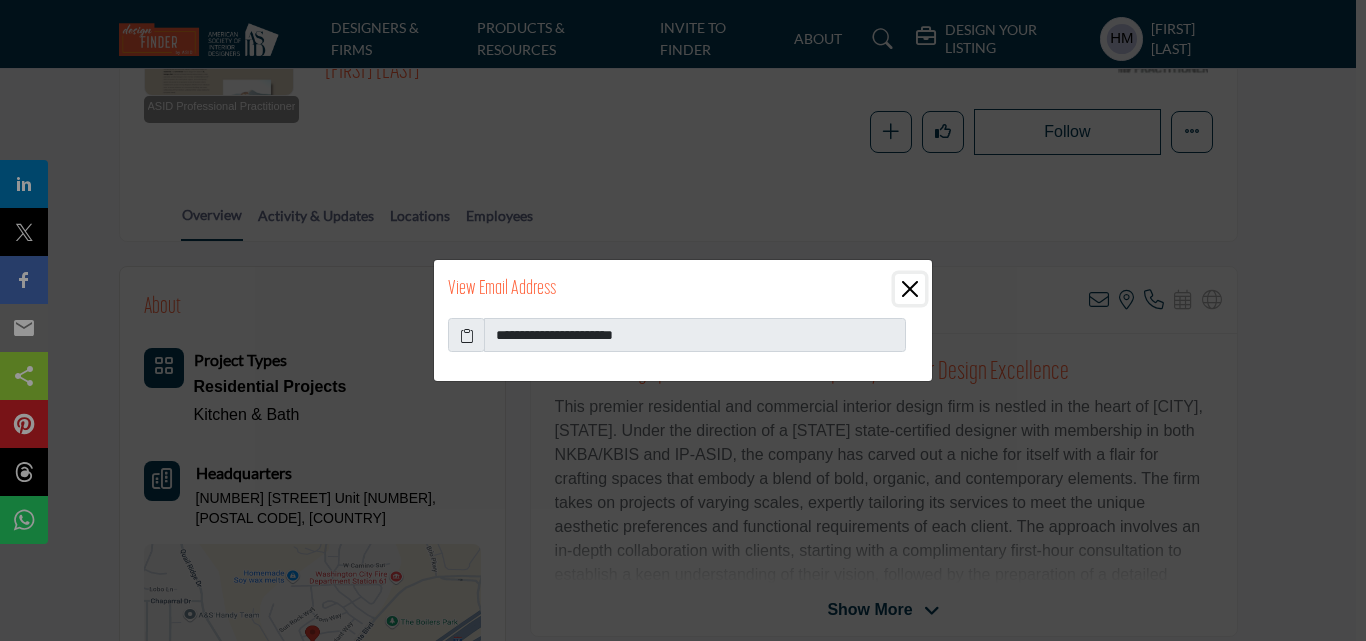 click at bounding box center [910, 289] 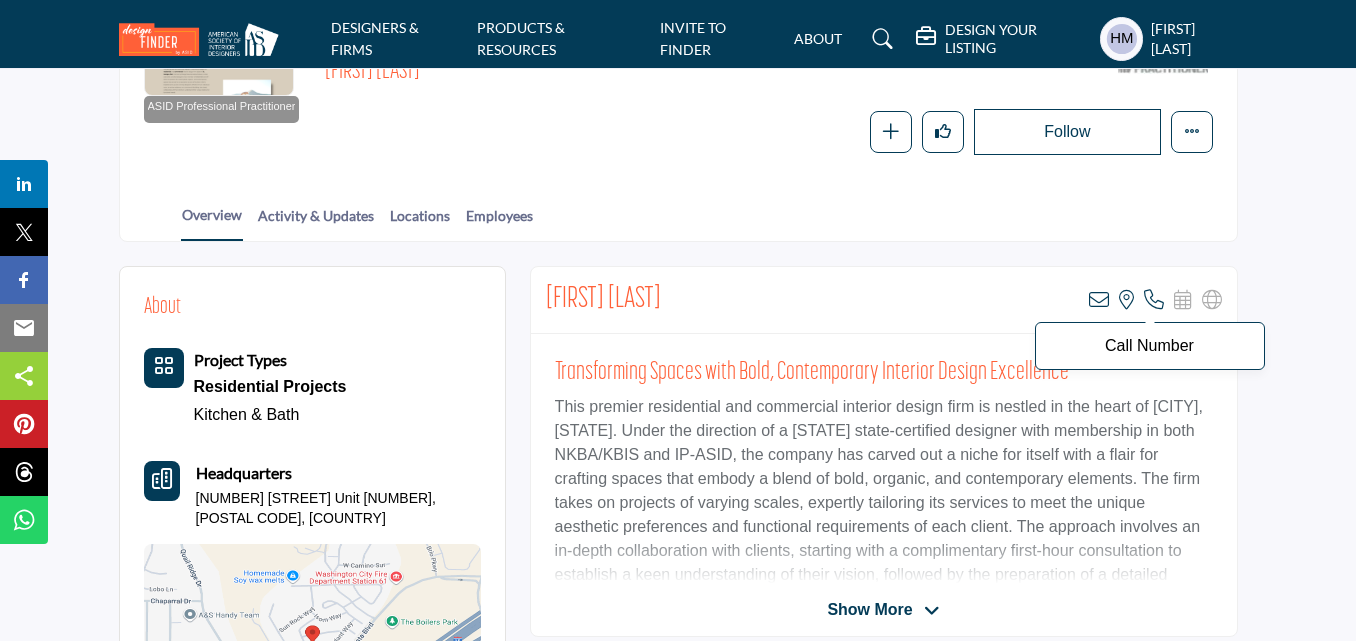 click at bounding box center (1154, 300) 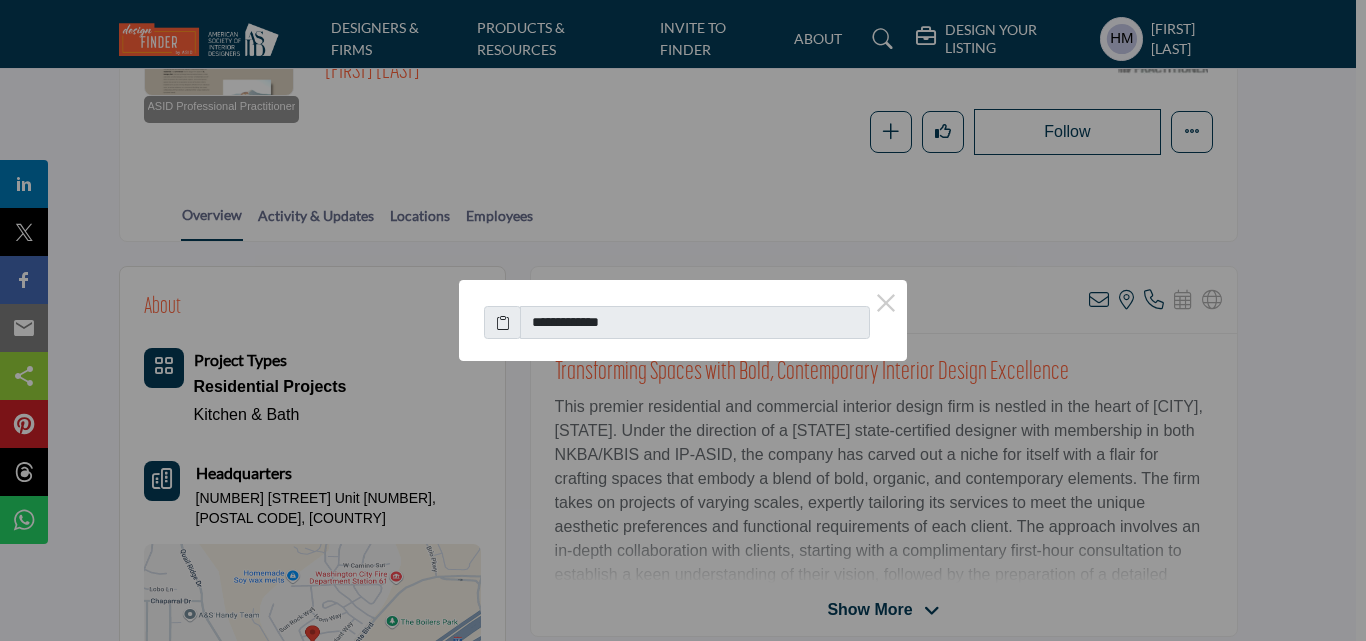 click at bounding box center [503, 322] 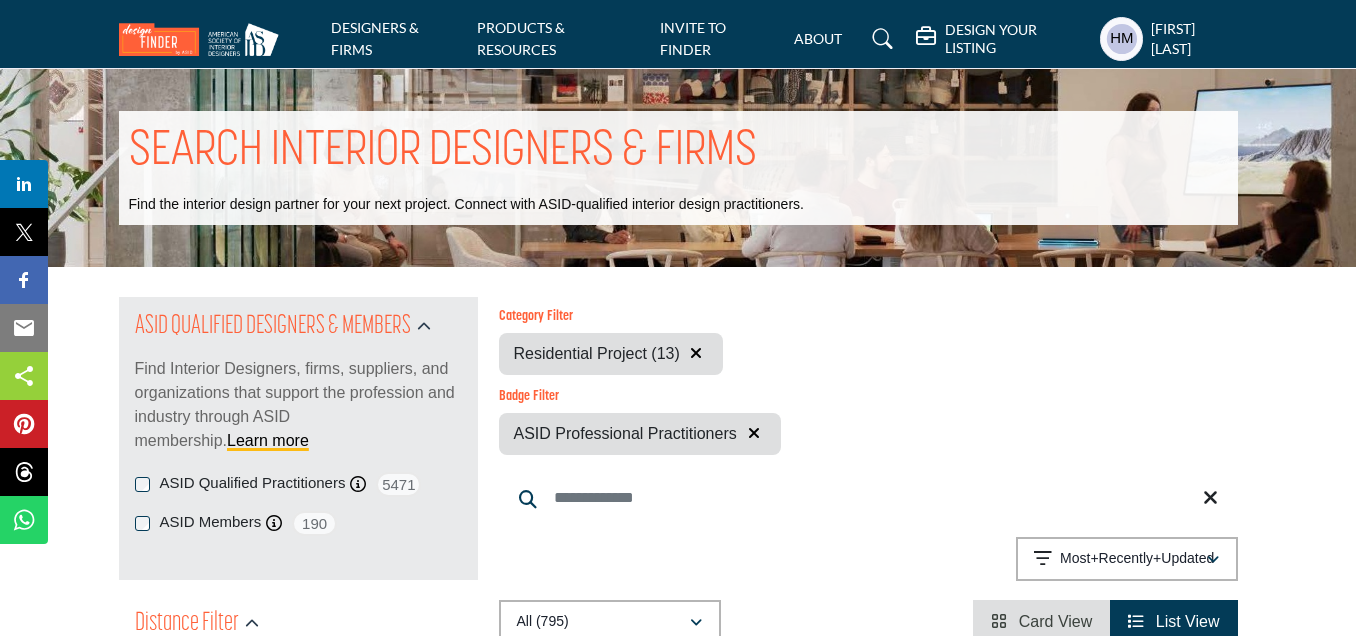 scroll, scrollTop: 3200, scrollLeft: 0, axis: vertical 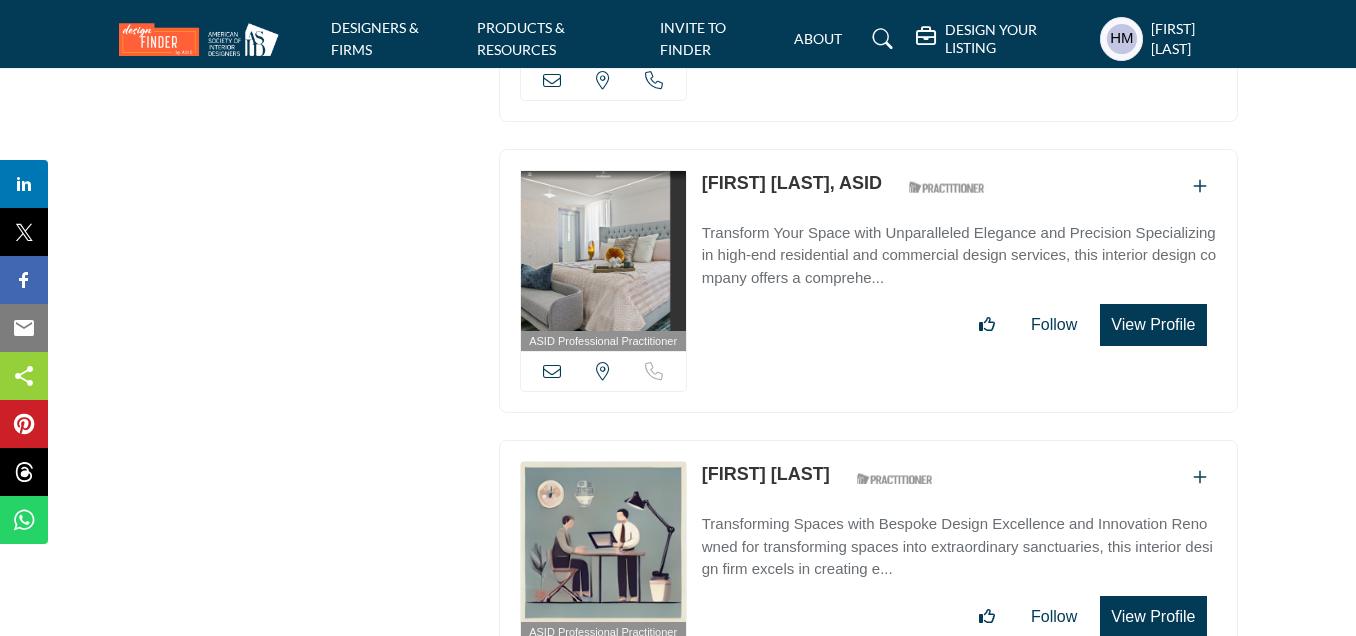 drag, startPoint x: 694, startPoint y: 153, endPoint x: 847, endPoint y: 165, distance: 153.46986 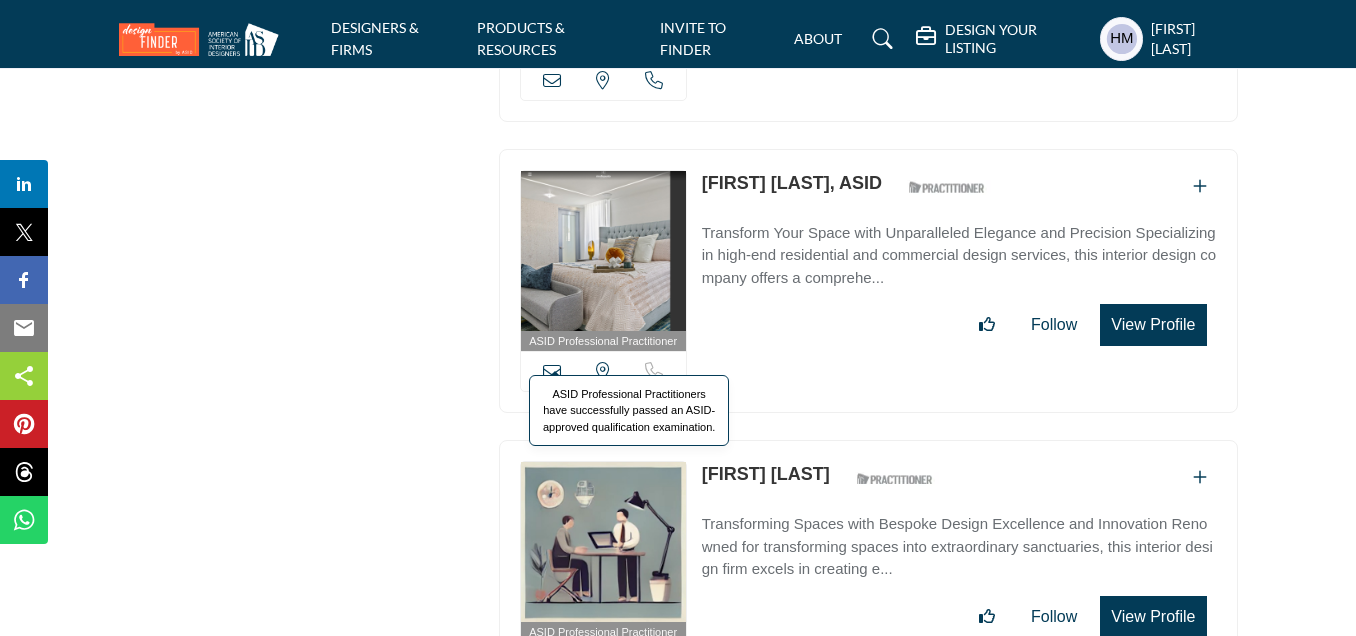 click on "ASID Professional Practitioners have successfully passed an ASID-approved qualification examination." at bounding box center (629, 411) 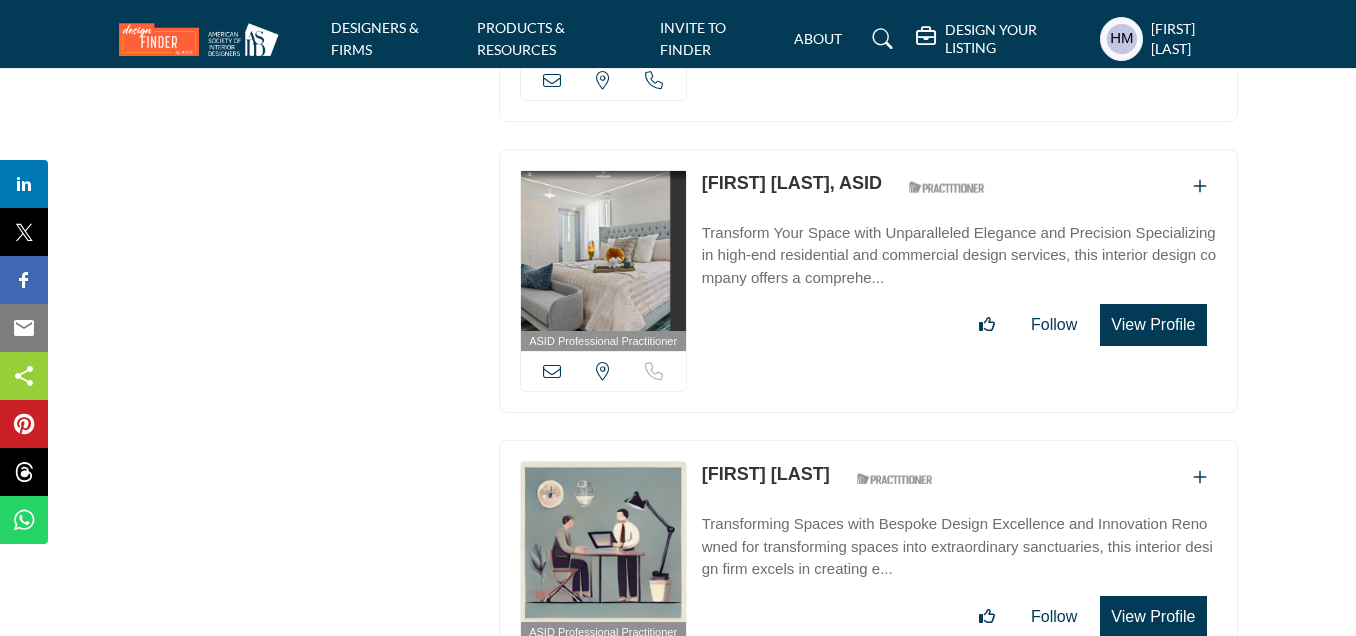 click at bounding box center (552, 371) 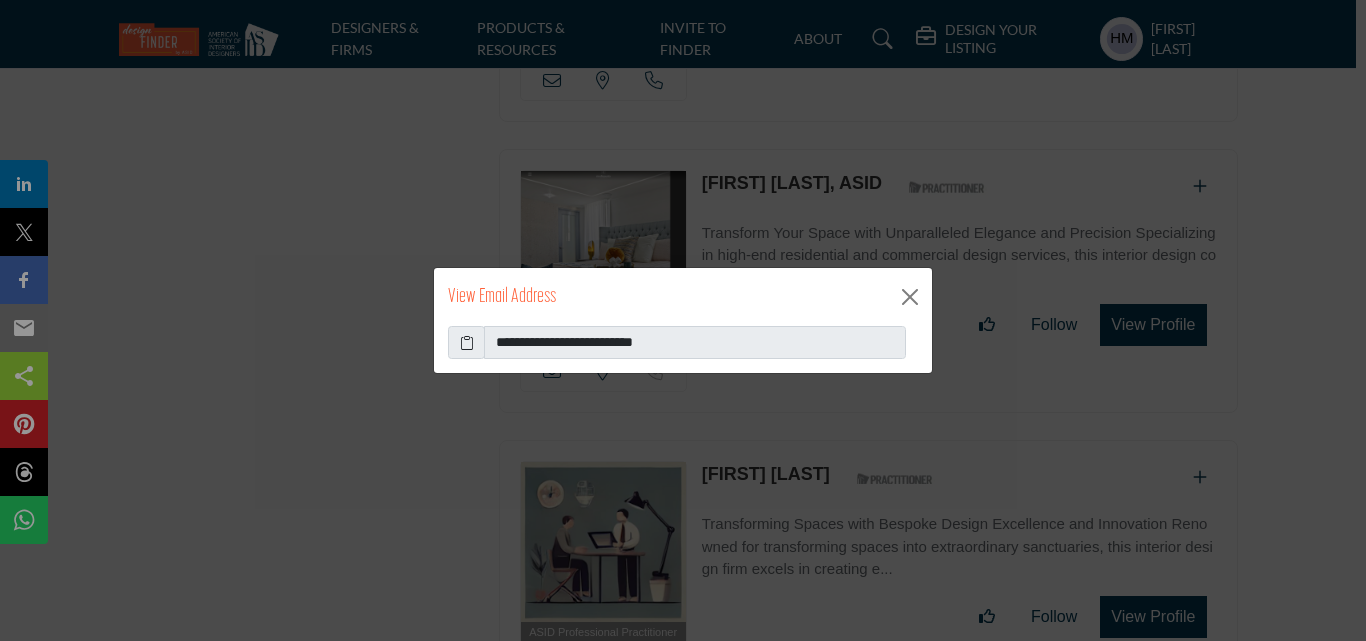 click at bounding box center [467, 342] 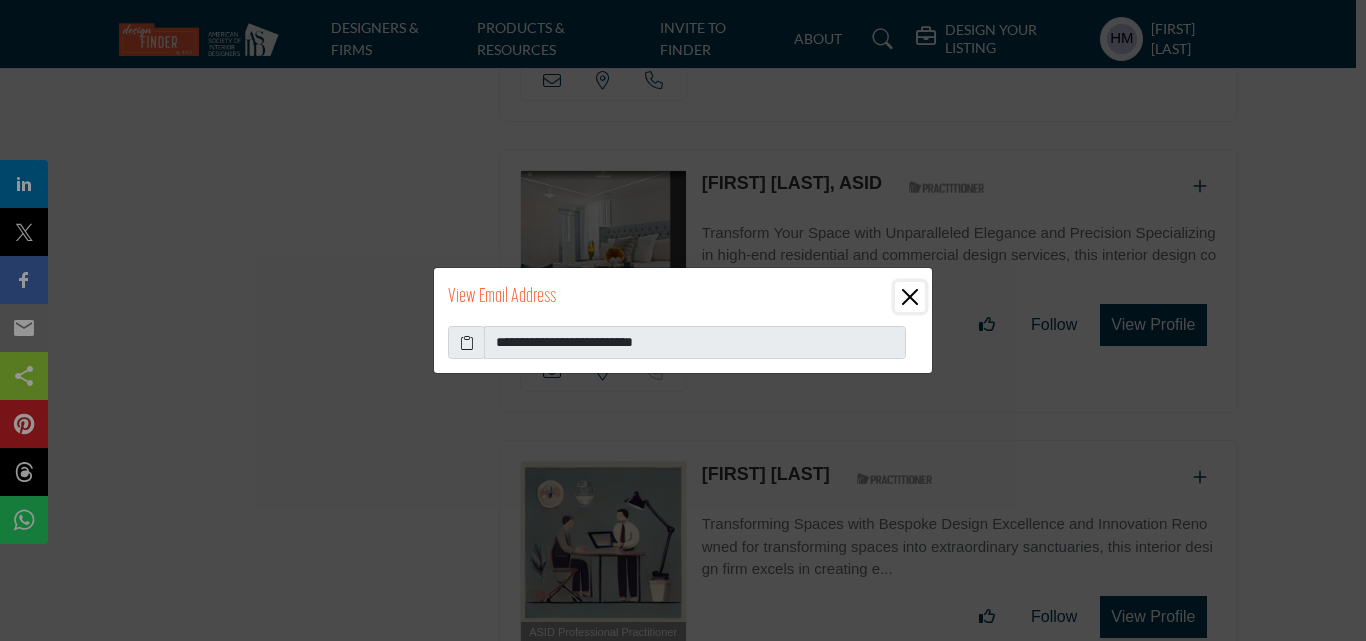 click at bounding box center [910, 297] 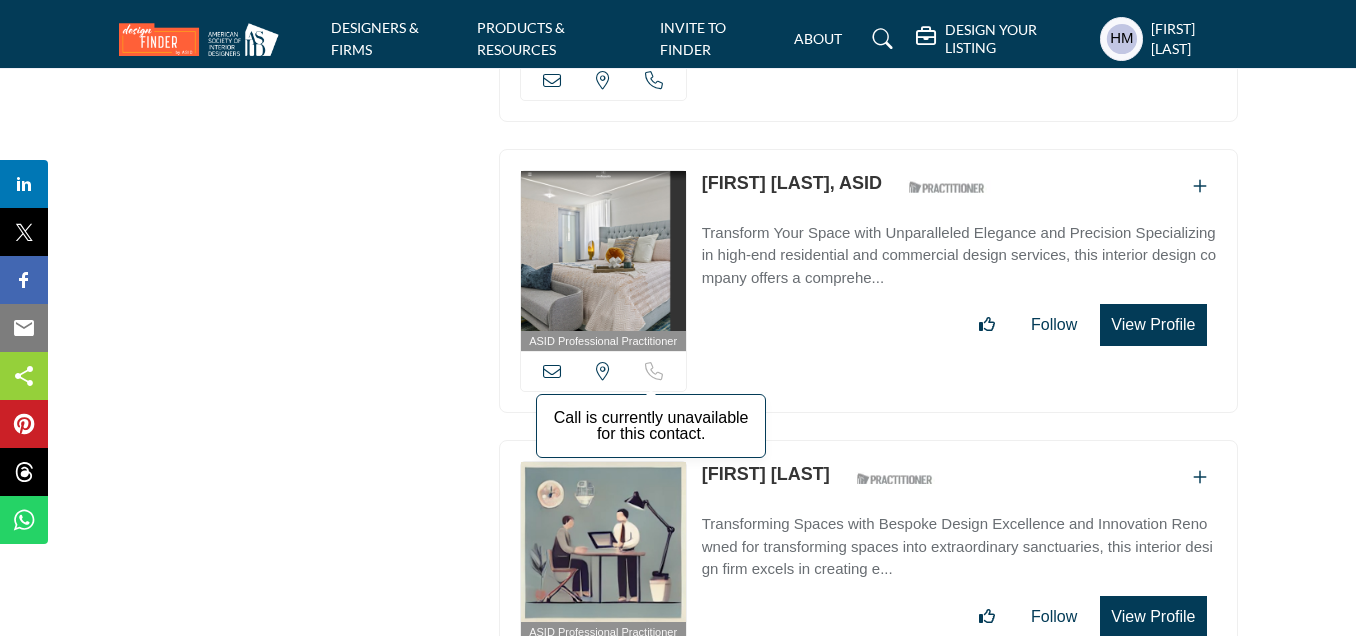 click at bounding box center [654, 371] 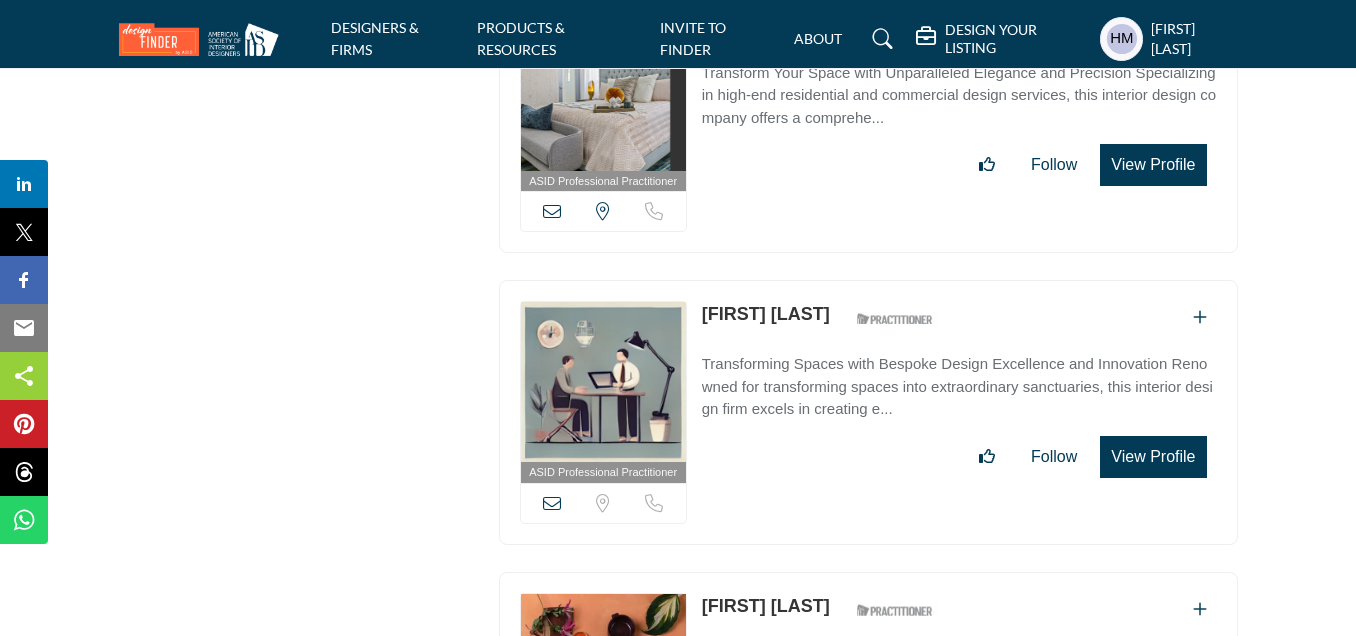 scroll, scrollTop: 3500, scrollLeft: 0, axis: vertical 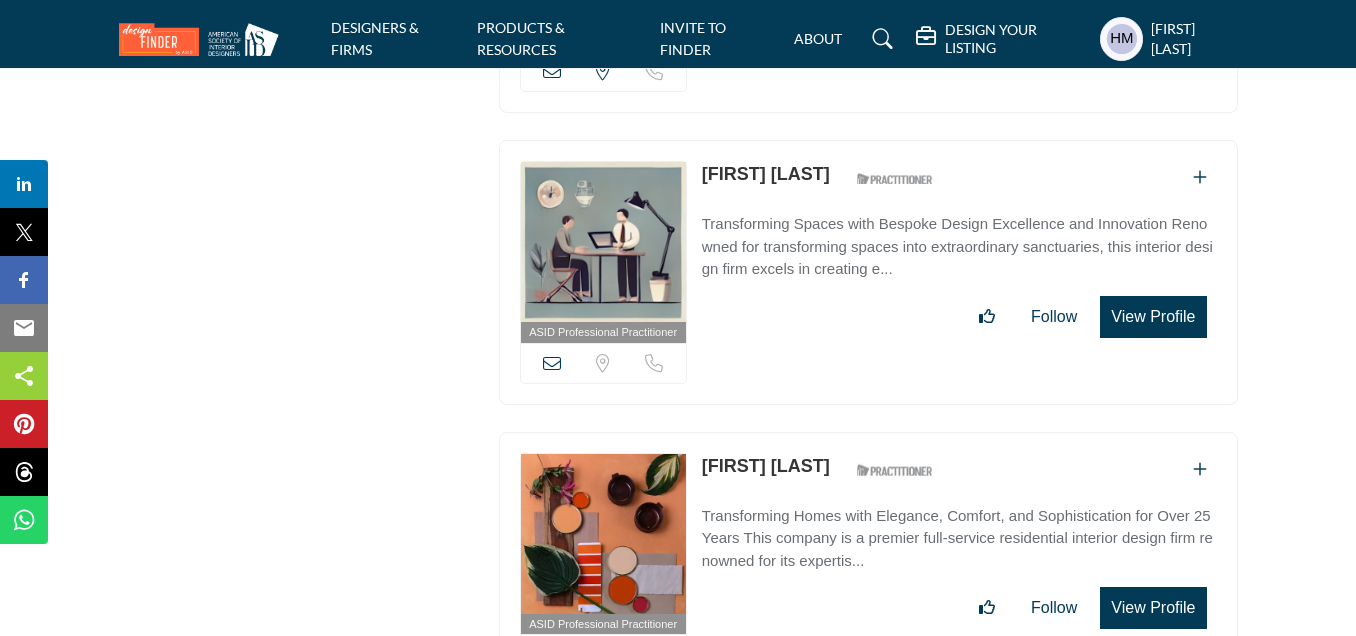copy on "[FIRST] [LAST]" 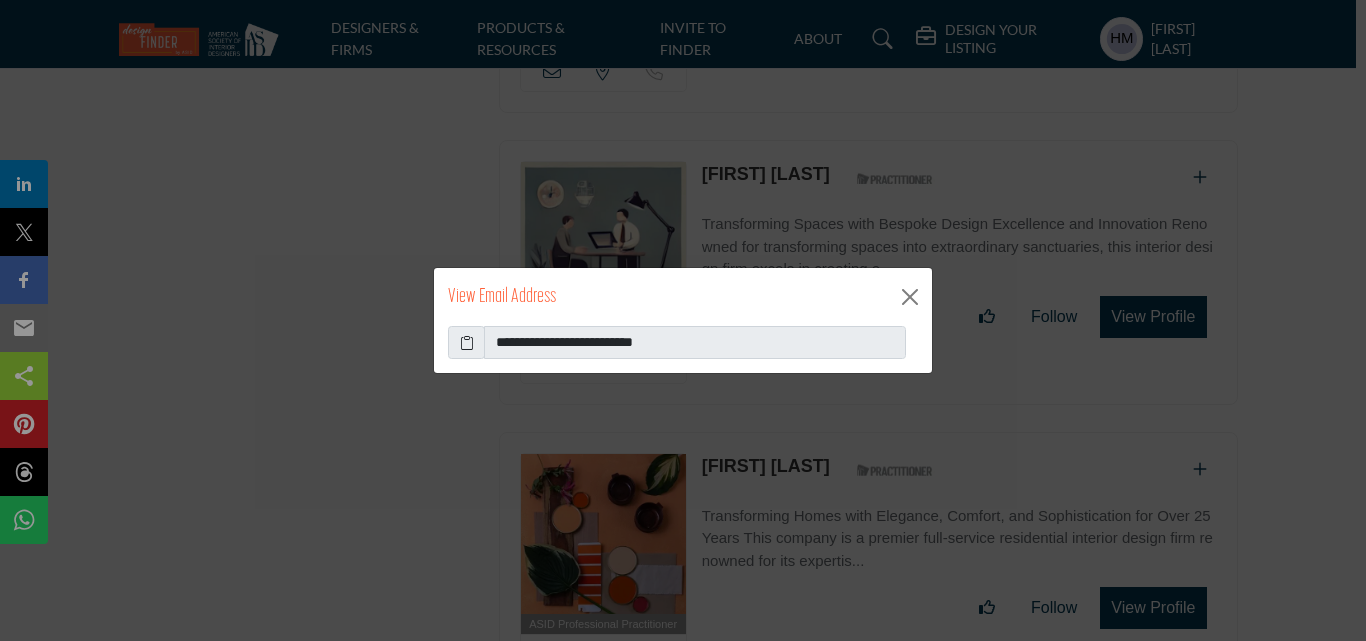 click at bounding box center (467, 342) 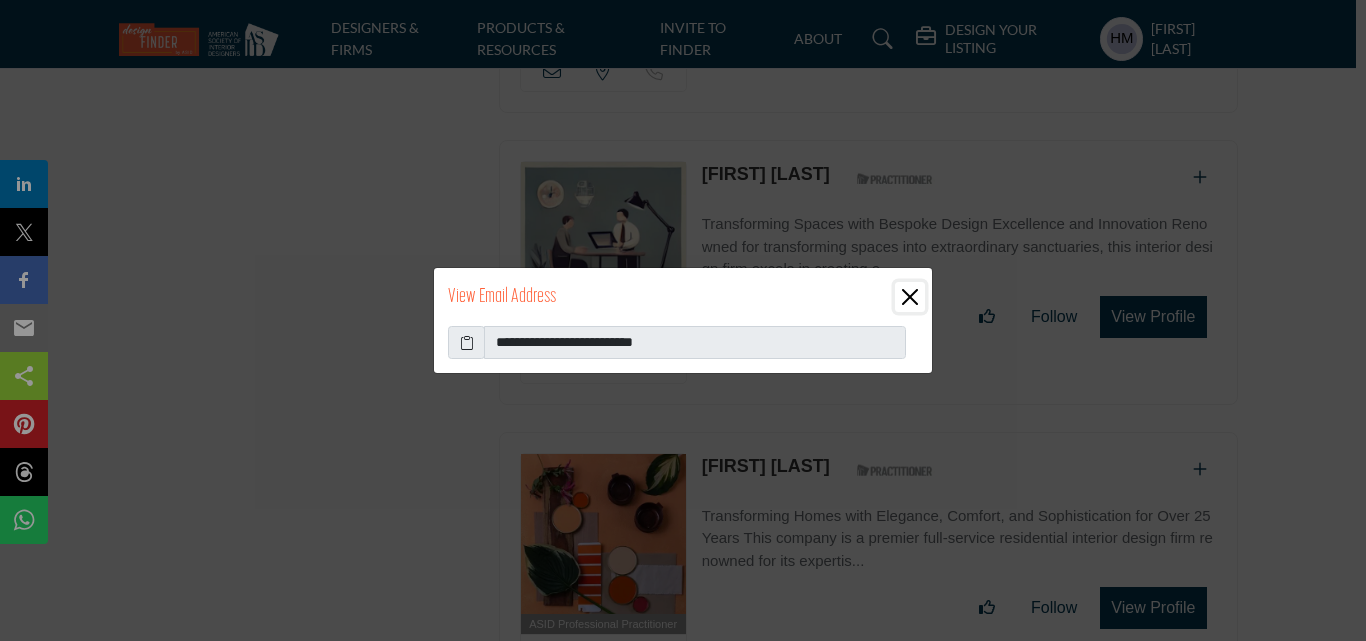 click at bounding box center (910, 297) 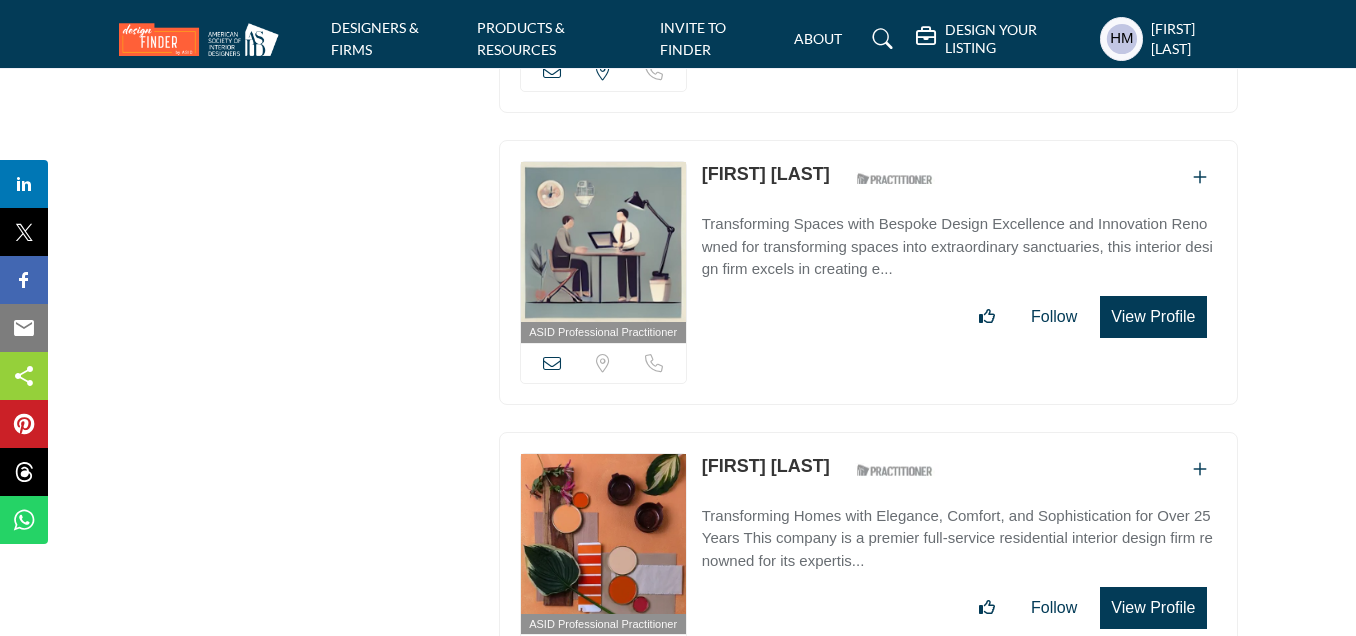 drag, startPoint x: 701, startPoint y: 141, endPoint x: 867, endPoint y: 155, distance: 166.58931 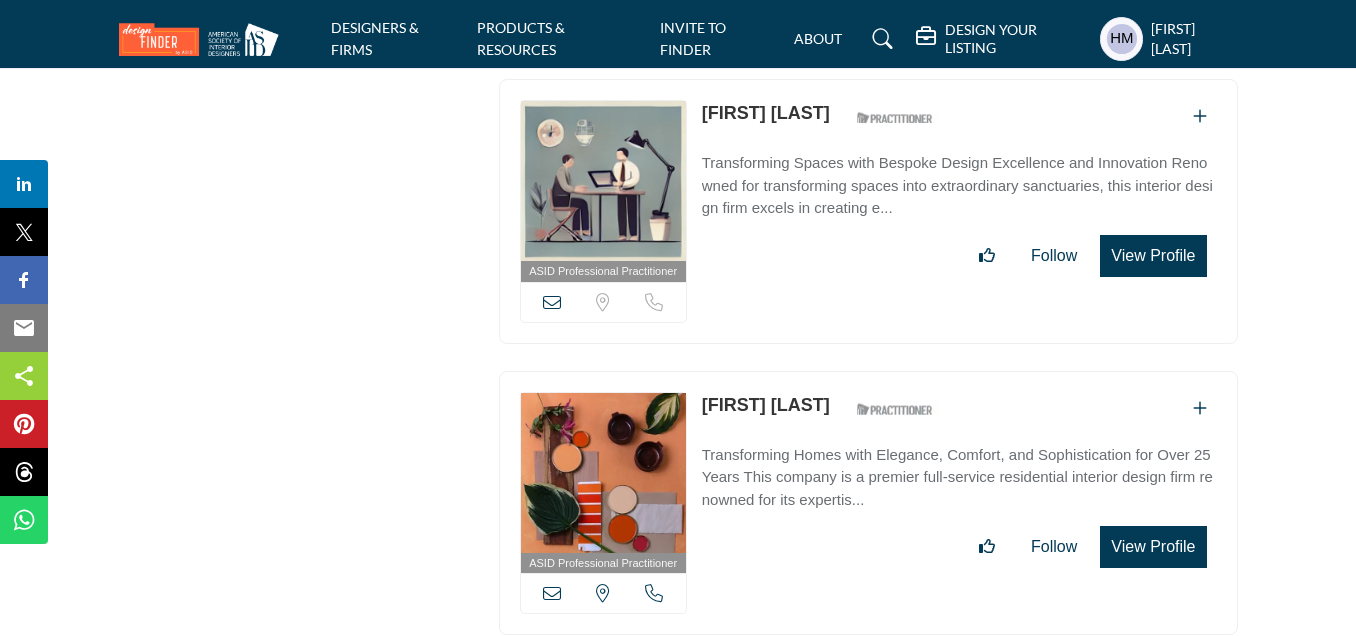 scroll, scrollTop: 3700, scrollLeft: 0, axis: vertical 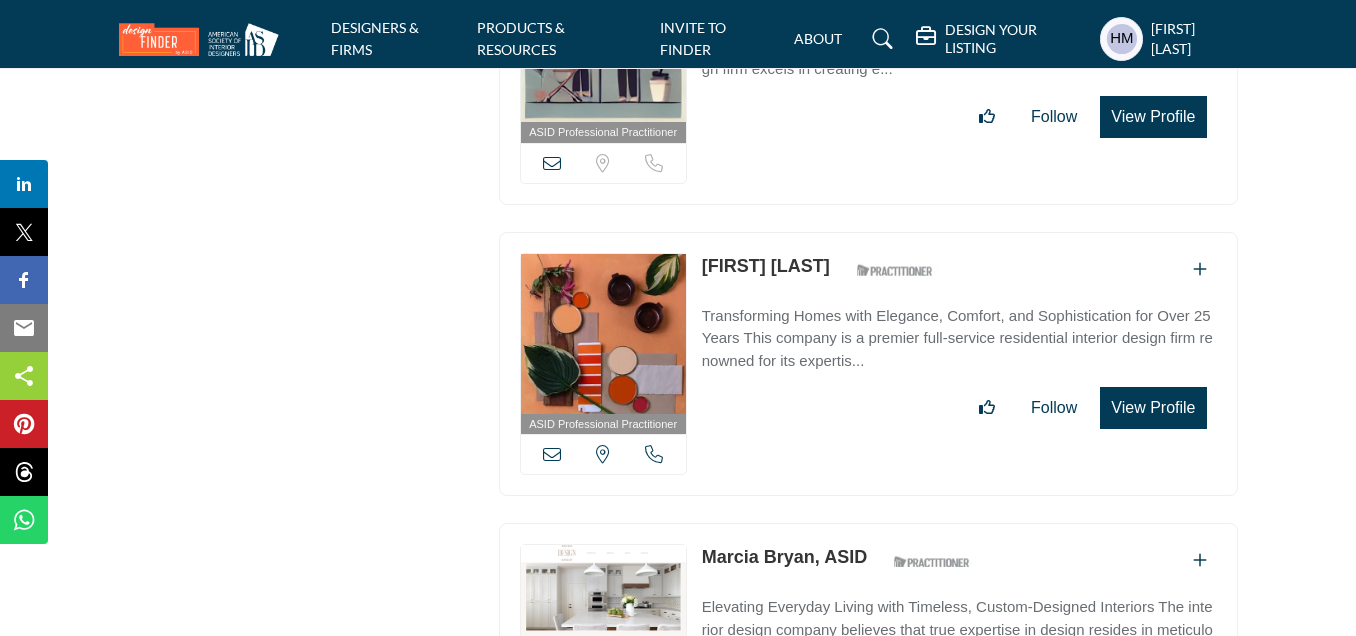 drag, startPoint x: 694, startPoint y: 232, endPoint x: 828, endPoint y: 248, distance: 134.95184 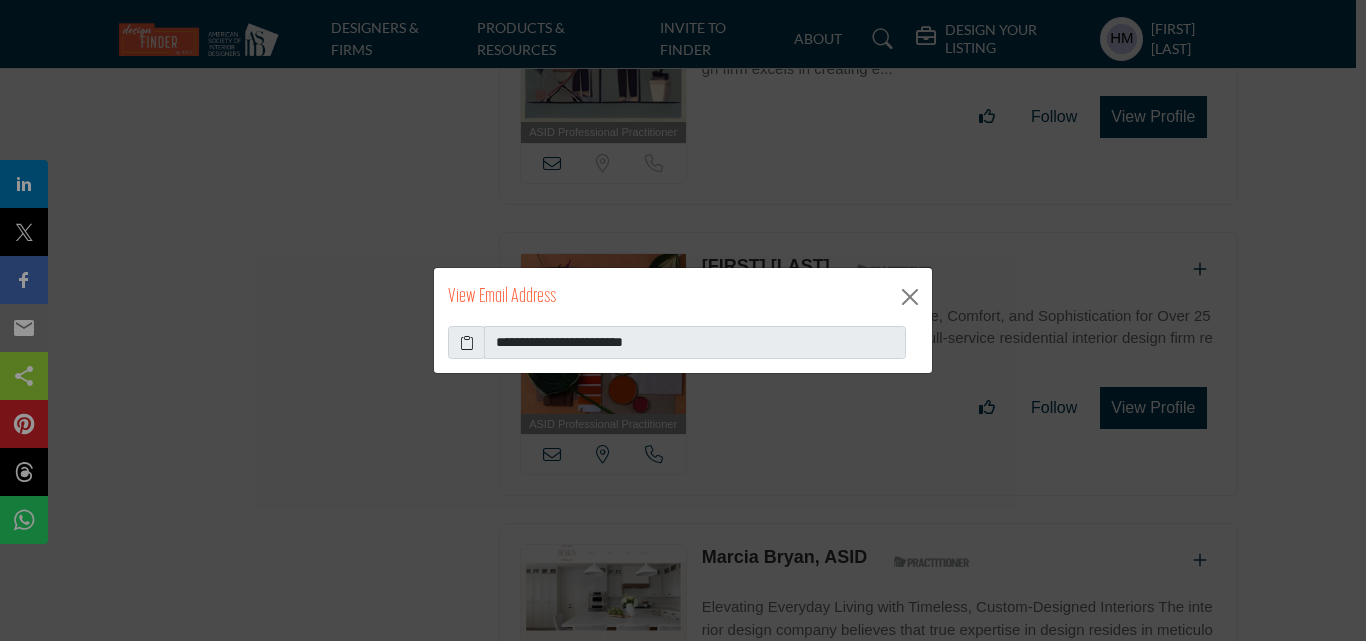 click at bounding box center (467, 342) 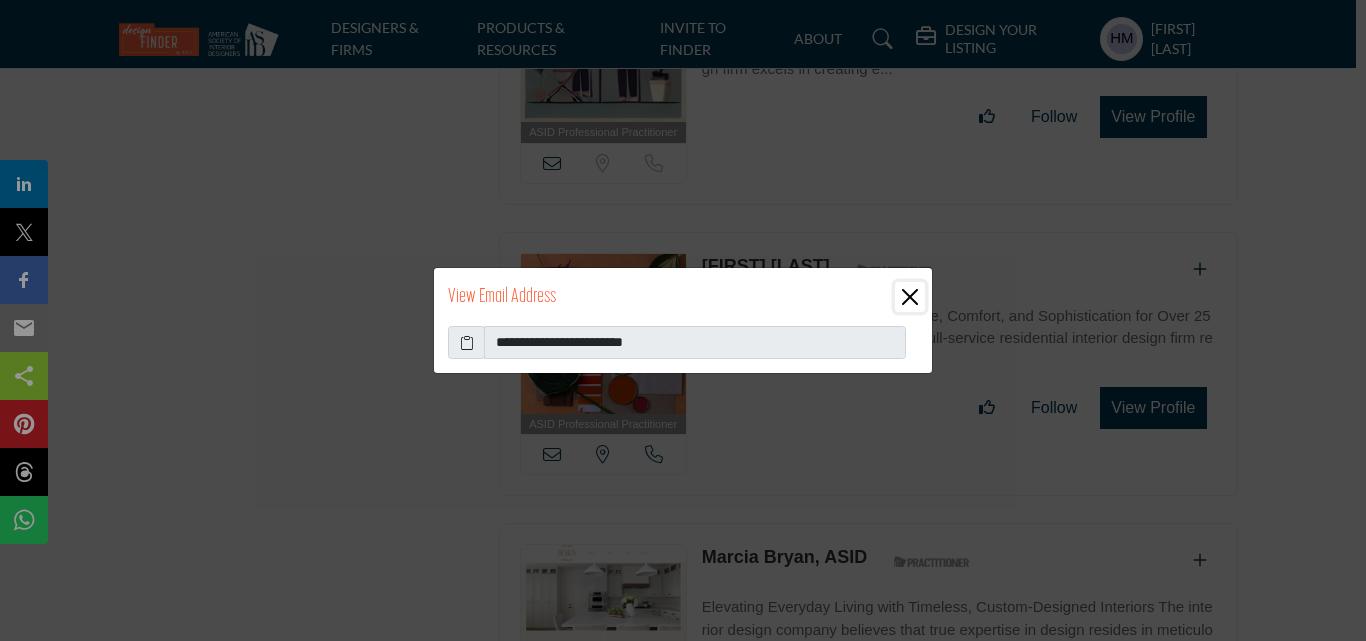 click at bounding box center (910, 297) 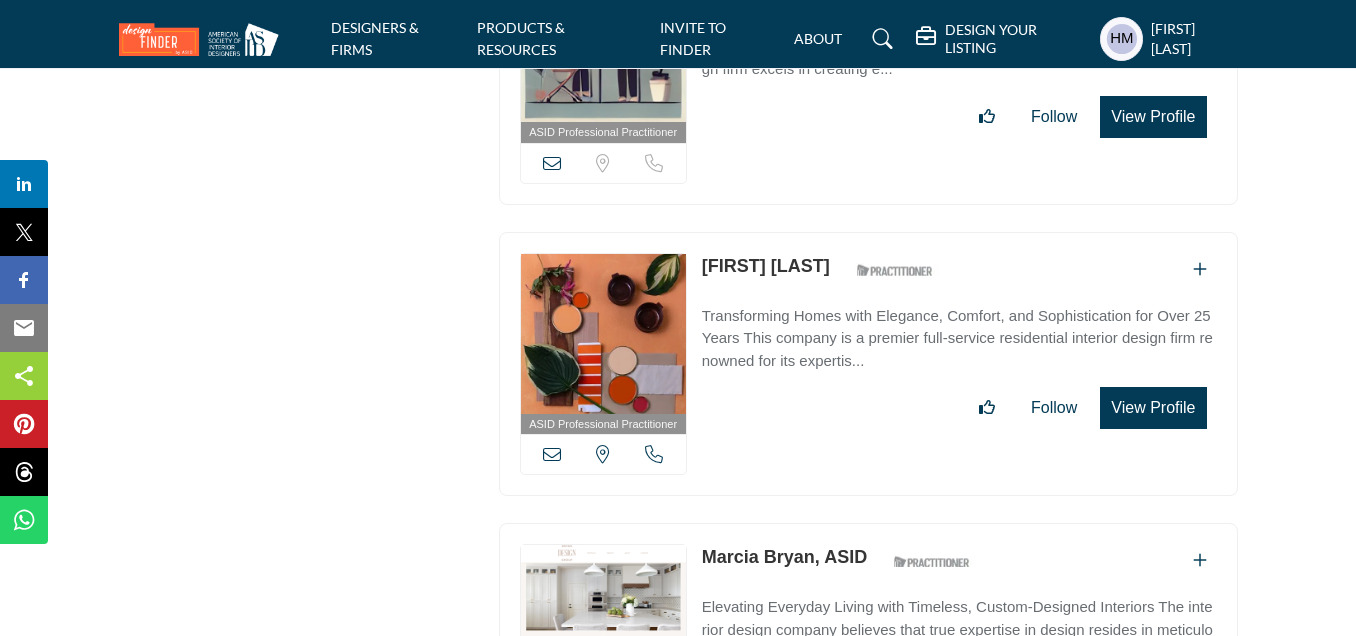 click at bounding box center (654, 454) 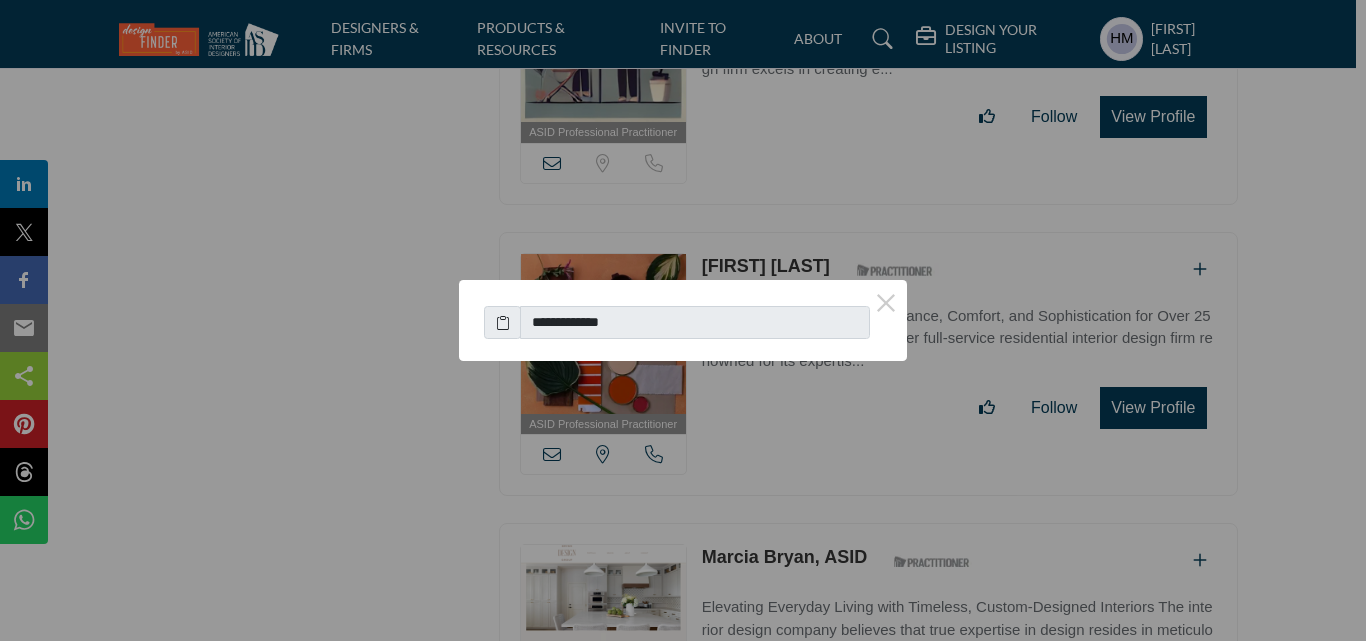click at bounding box center (503, 322) 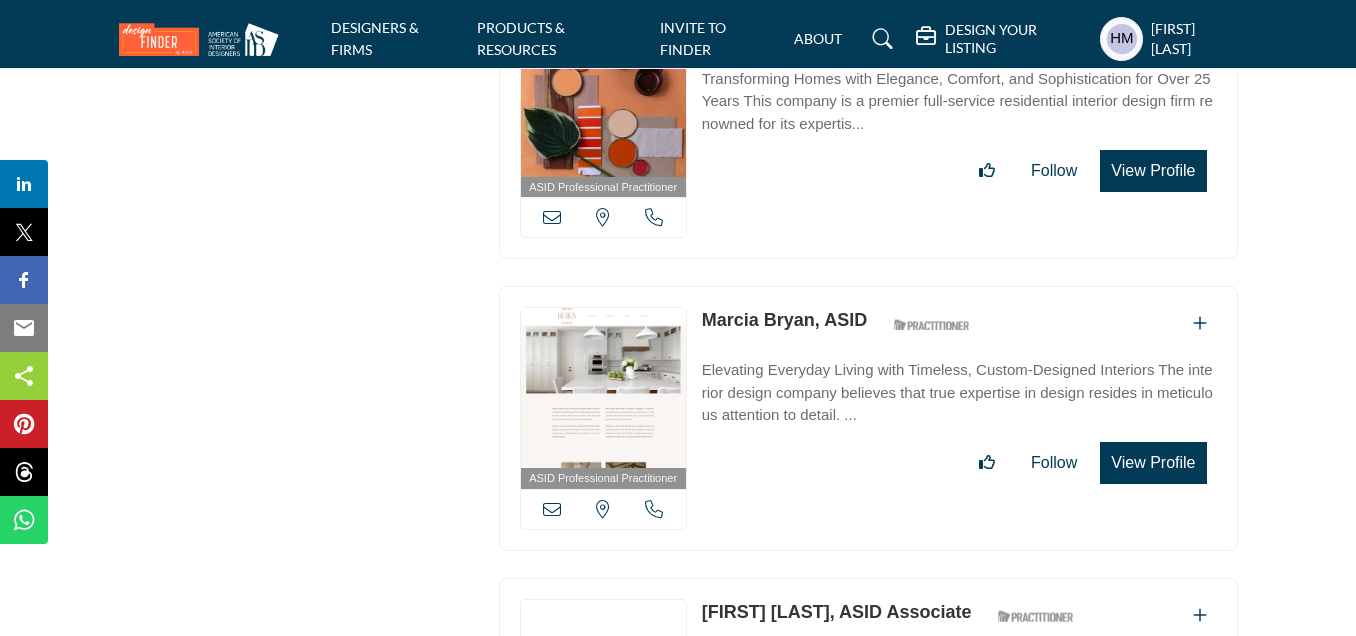 scroll, scrollTop: 4000, scrollLeft: 0, axis: vertical 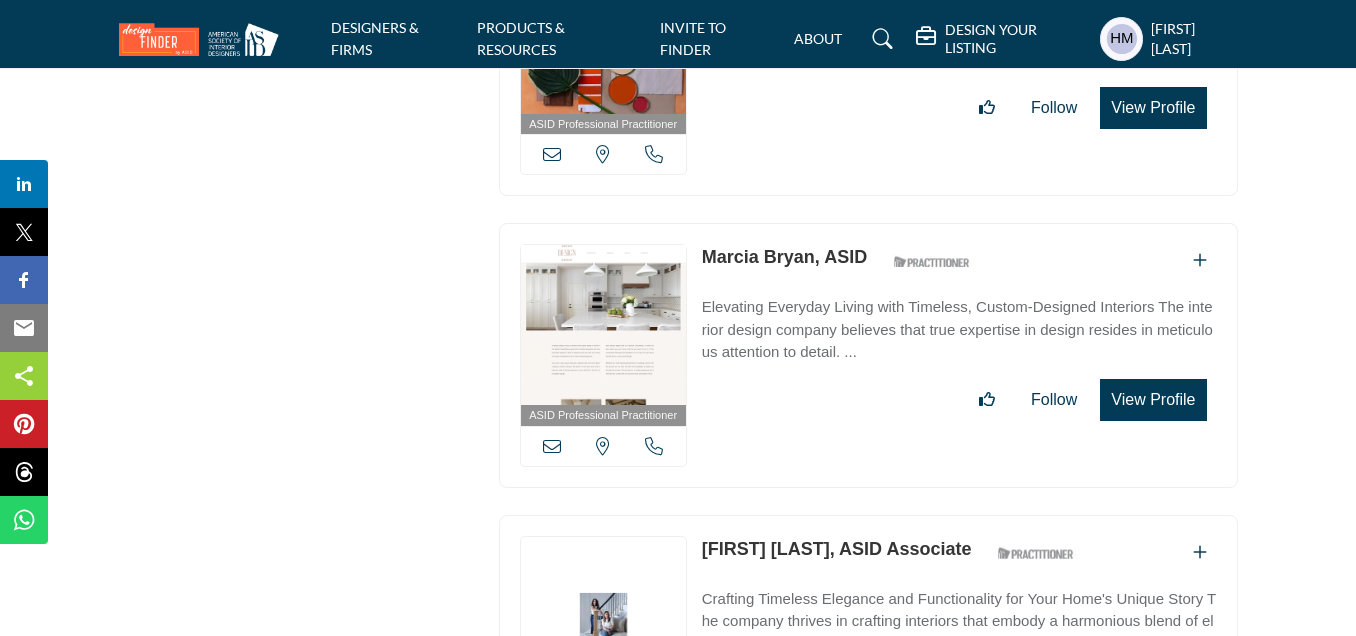 drag, startPoint x: 699, startPoint y: 221, endPoint x: 816, endPoint y: 230, distance: 117.34564 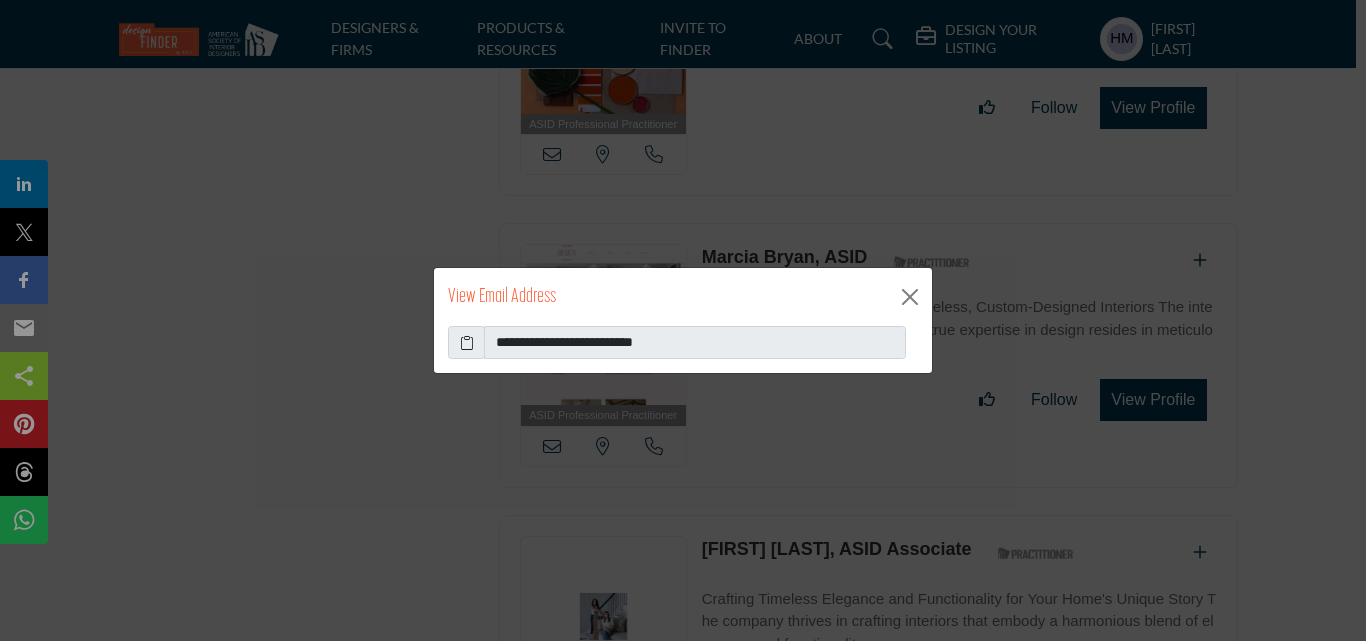 click at bounding box center [467, 342] 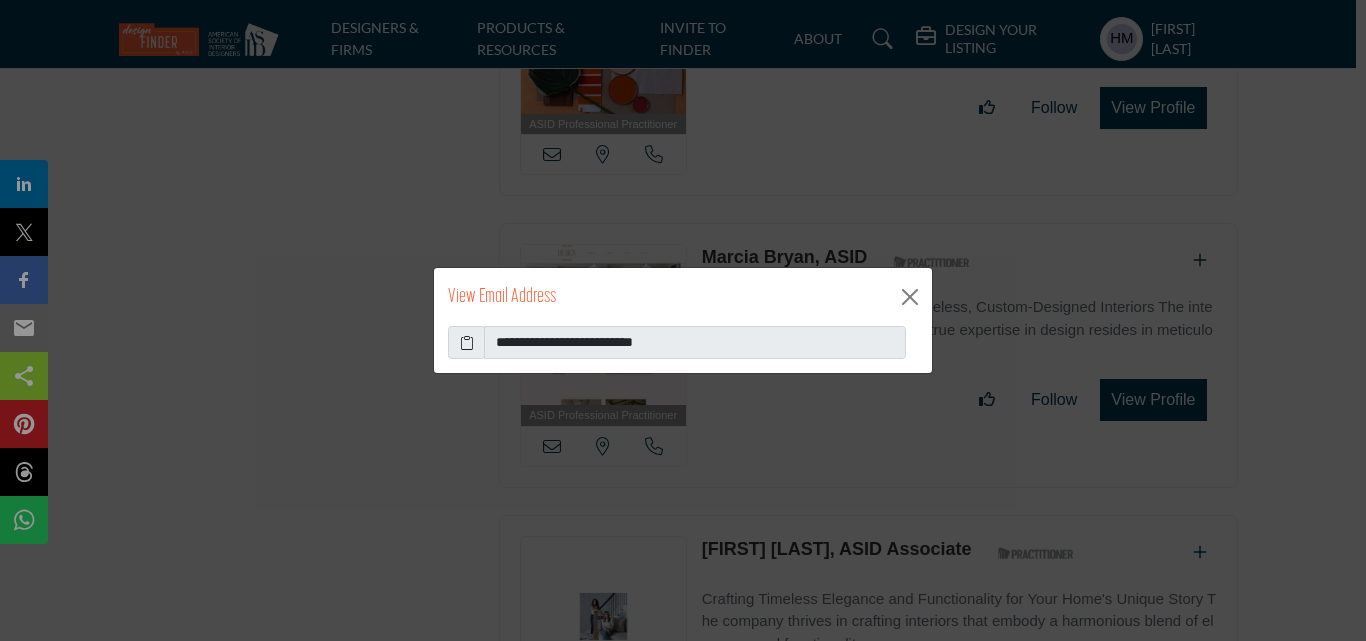 click at bounding box center [467, 342] 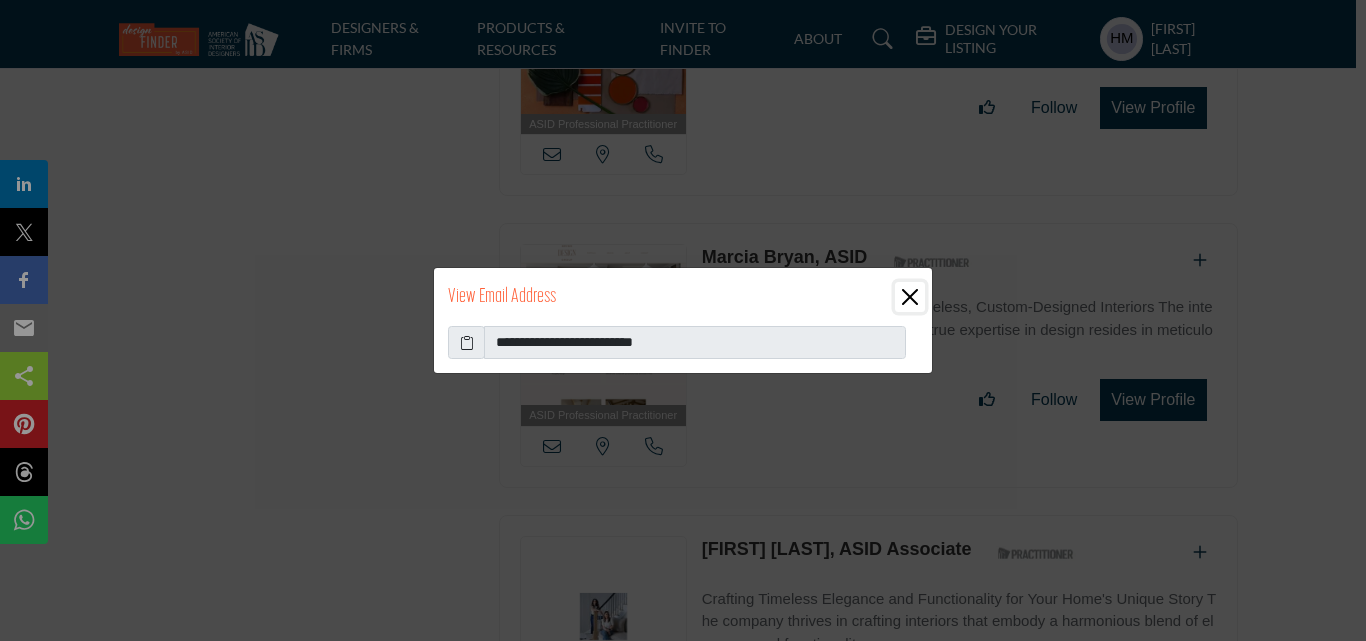 click at bounding box center (910, 297) 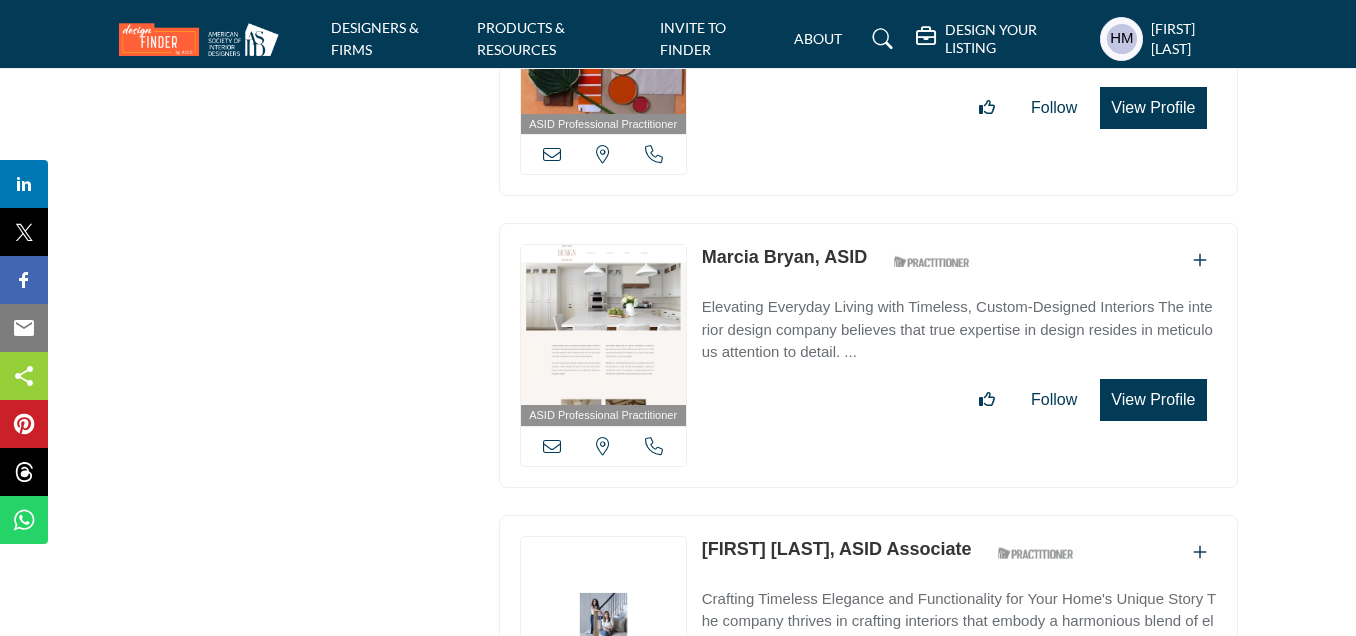 click at bounding box center [654, 446] 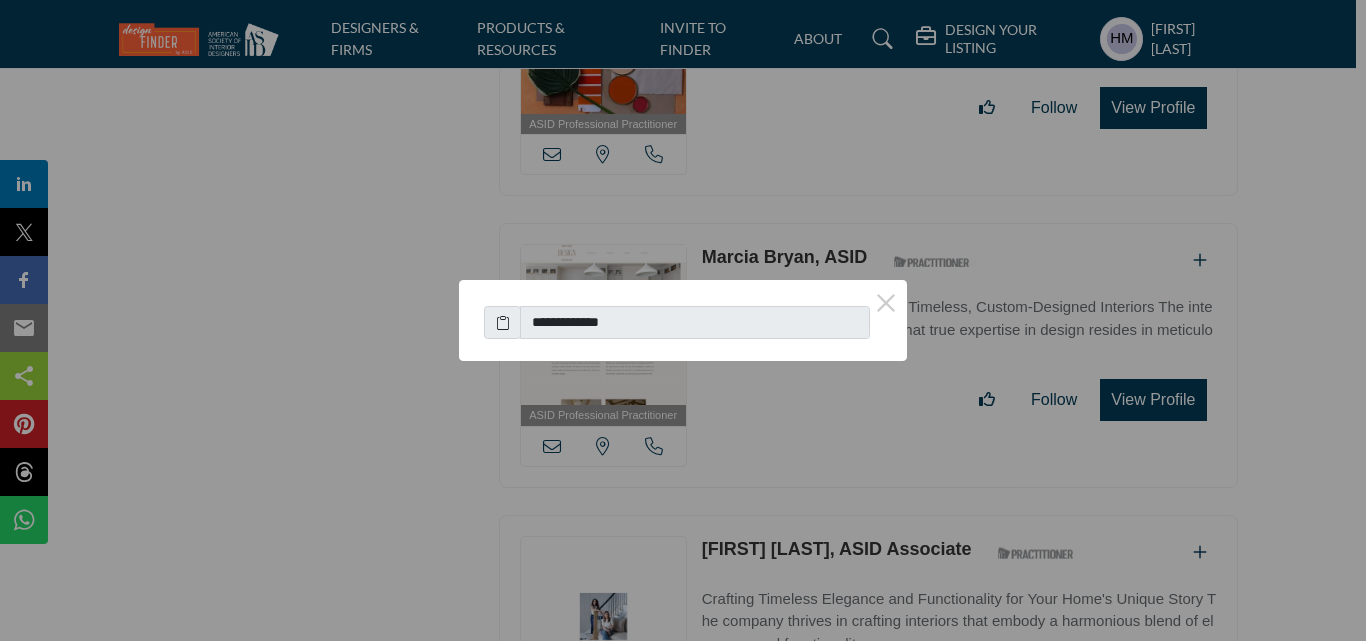 click at bounding box center [503, 322] 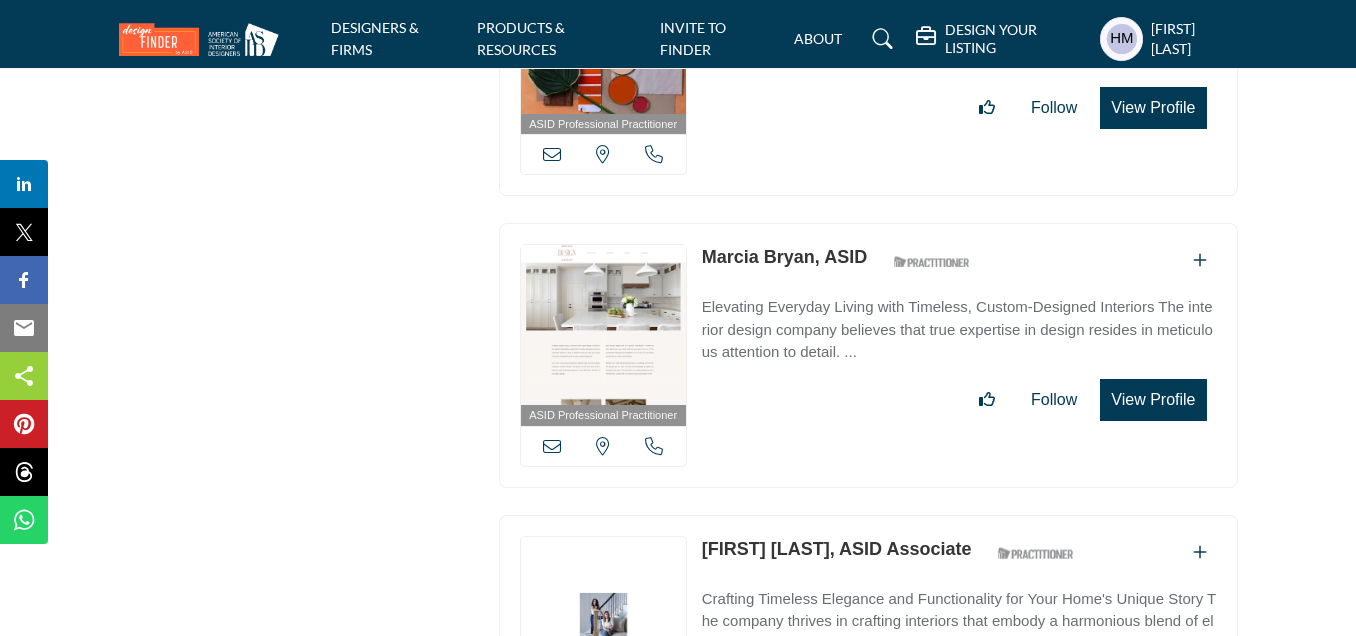 scroll, scrollTop: 4200, scrollLeft: 0, axis: vertical 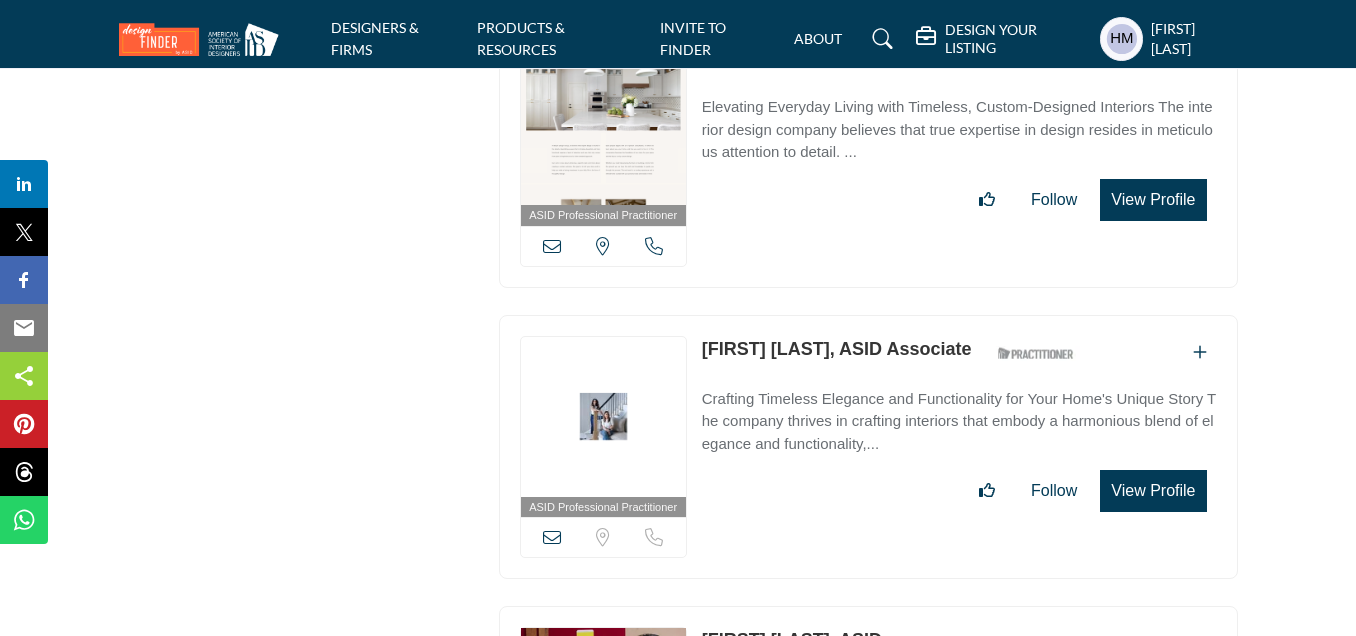 drag, startPoint x: 697, startPoint y: 324, endPoint x: 786, endPoint y: 342, distance: 90.80198 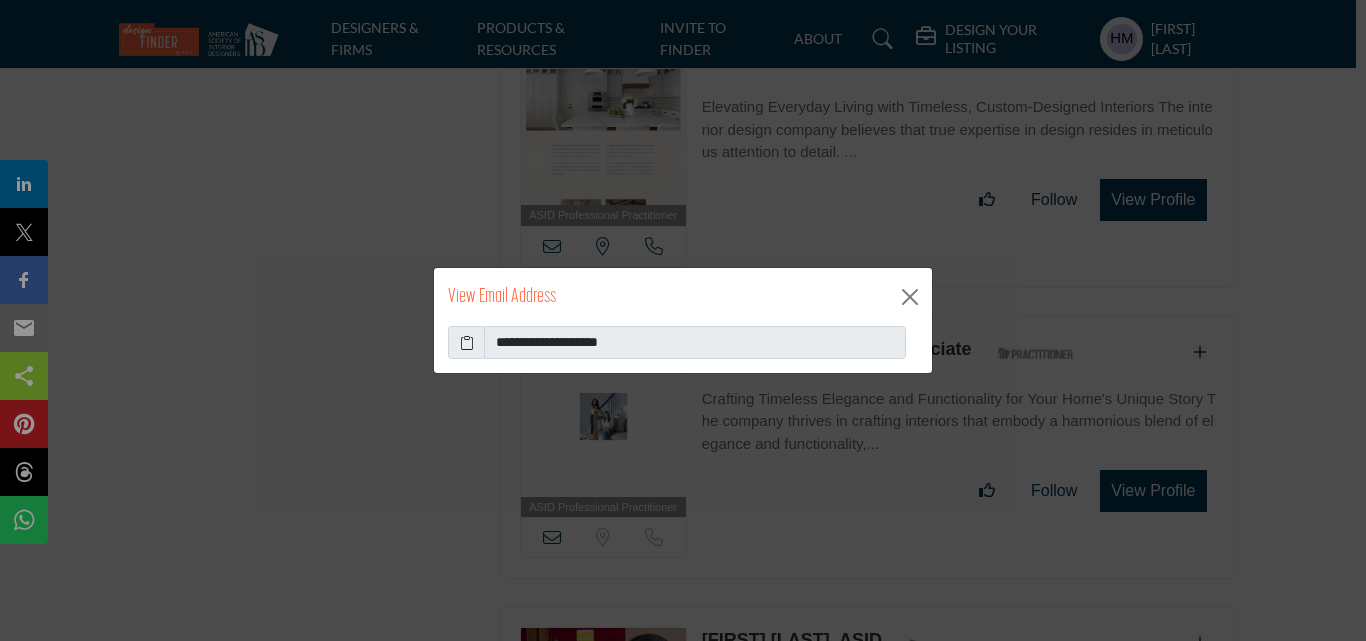 click at bounding box center (467, 342) 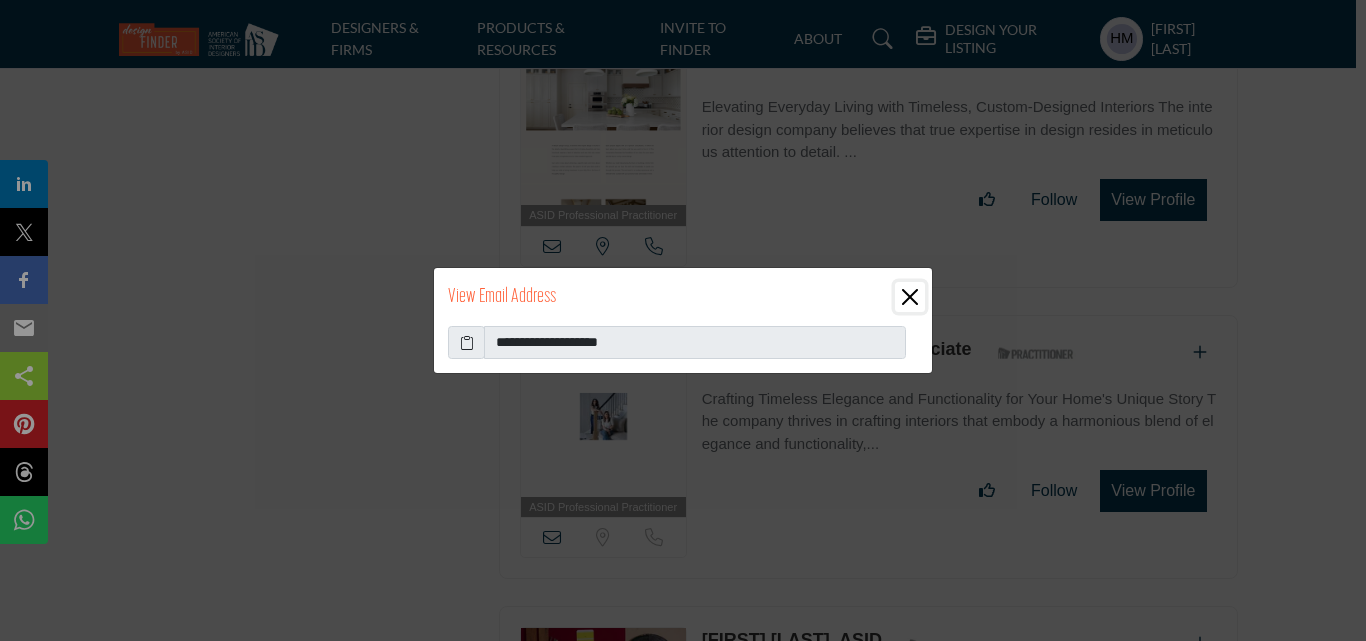 click at bounding box center [910, 297] 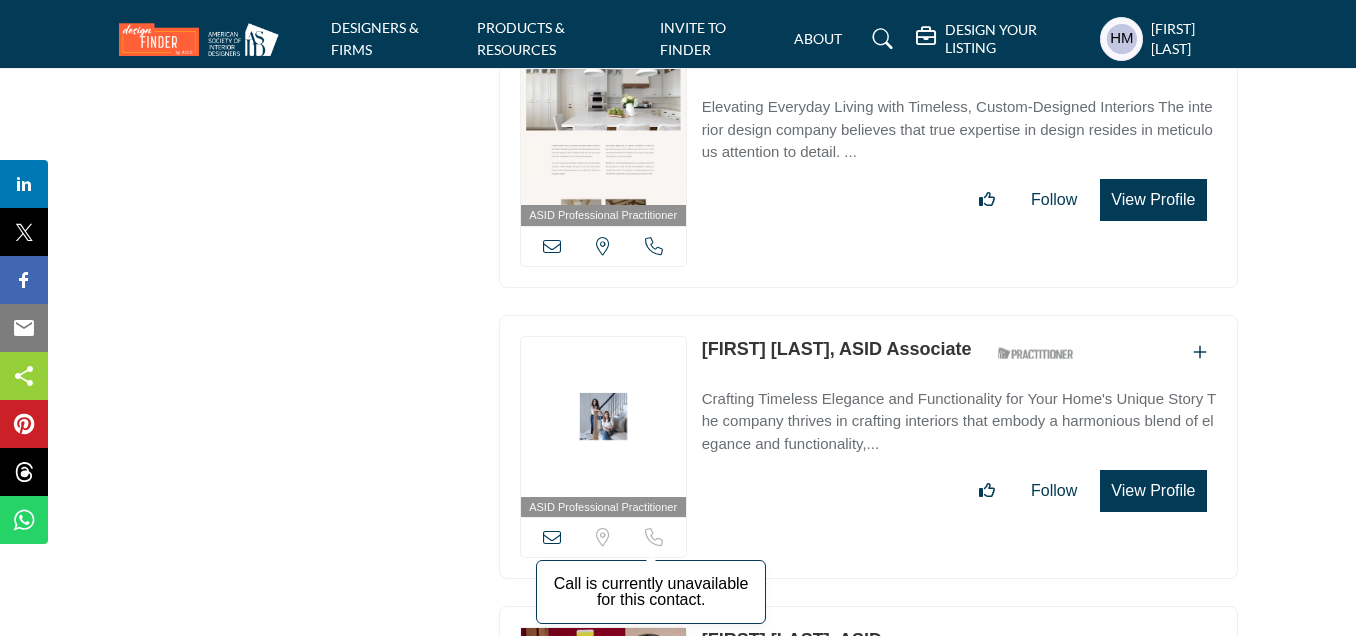 click at bounding box center [654, 537] 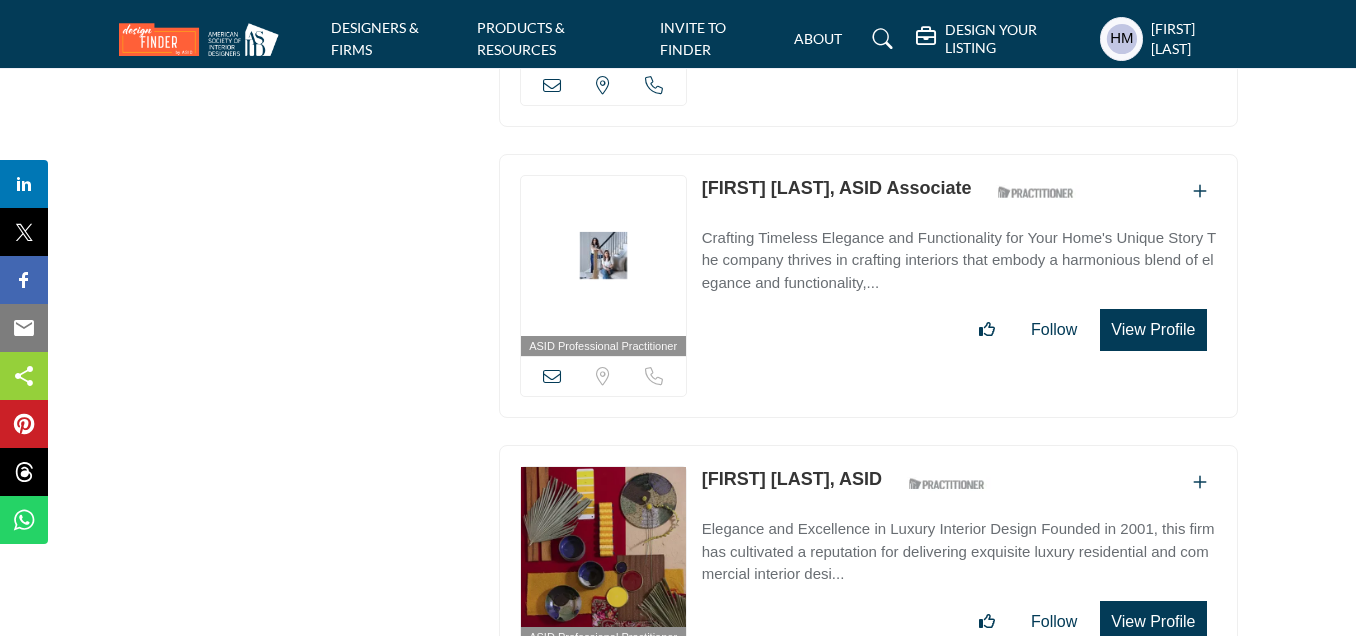 scroll, scrollTop: 4500, scrollLeft: 0, axis: vertical 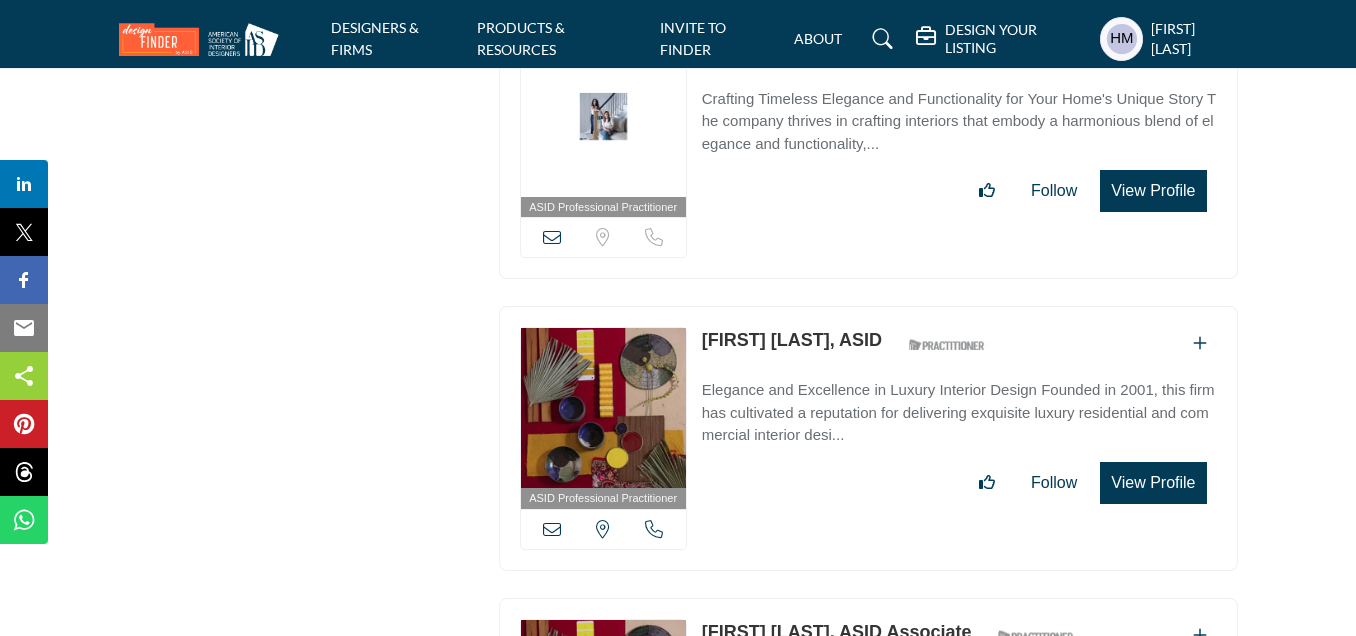 drag, startPoint x: 694, startPoint y: 309, endPoint x: 790, endPoint y: 322, distance: 96.87621 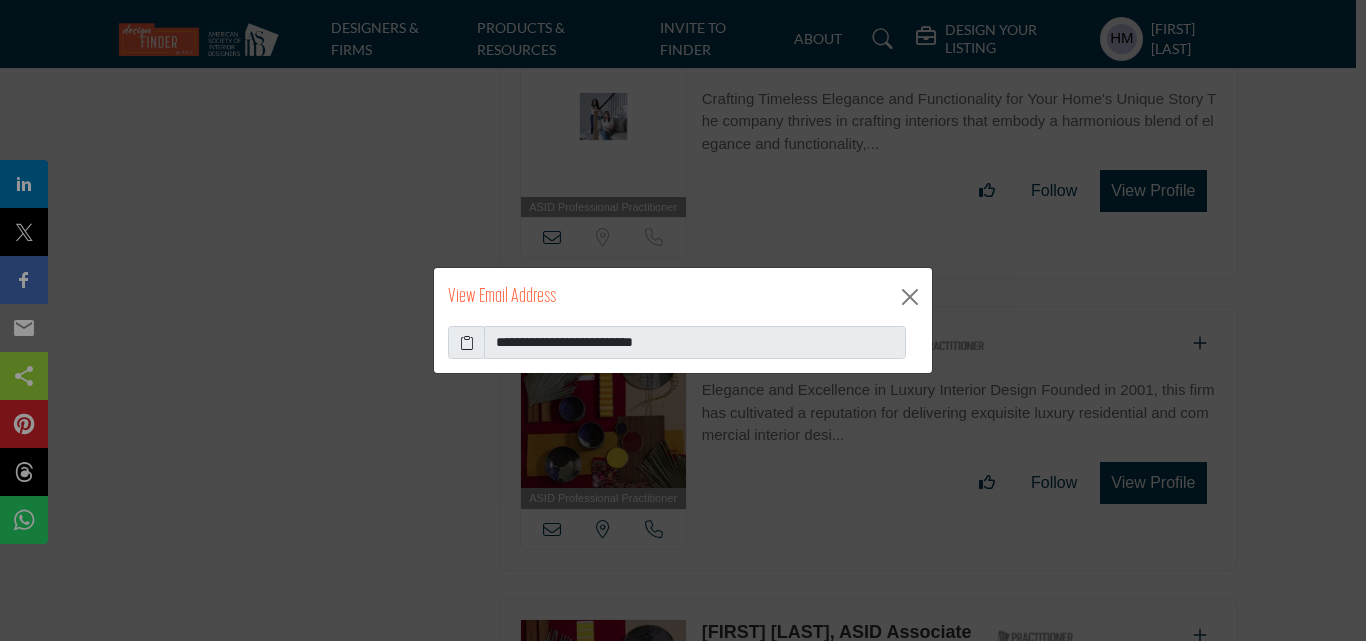 click at bounding box center (467, 342) 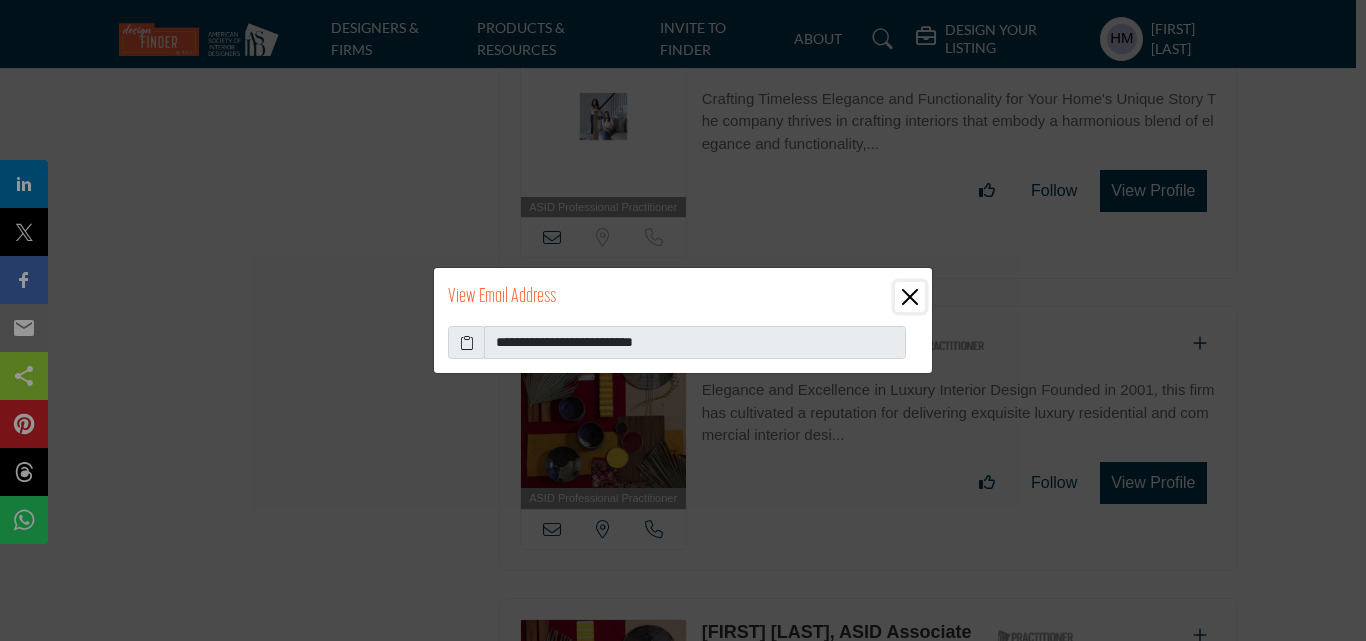 click at bounding box center (910, 297) 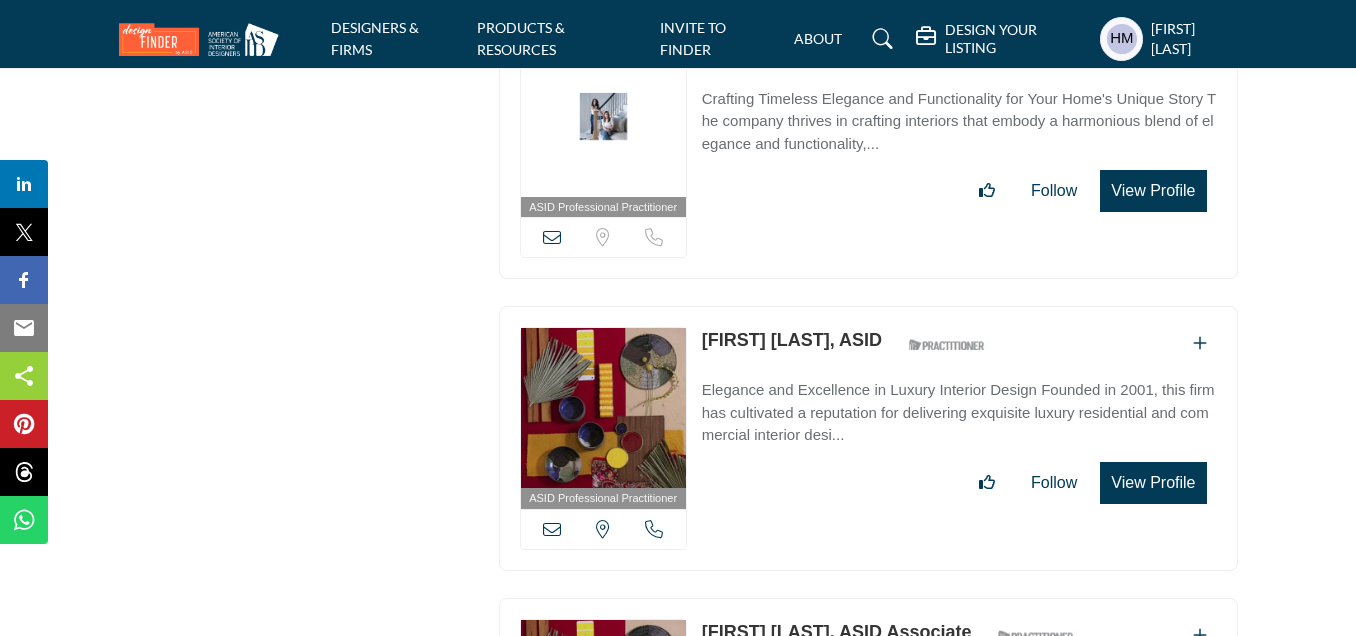 click at bounding box center [654, 529] 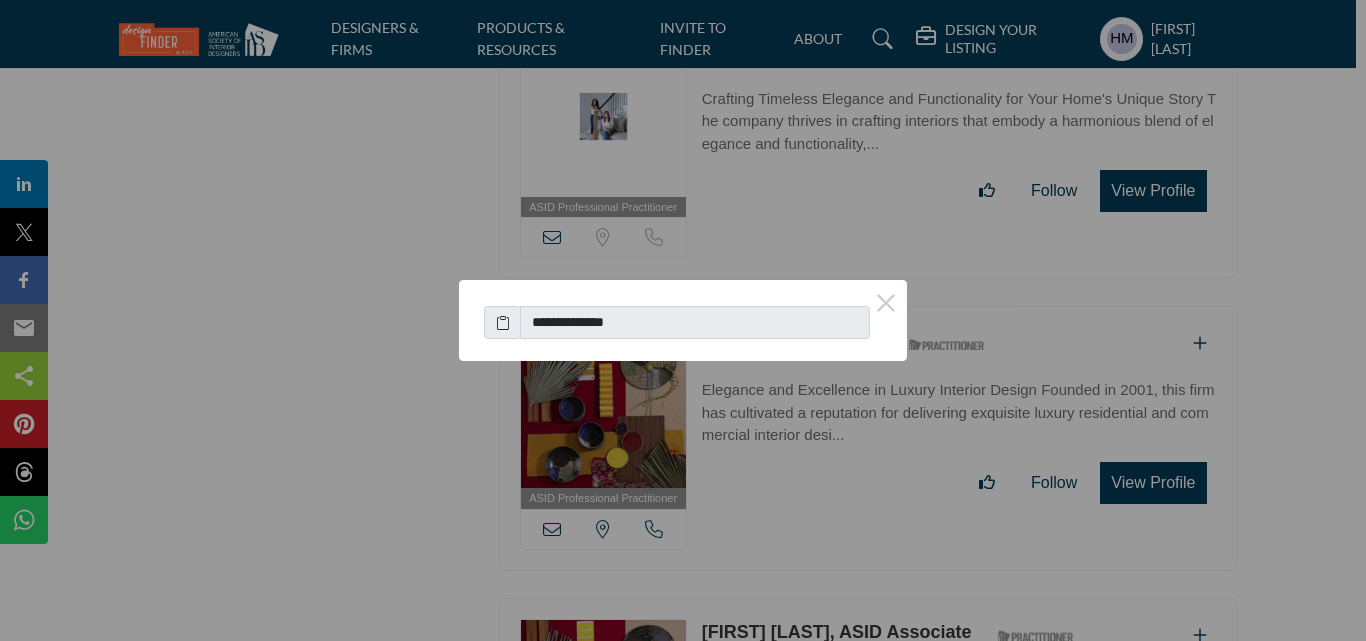 click at bounding box center [503, 322] 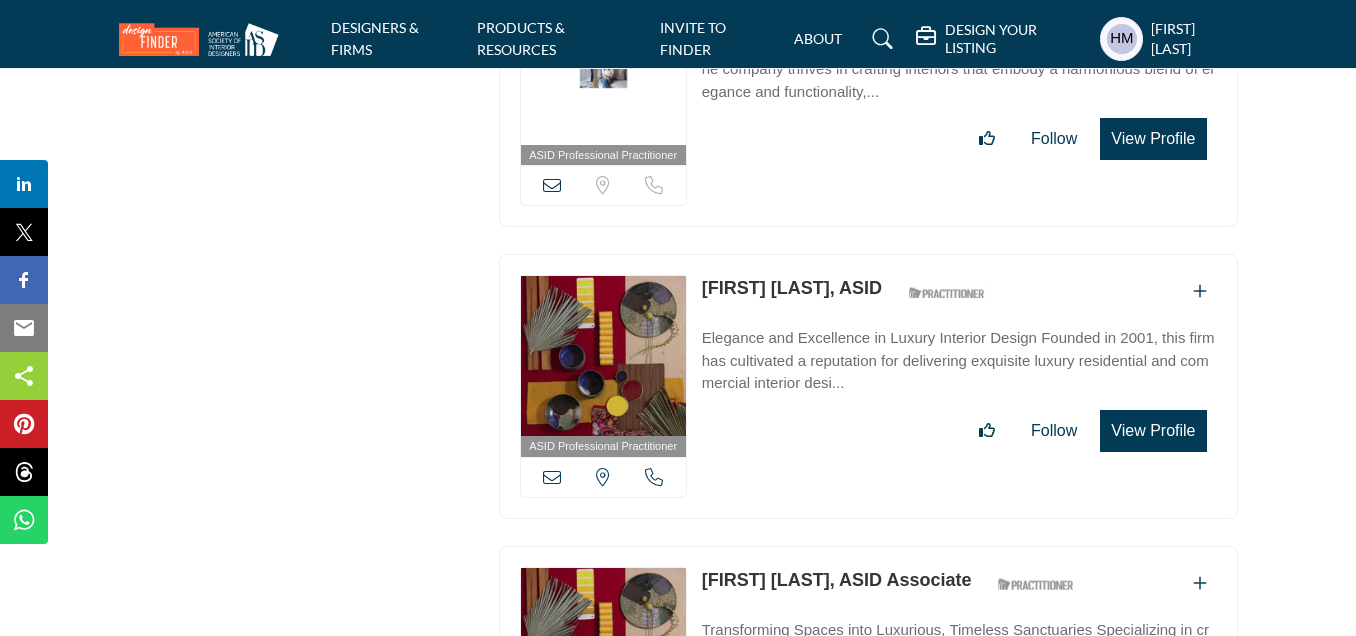 scroll, scrollTop: 4800, scrollLeft: 0, axis: vertical 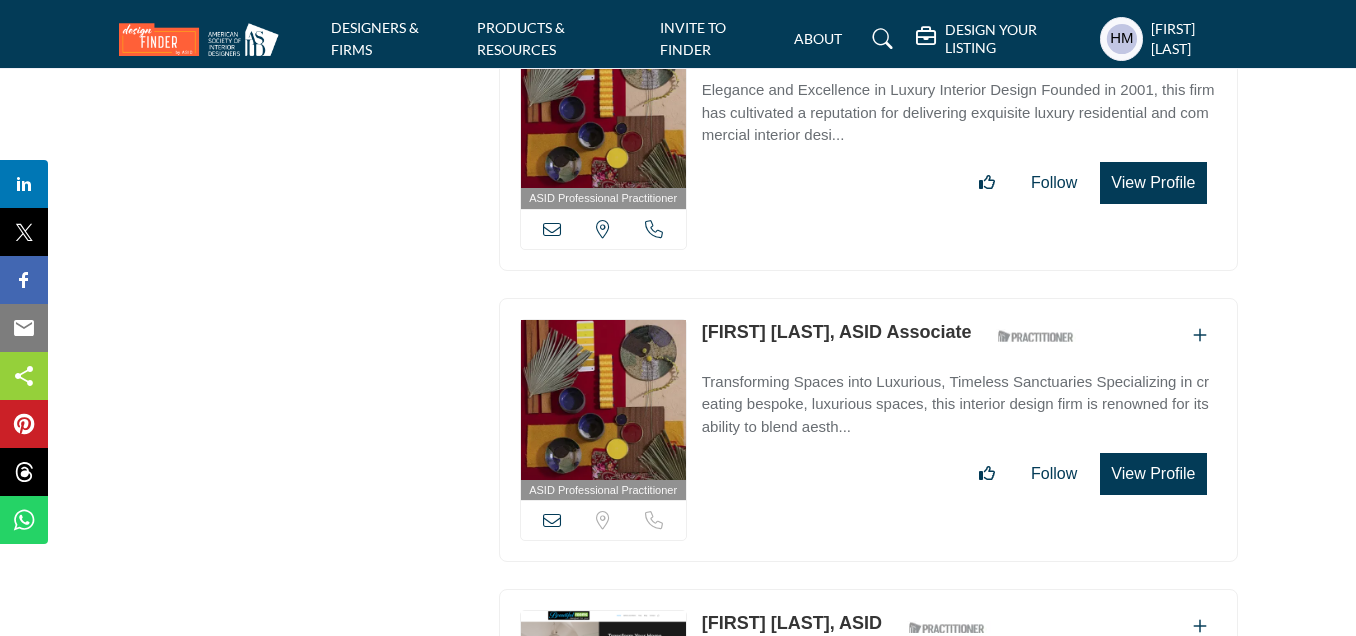 drag, startPoint x: 694, startPoint y: 299, endPoint x: 818, endPoint y: 309, distance: 124.40257 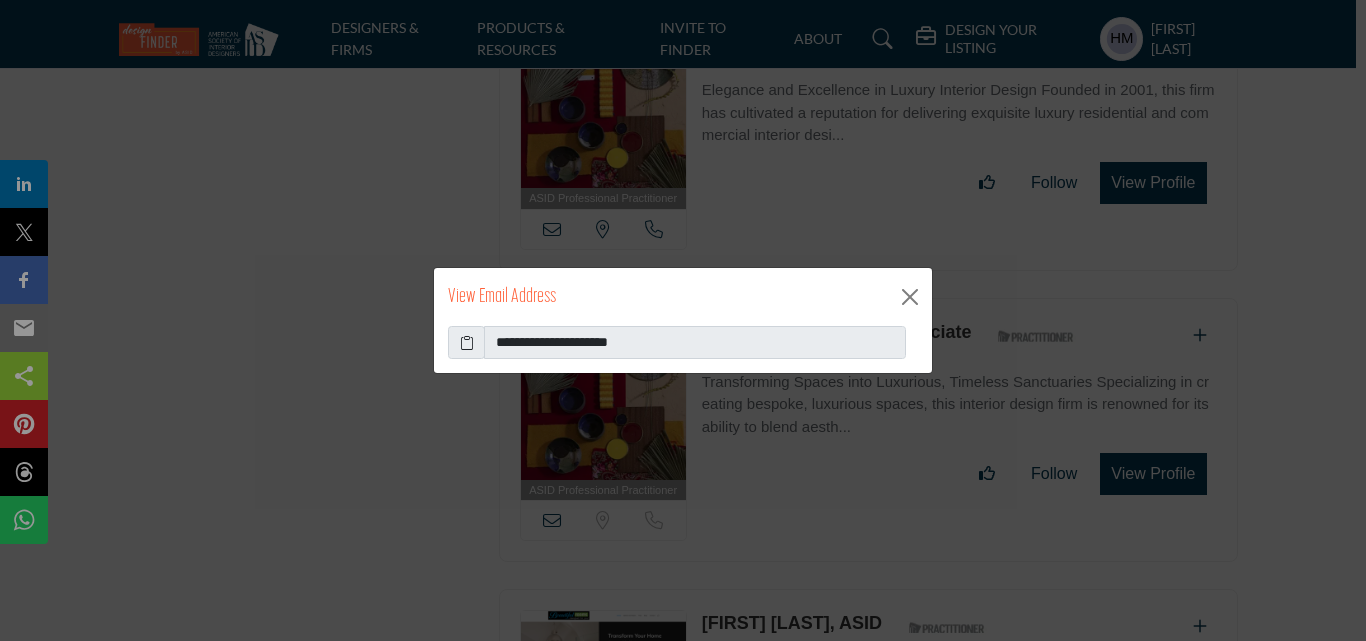 click at bounding box center (467, 342) 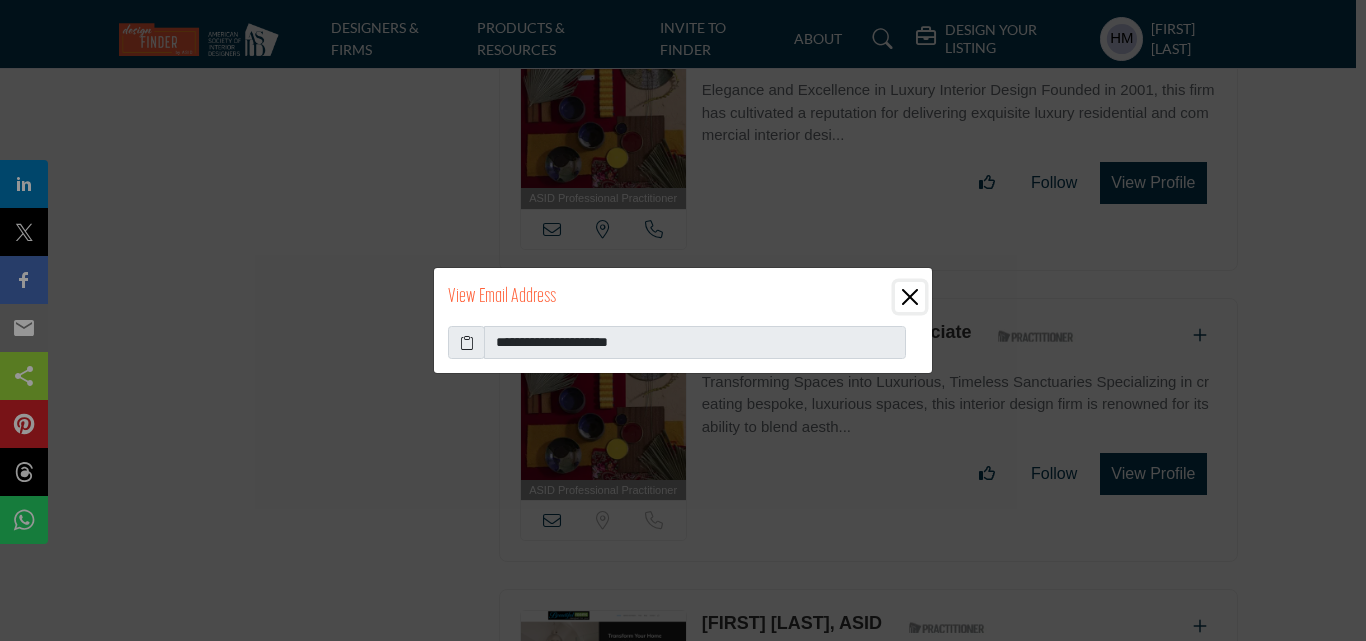 click at bounding box center (910, 297) 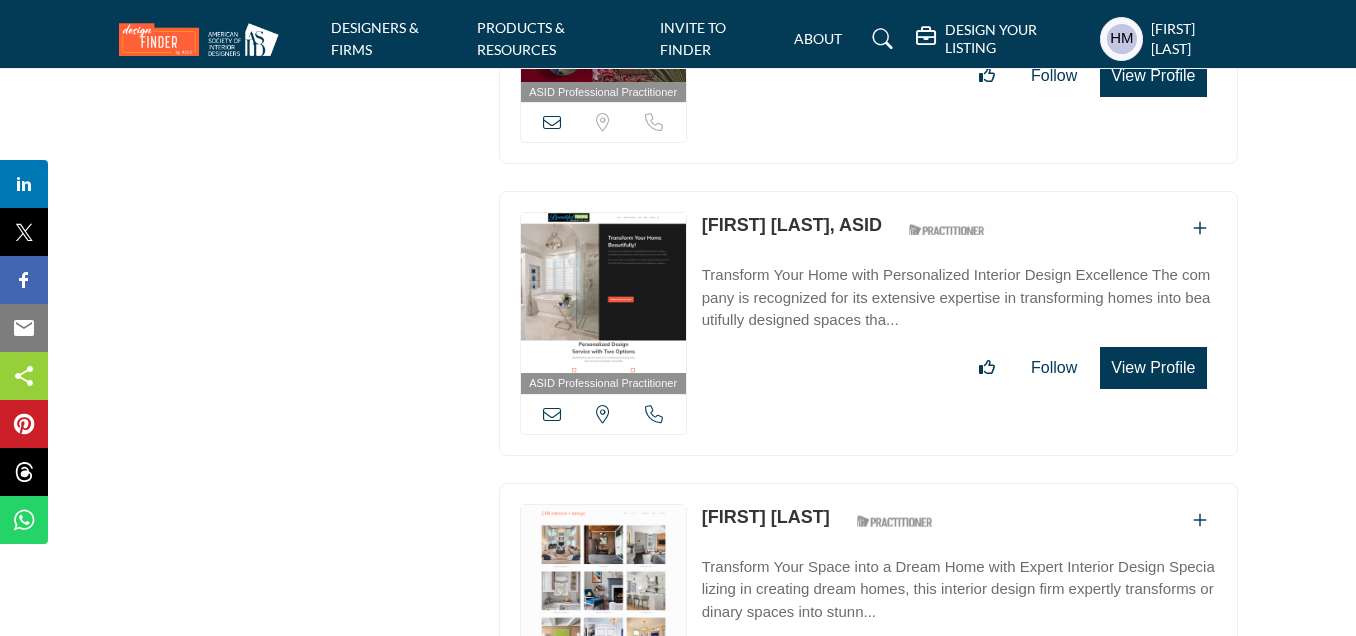 scroll, scrollTop: 5200, scrollLeft: 0, axis: vertical 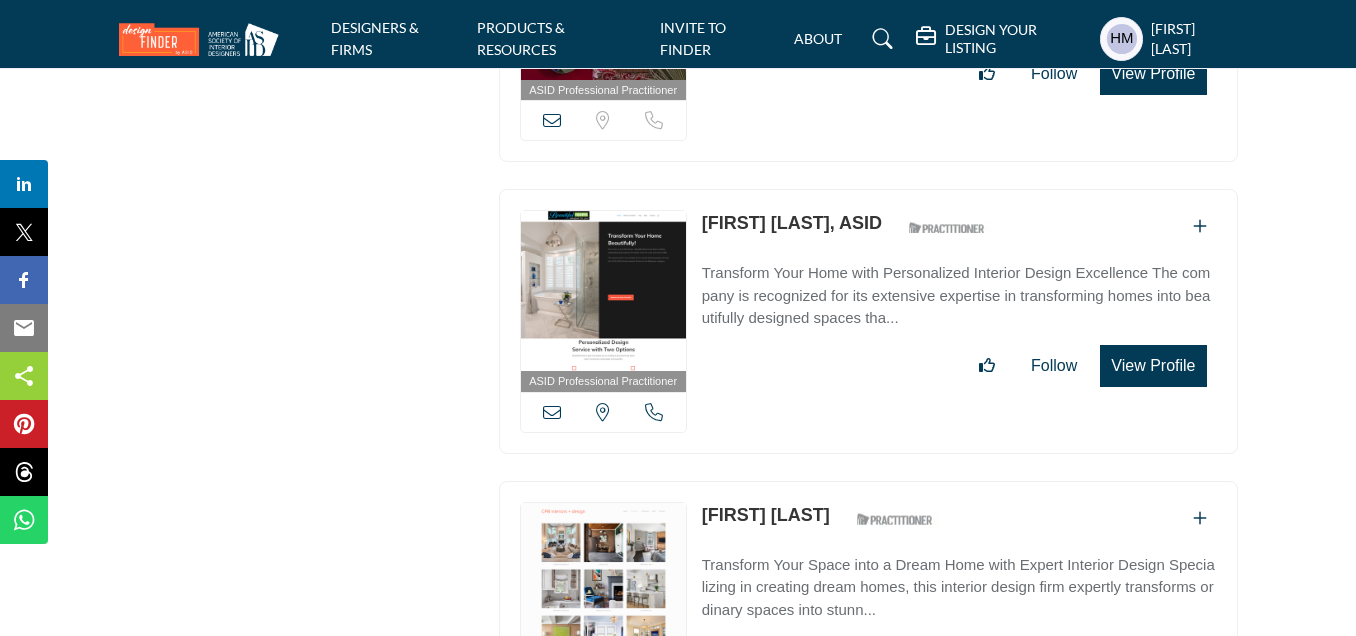drag, startPoint x: 727, startPoint y: 192, endPoint x: 804, endPoint y: 198, distance: 77.23341 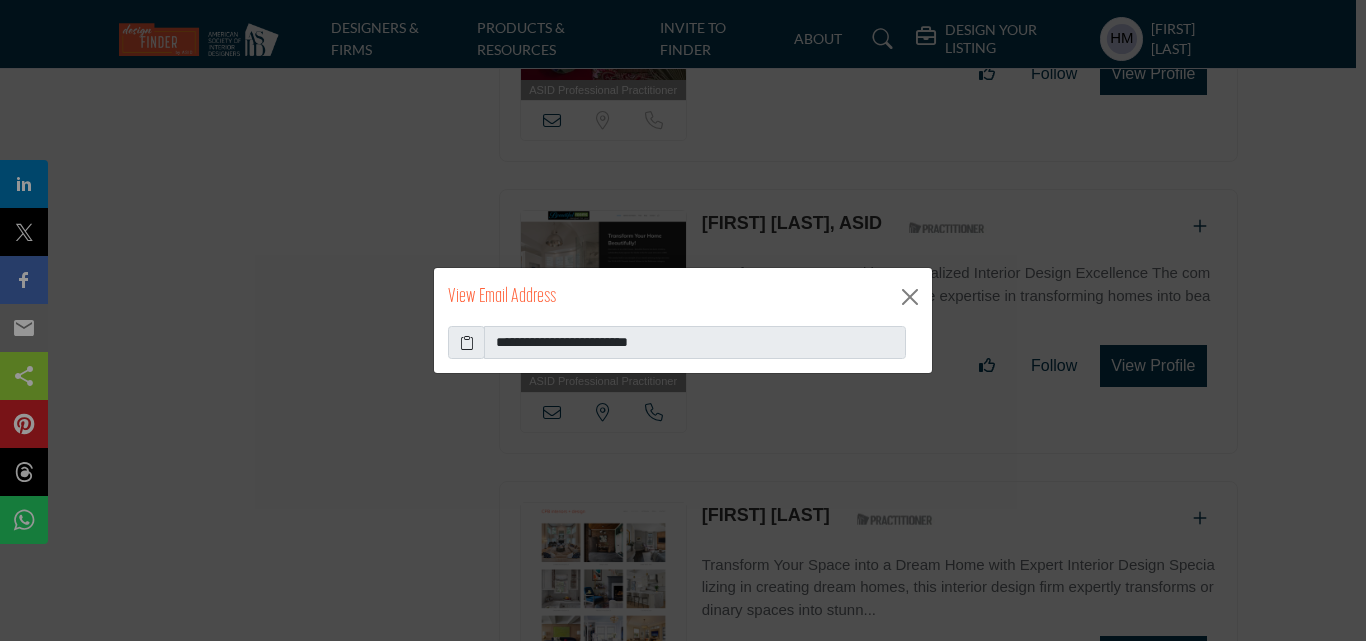 click at bounding box center [467, 342] 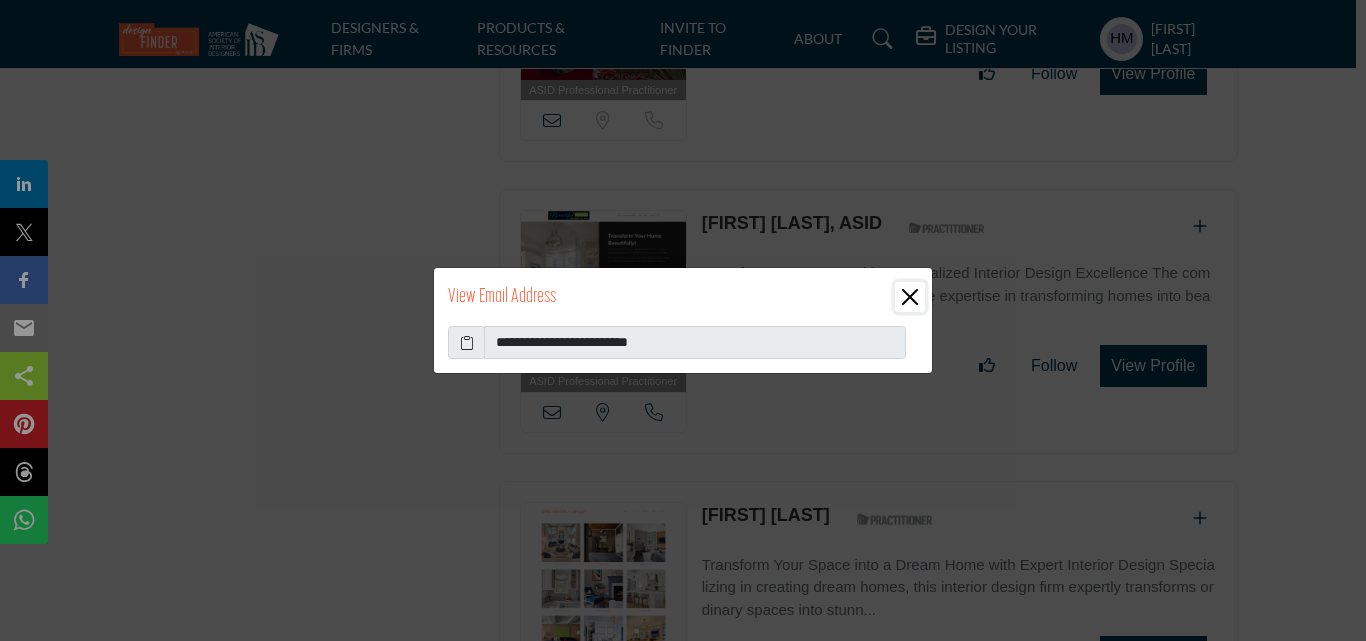 click at bounding box center (910, 297) 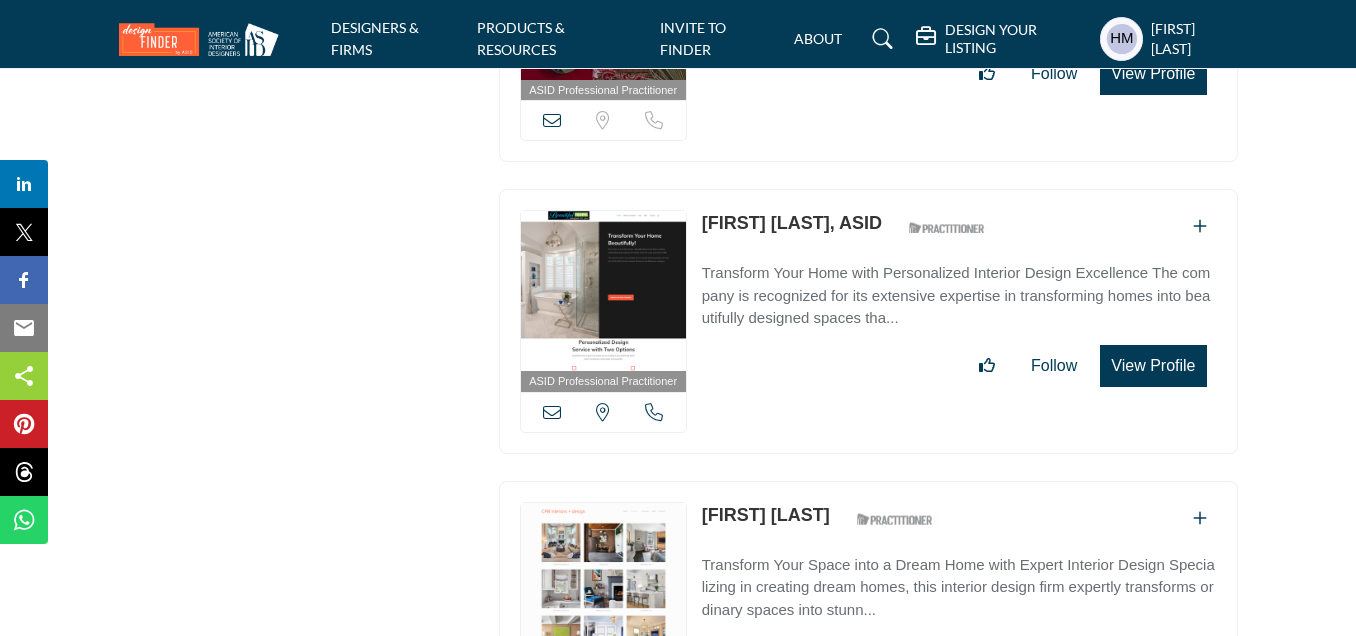 click at bounding box center [654, 412] 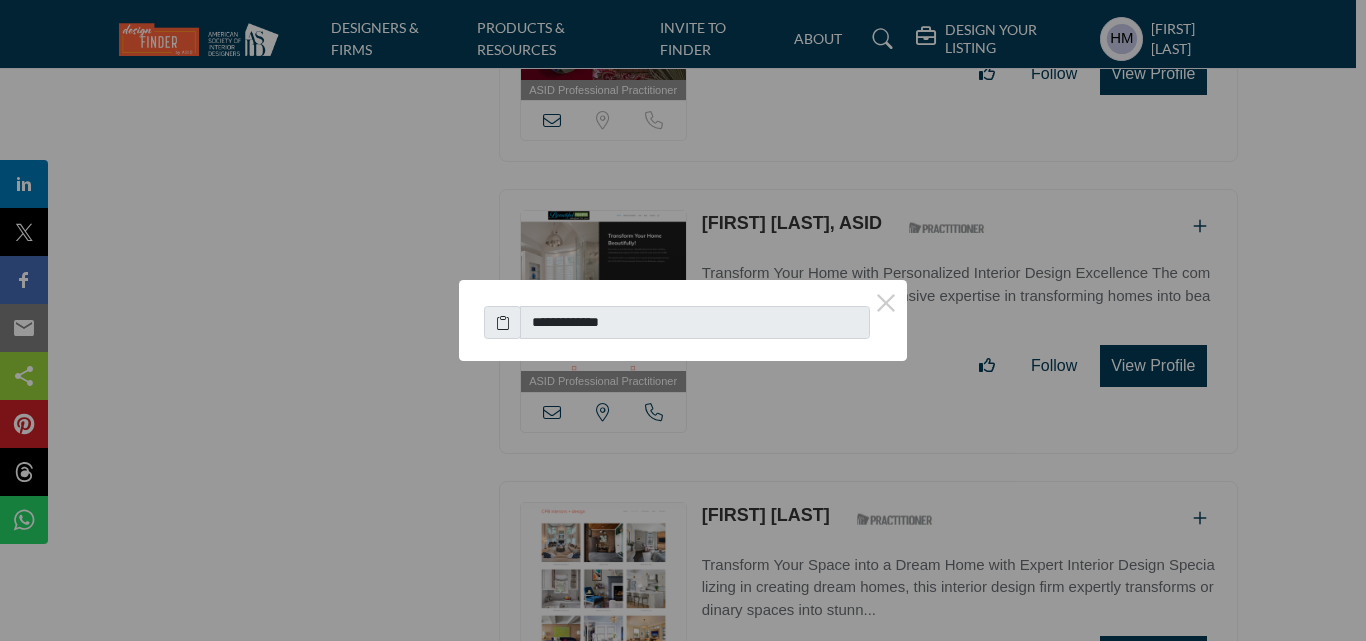 click at bounding box center [503, 322] 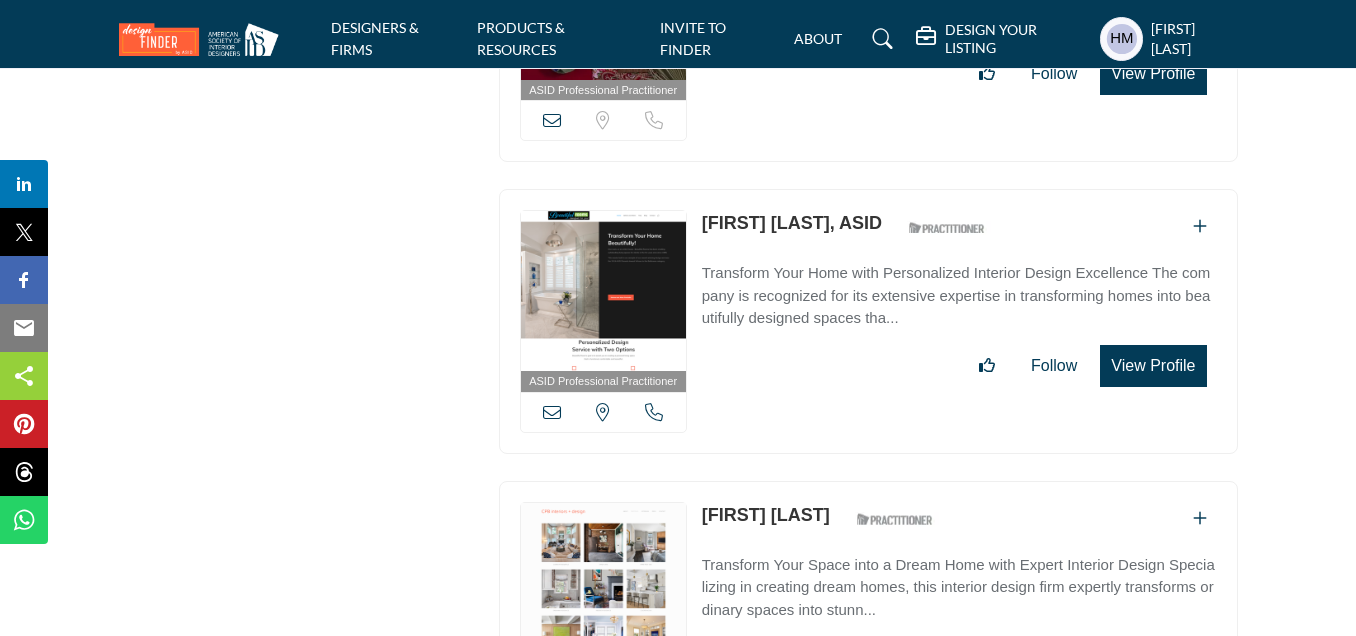 scroll, scrollTop: 5400, scrollLeft: 0, axis: vertical 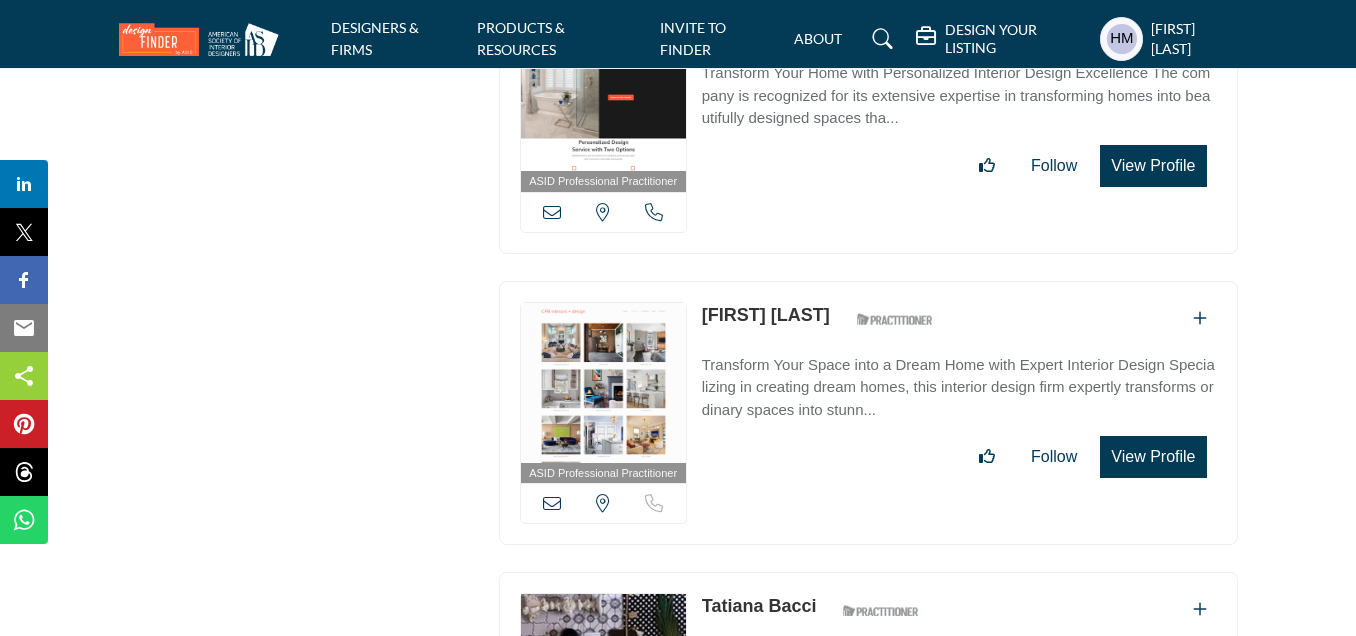 drag, startPoint x: 704, startPoint y: 281, endPoint x: 886, endPoint y: 293, distance: 182.39517 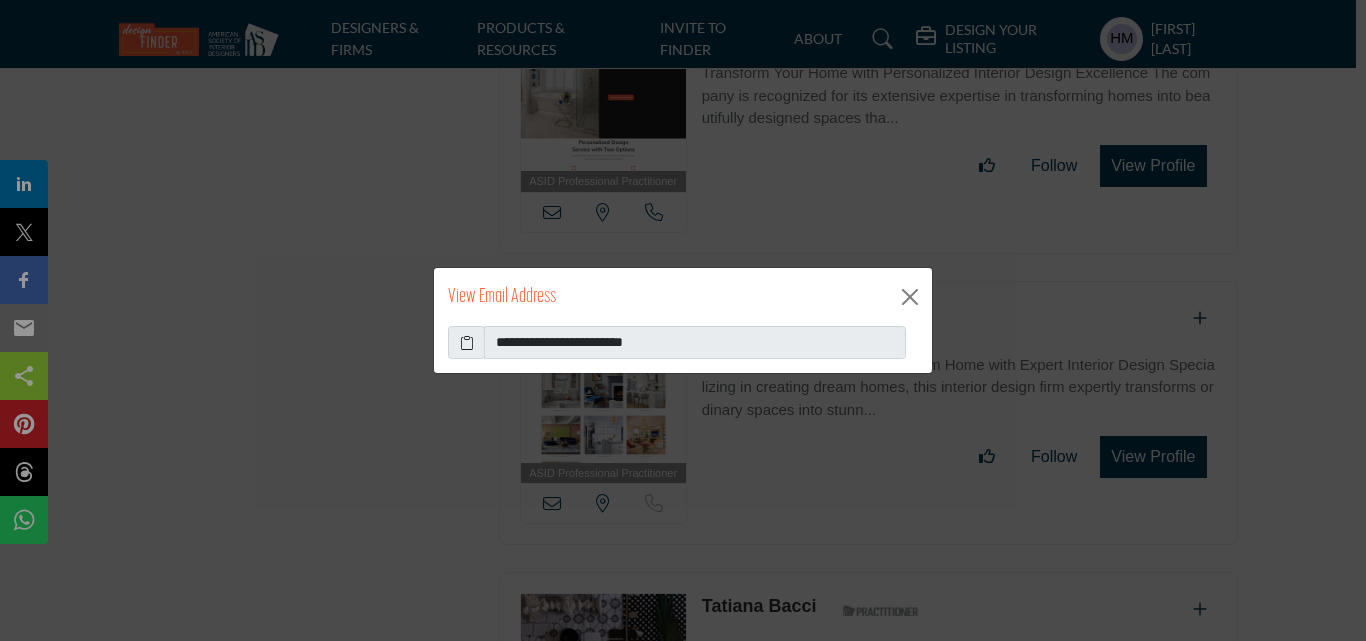 click at bounding box center [467, 342] 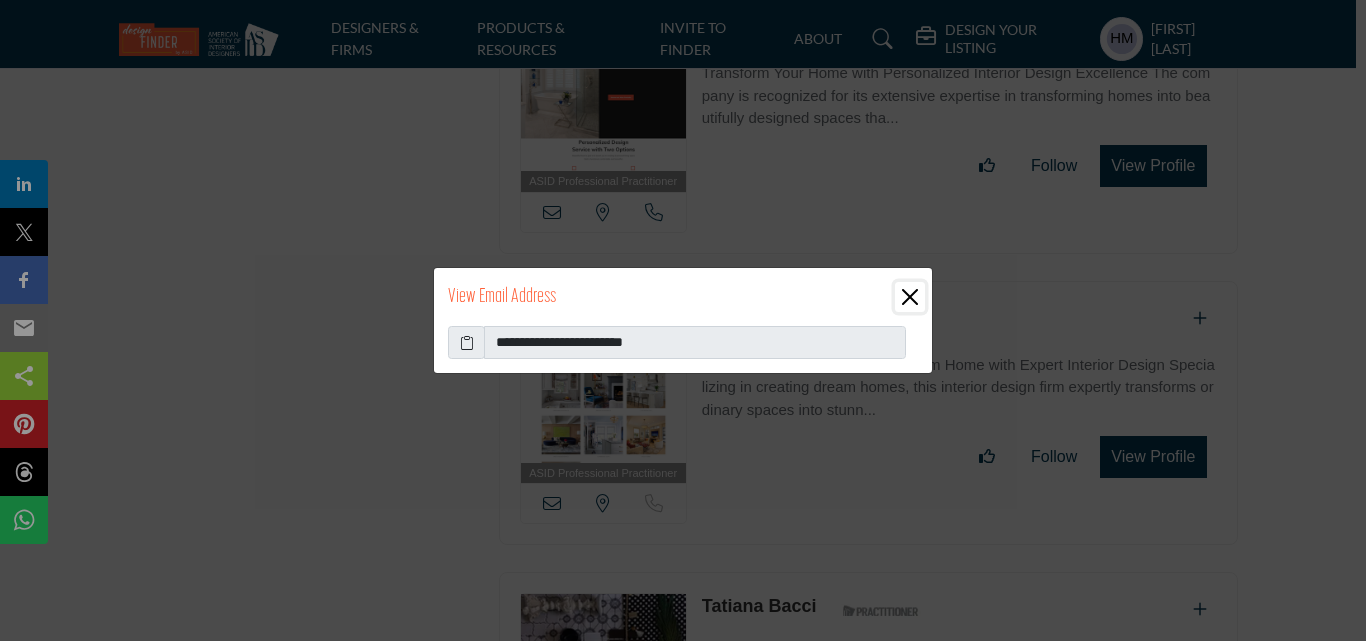 click at bounding box center [910, 297] 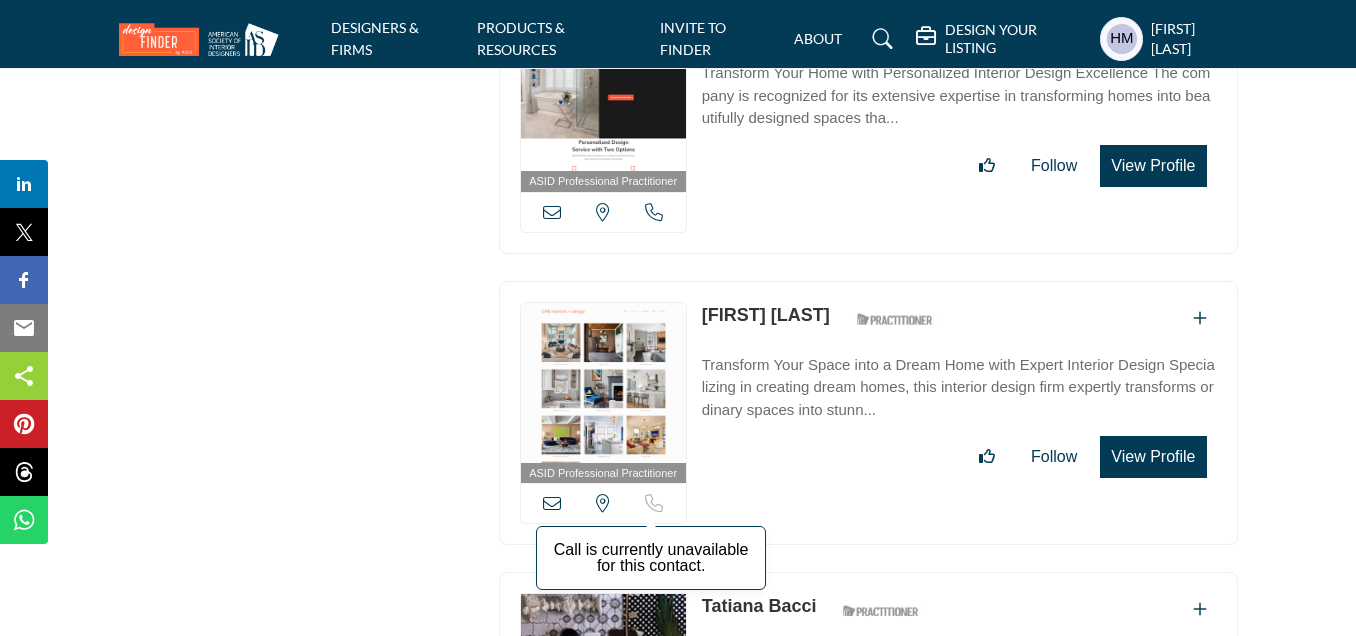 click at bounding box center (654, 503) 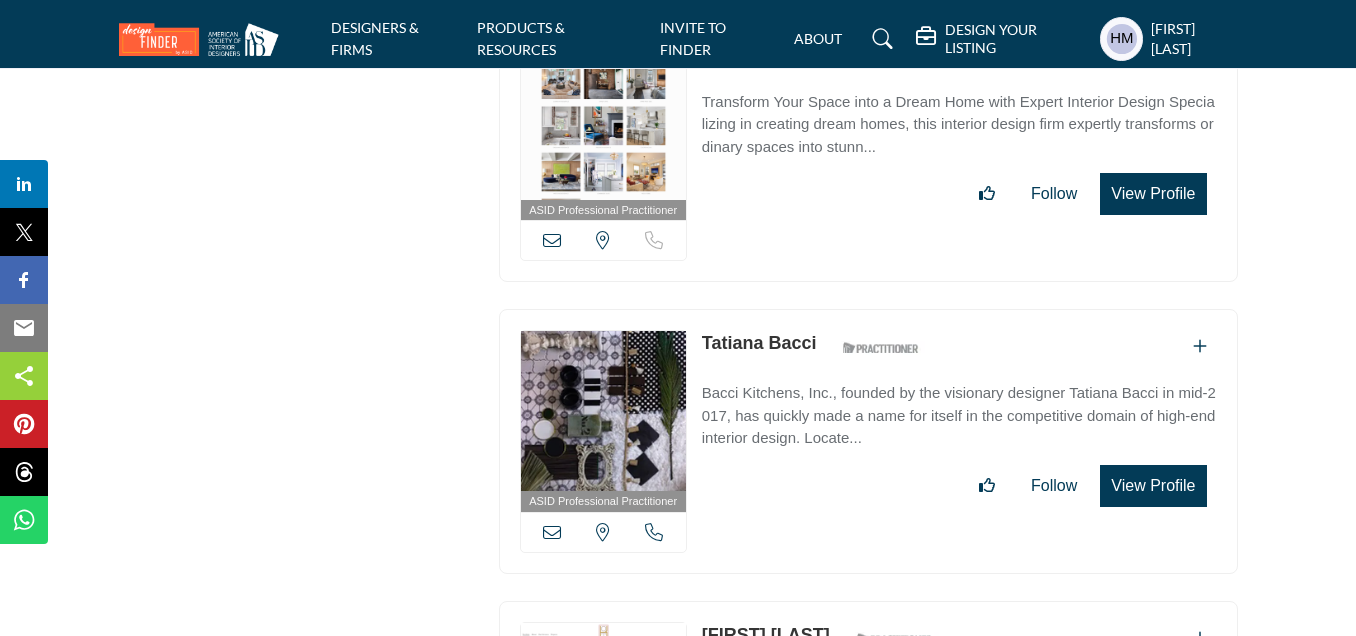 scroll, scrollTop: 5700, scrollLeft: 0, axis: vertical 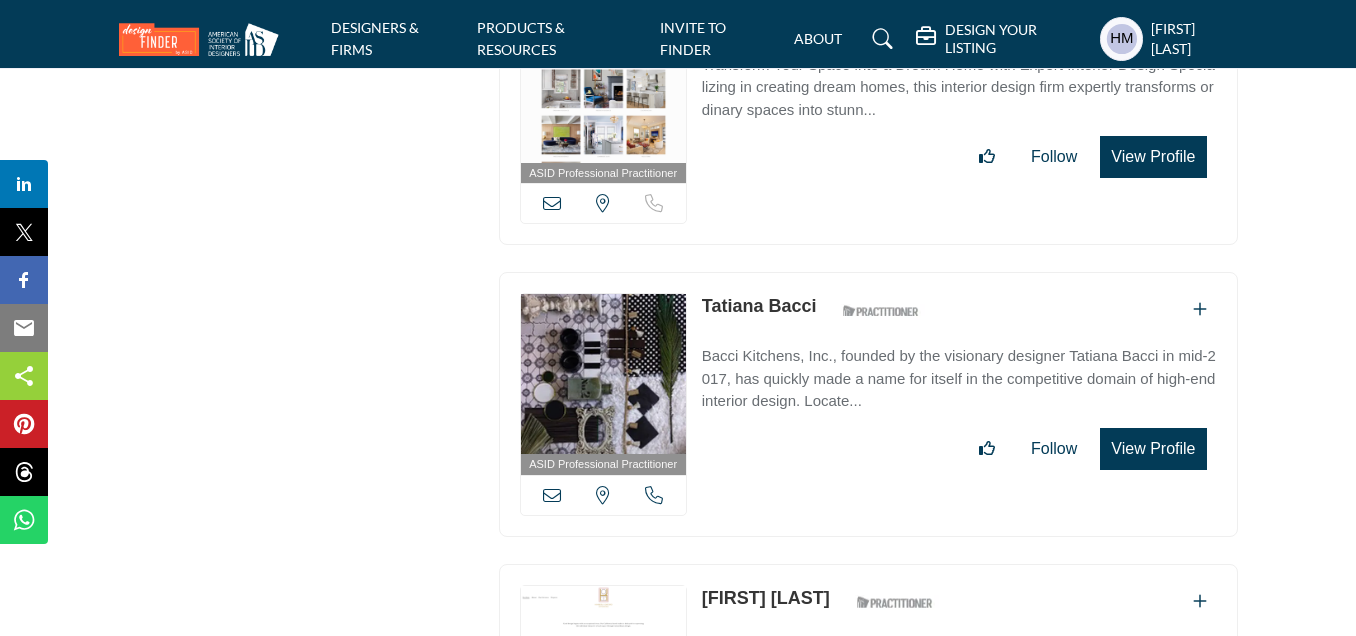 drag, startPoint x: 723, startPoint y: 271, endPoint x: 814, endPoint y: 282, distance: 91.66242 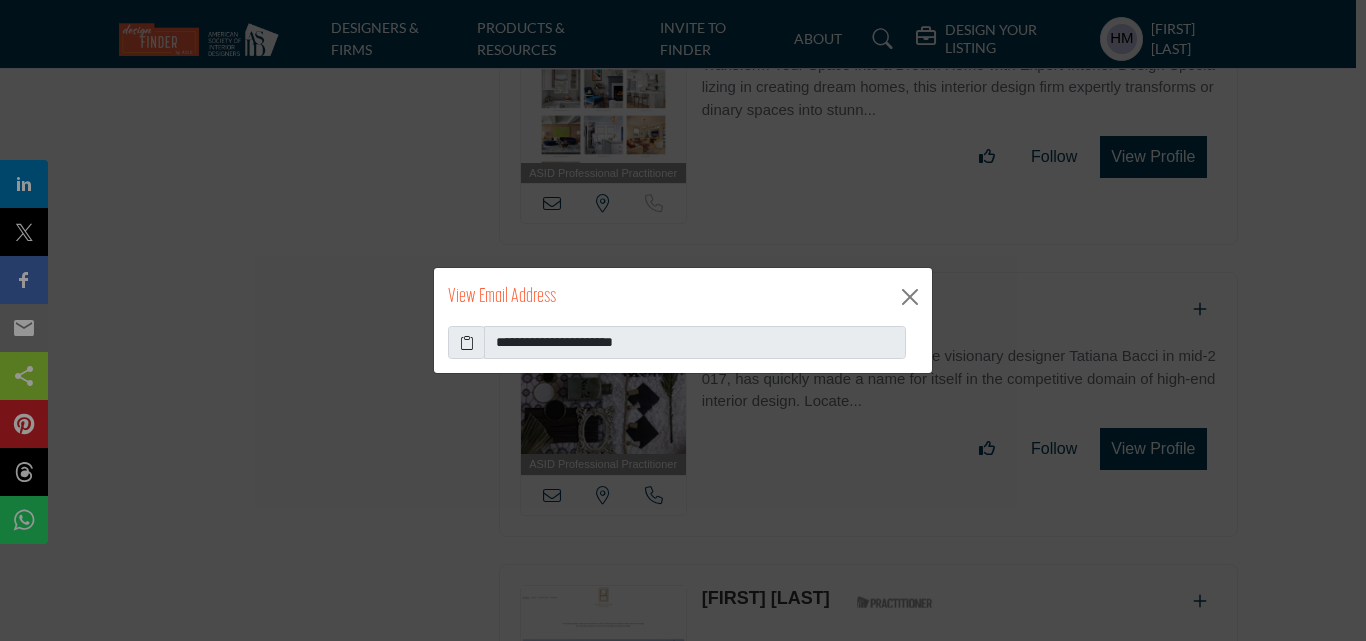 click at bounding box center [467, 342] 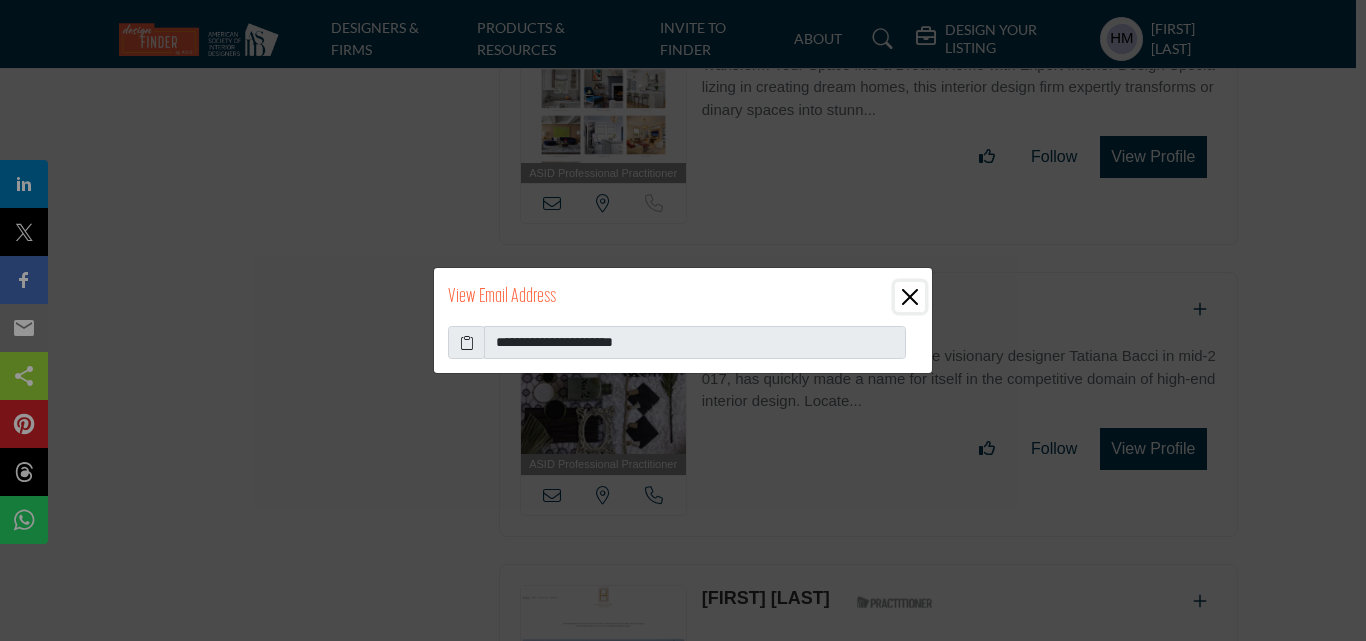 click at bounding box center (910, 297) 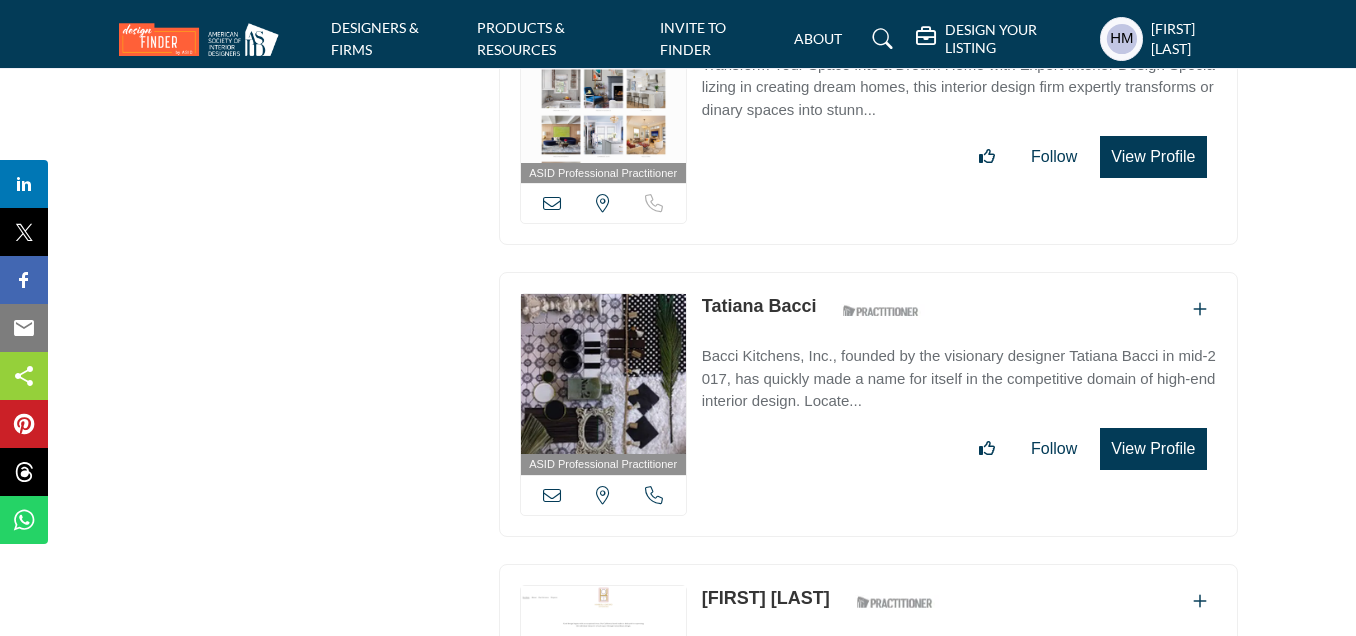 click at bounding box center [654, 495] 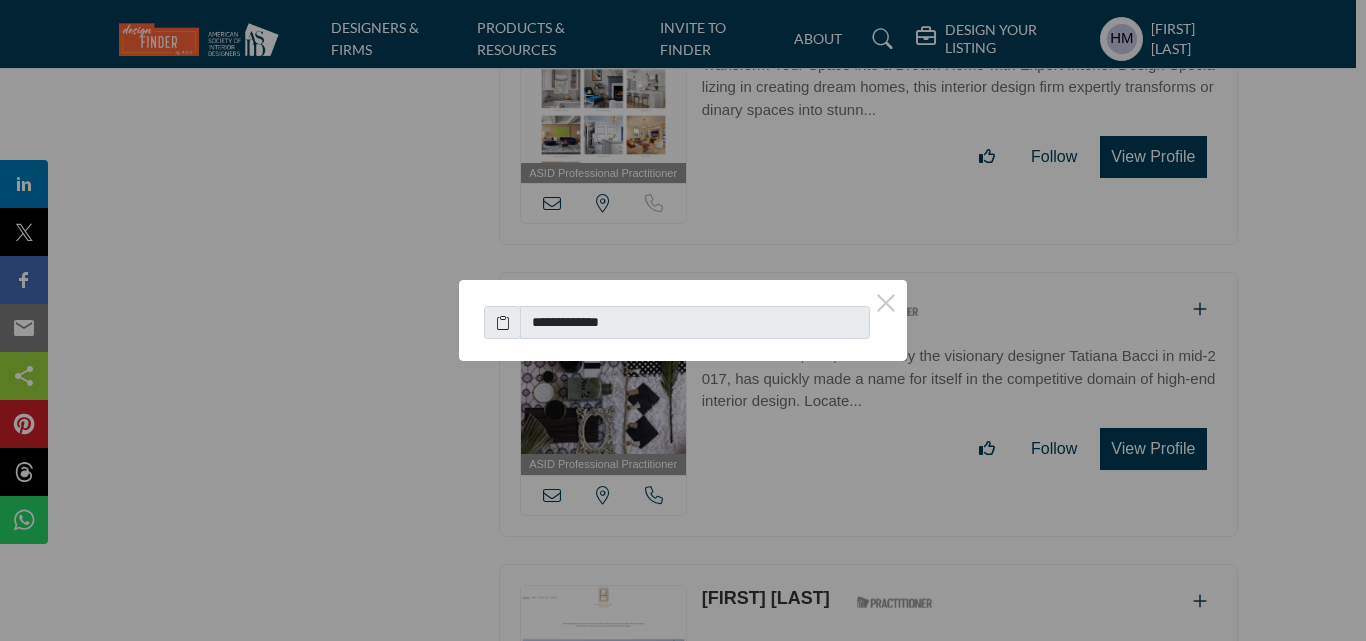 click at bounding box center [503, 322] 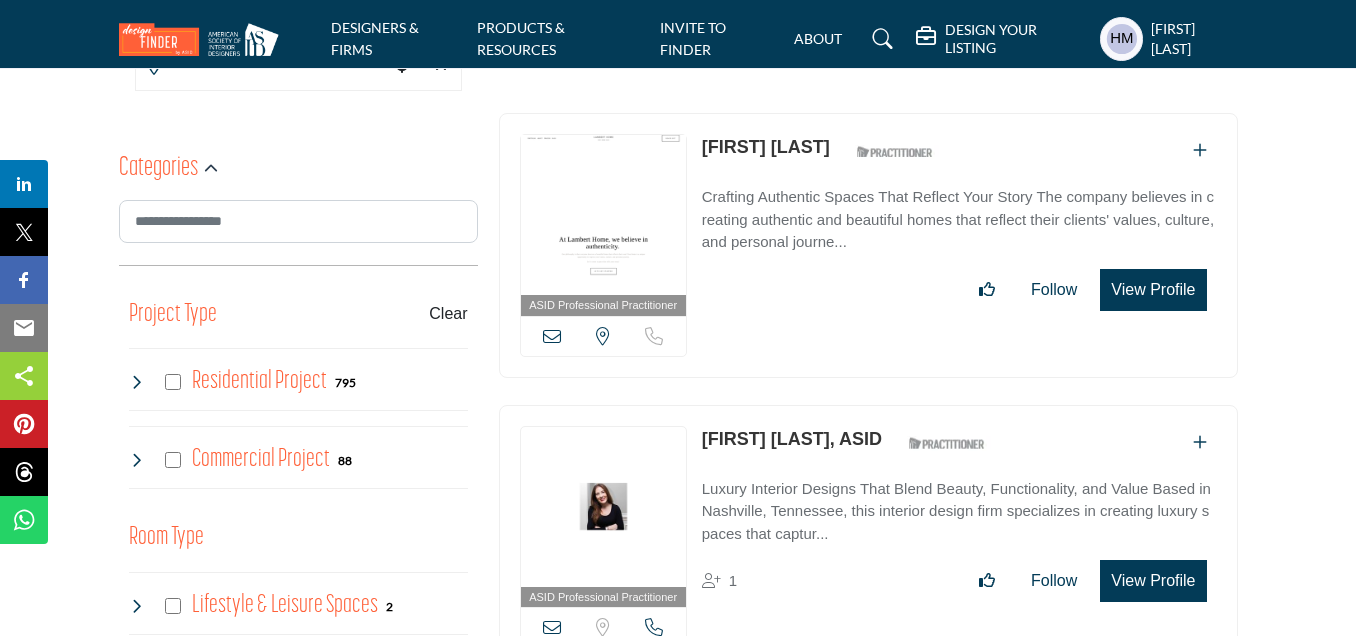 scroll, scrollTop: 600, scrollLeft: 0, axis: vertical 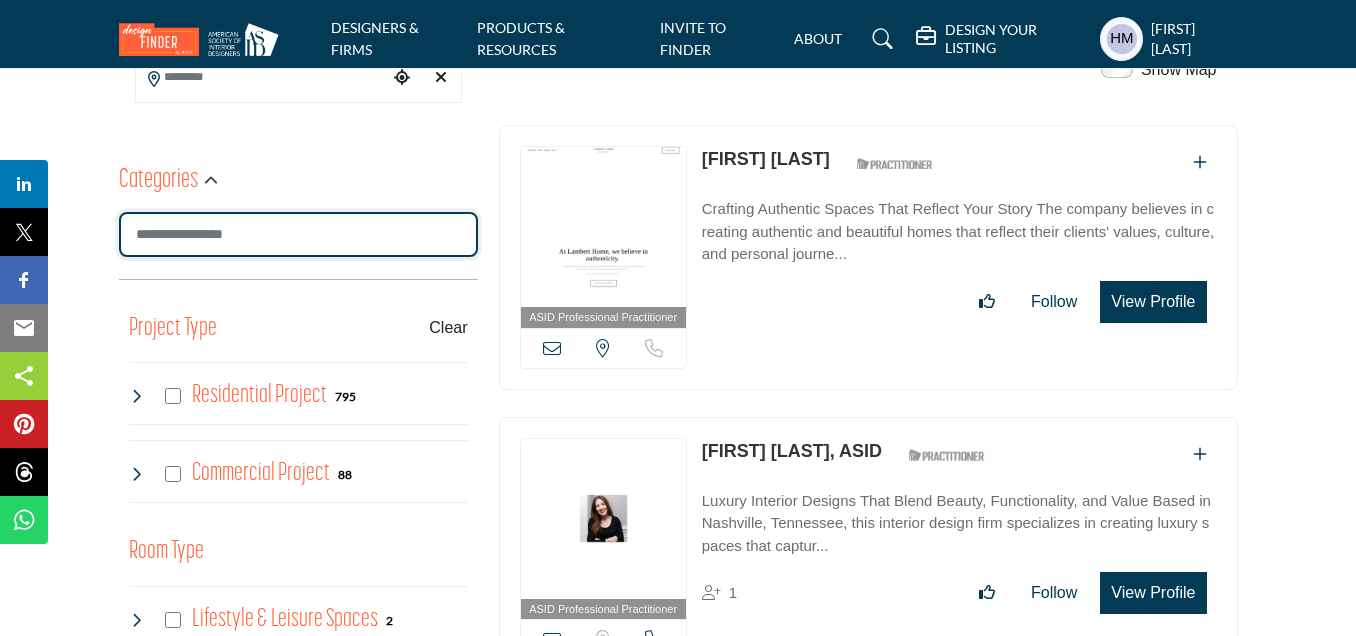 click at bounding box center [298, 234] 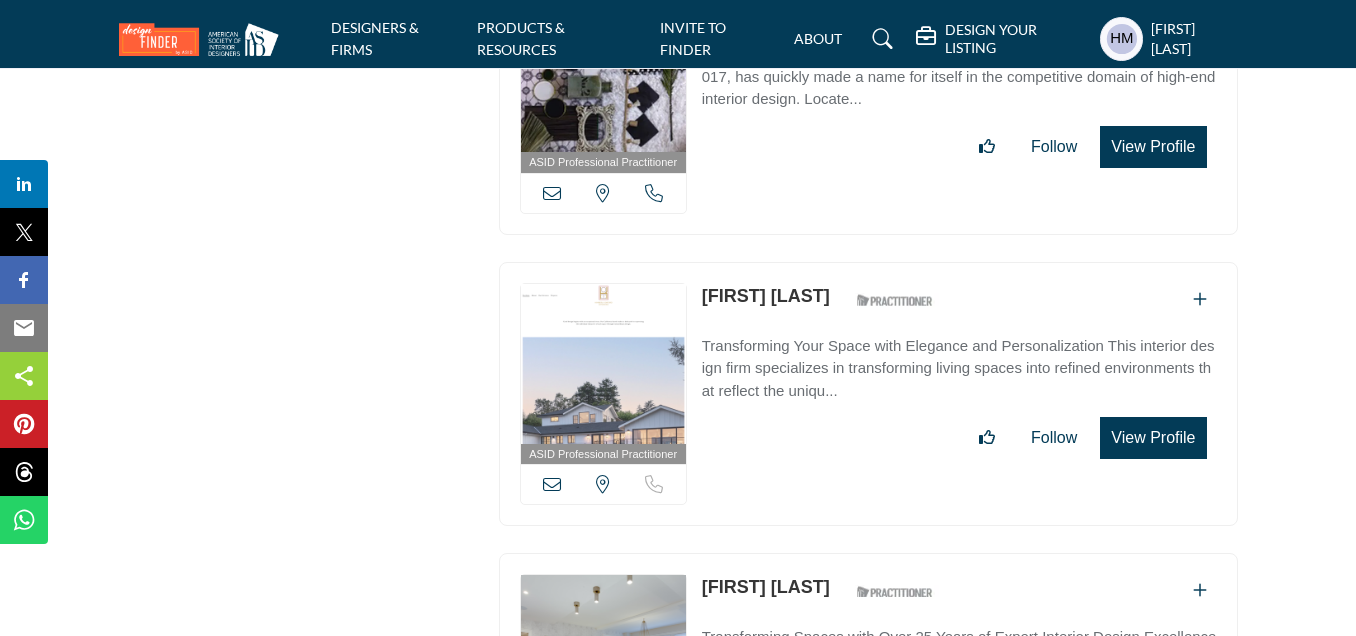 scroll, scrollTop: 6100, scrollLeft: 0, axis: vertical 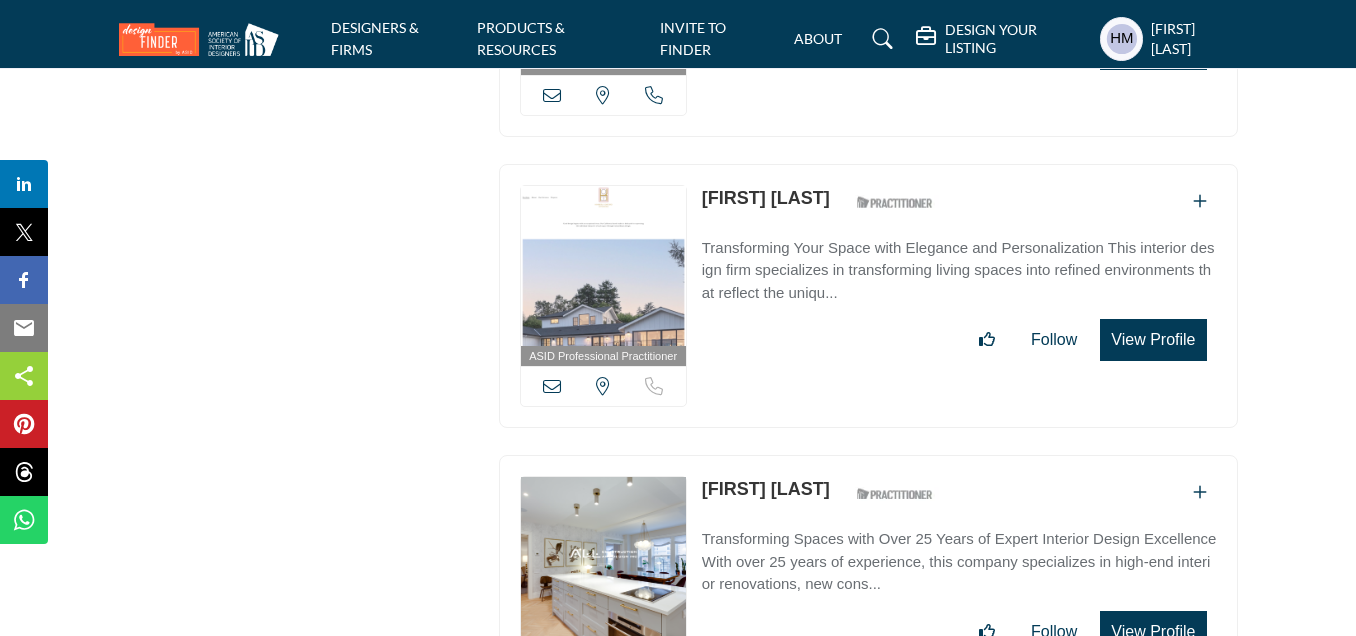 drag, startPoint x: 699, startPoint y: 163, endPoint x: 861, endPoint y: 162, distance: 162.00308 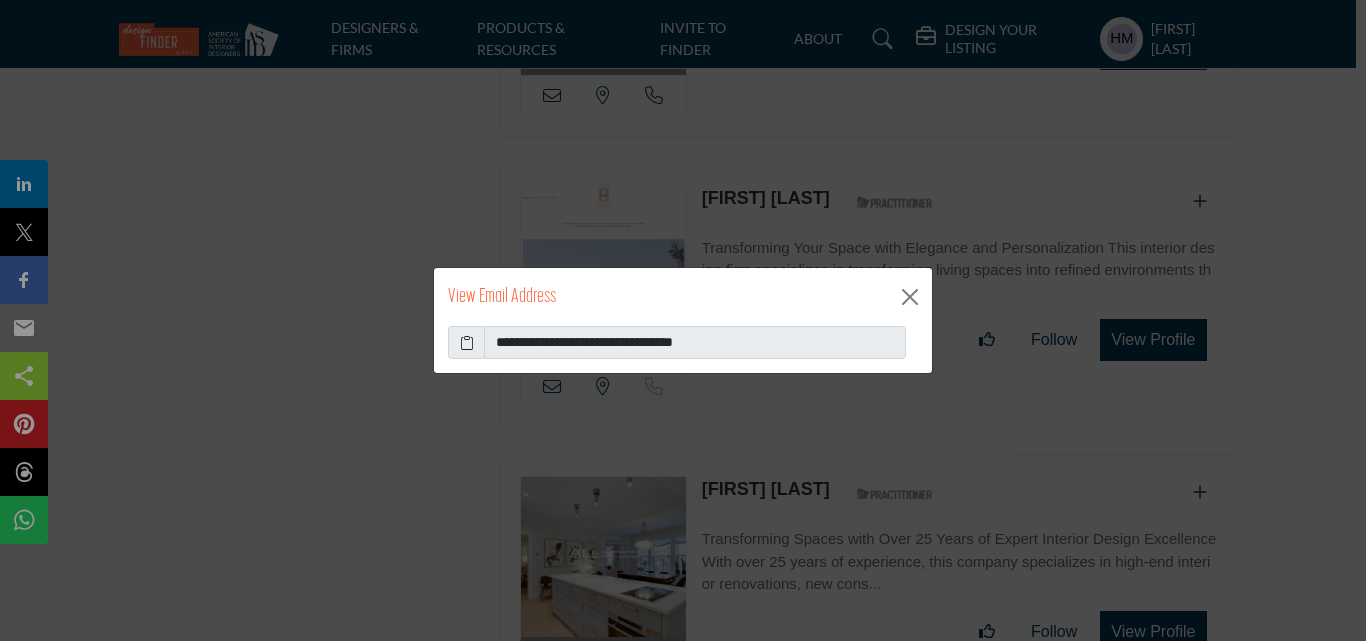 click at bounding box center (467, 342) 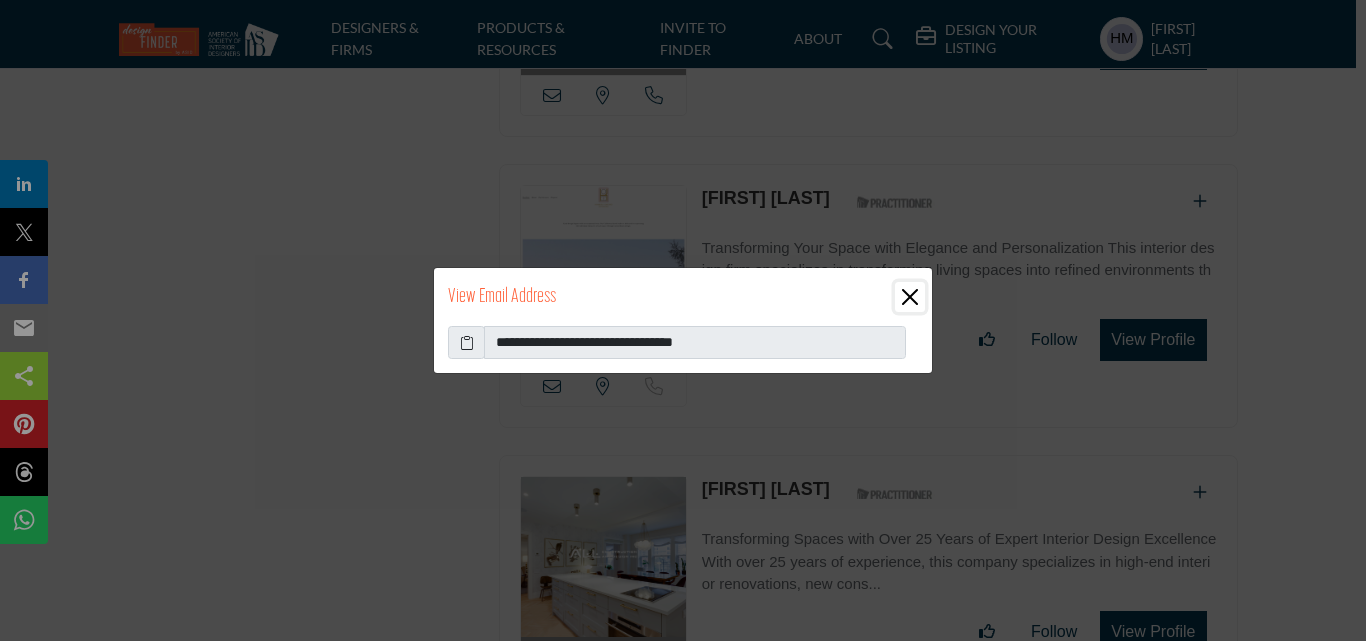 click at bounding box center [910, 297] 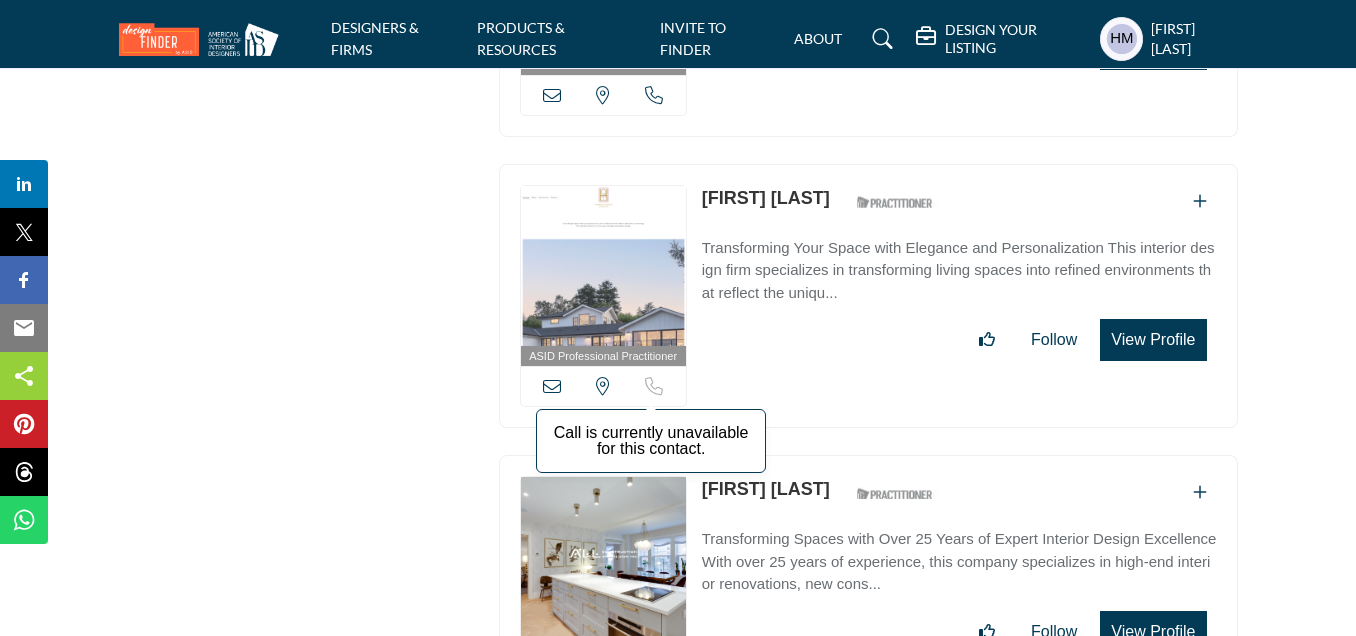 click at bounding box center (654, 386) 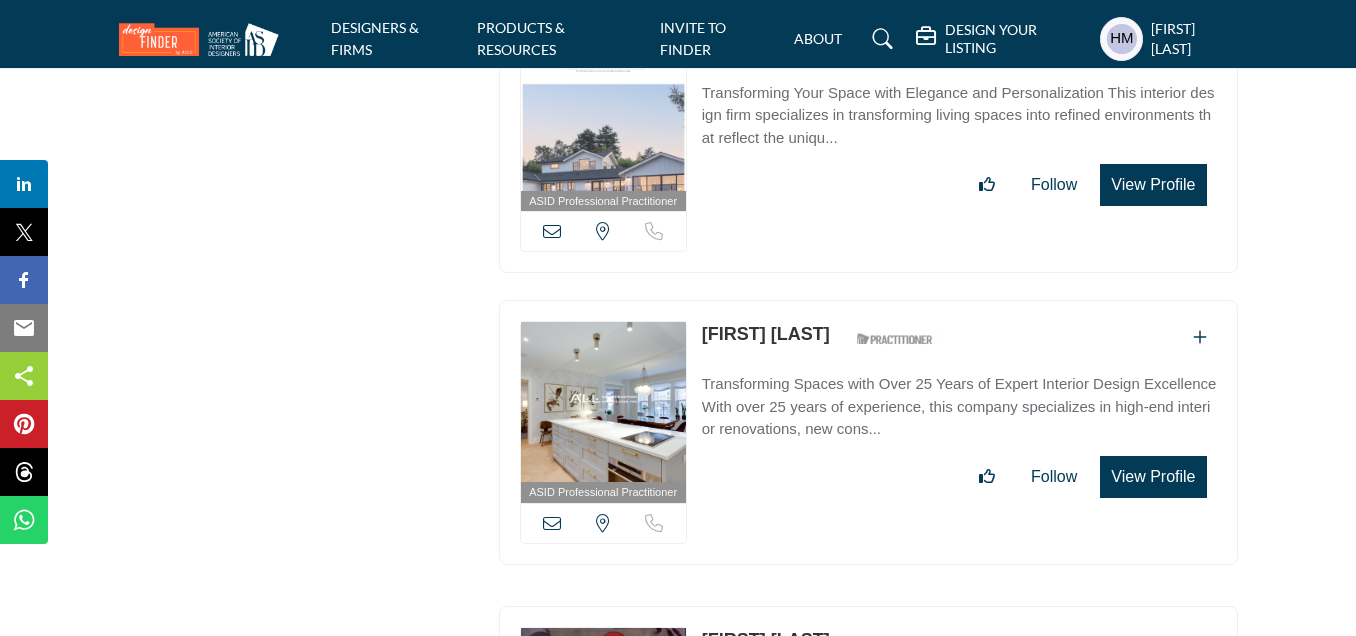 scroll, scrollTop: 6300, scrollLeft: 0, axis: vertical 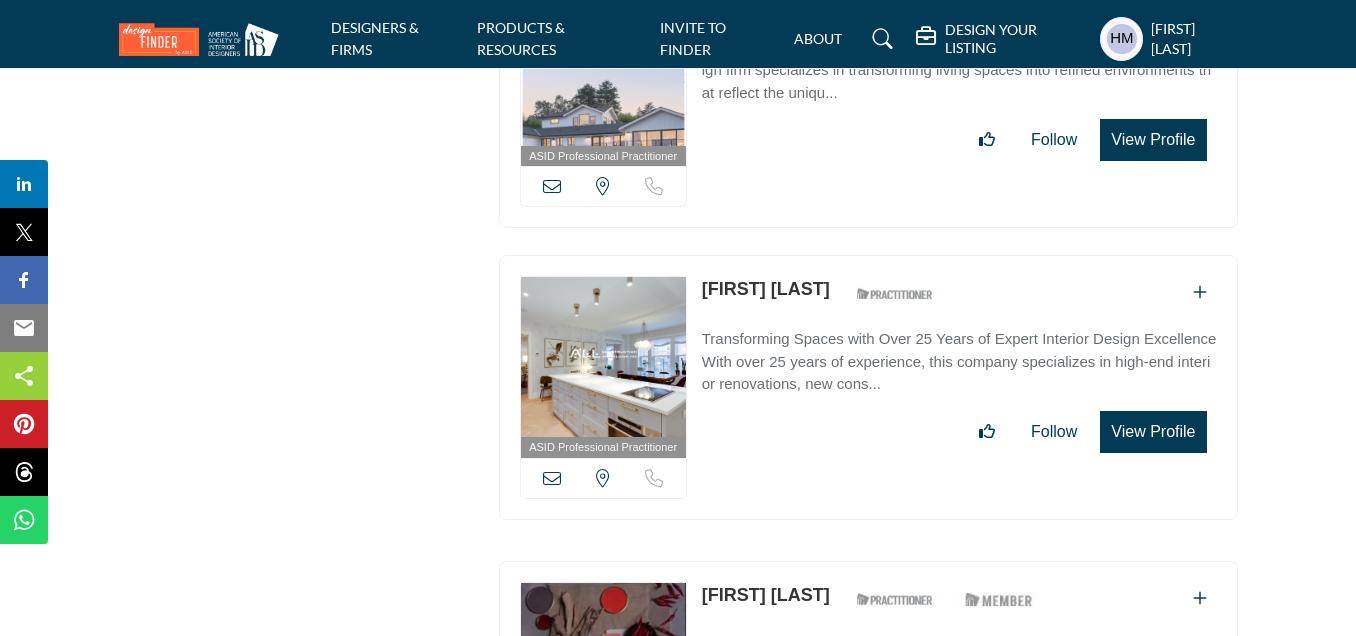 drag, startPoint x: 703, startPoint y: 248, endPoint x: 834, endPoint y: 252, distance: 131.06105 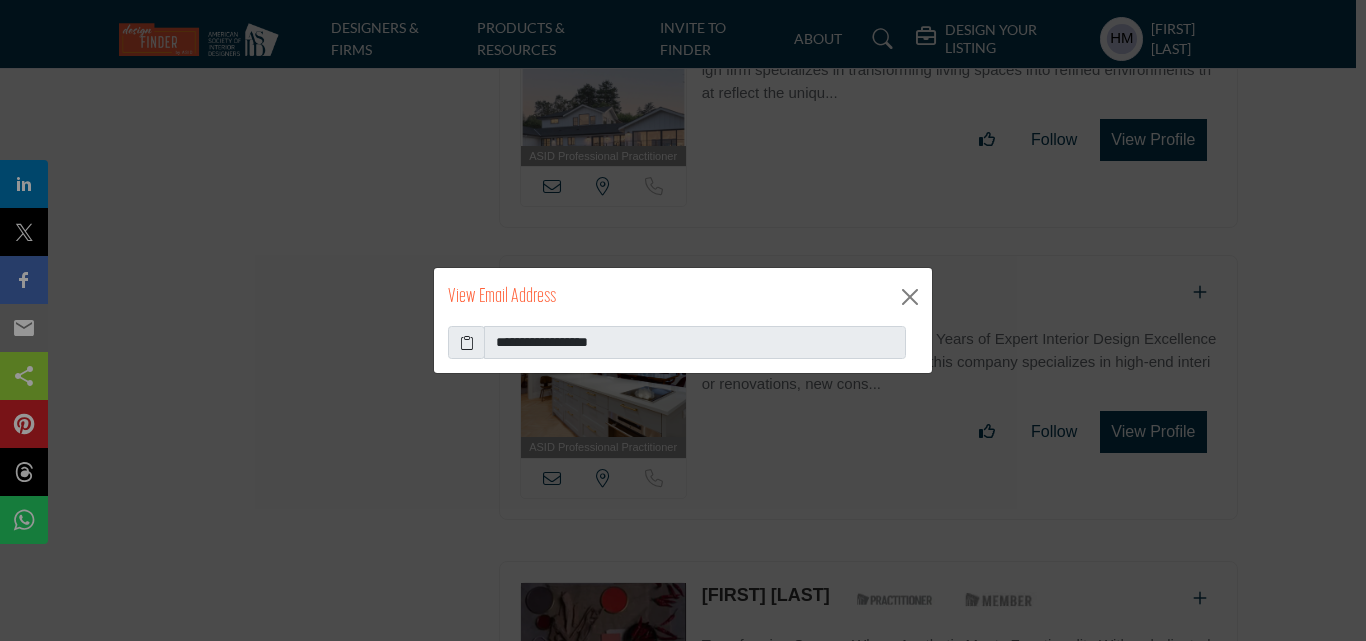 click at bounding box center (467, 342) 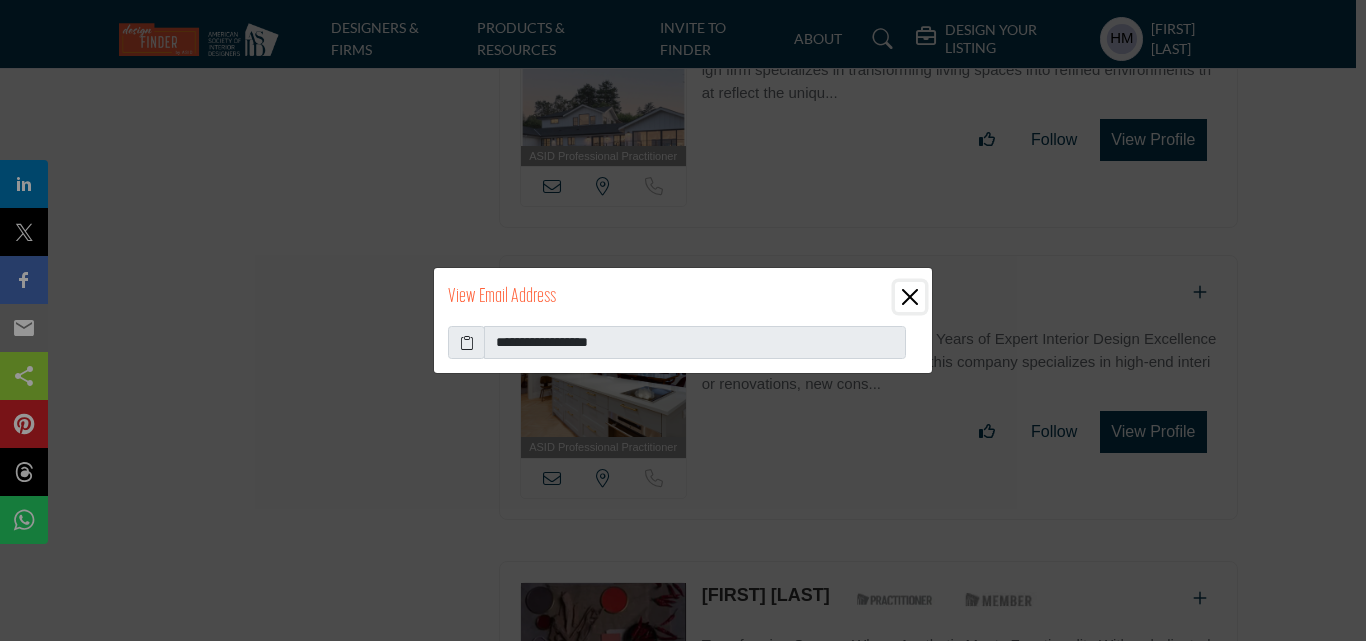 click at bounding box center [910, 297] 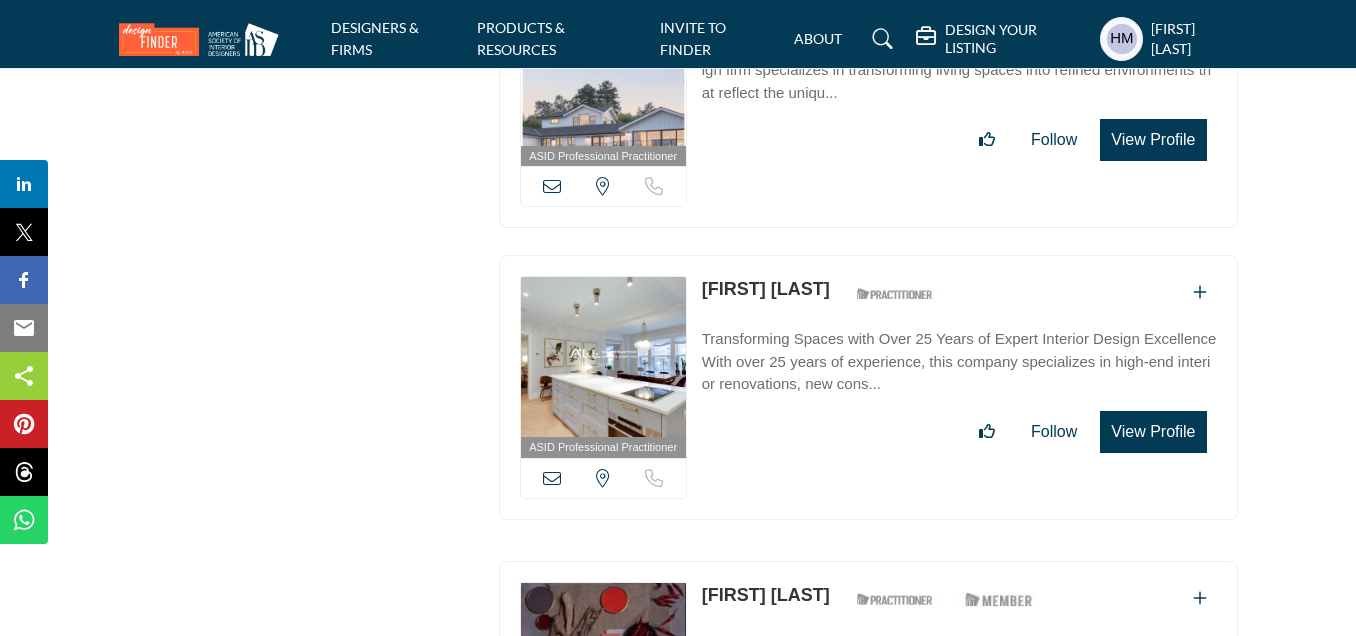 scroll, scrollTop: 6600, scrollLeft: 0, axis: vertical 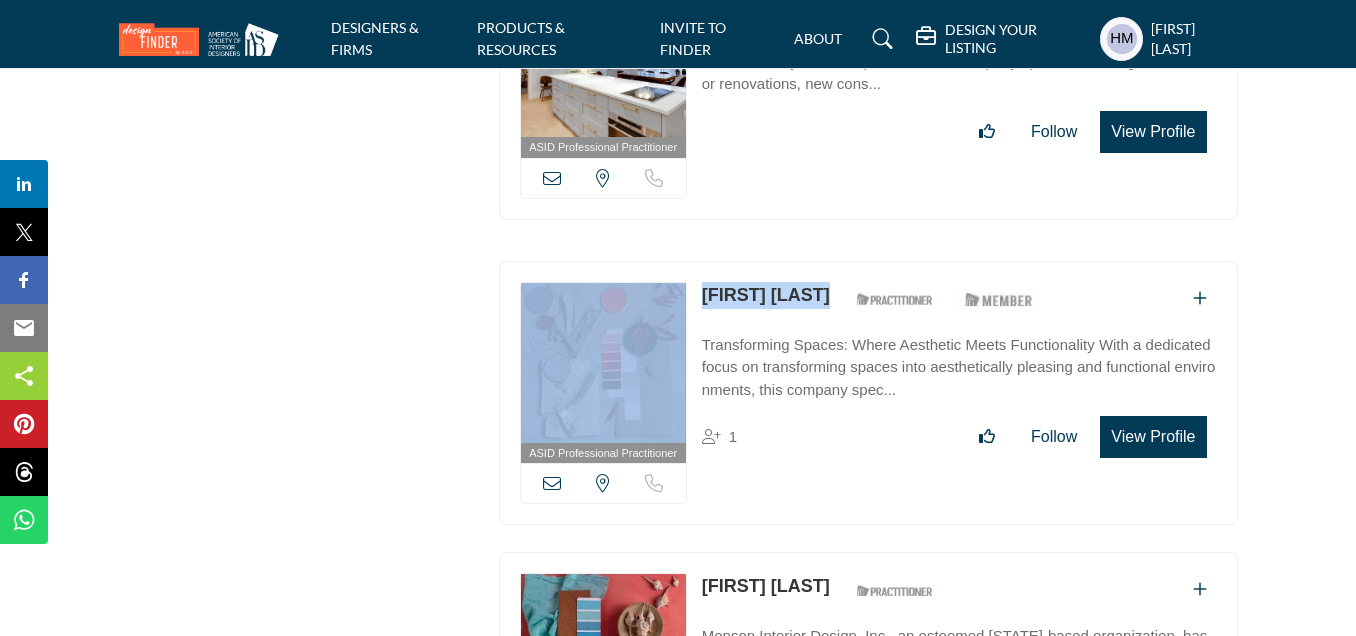 drag, startPoint x: 691, startPoint y: 265, endPoint x: 825, endPoint y: 265, distance: 134 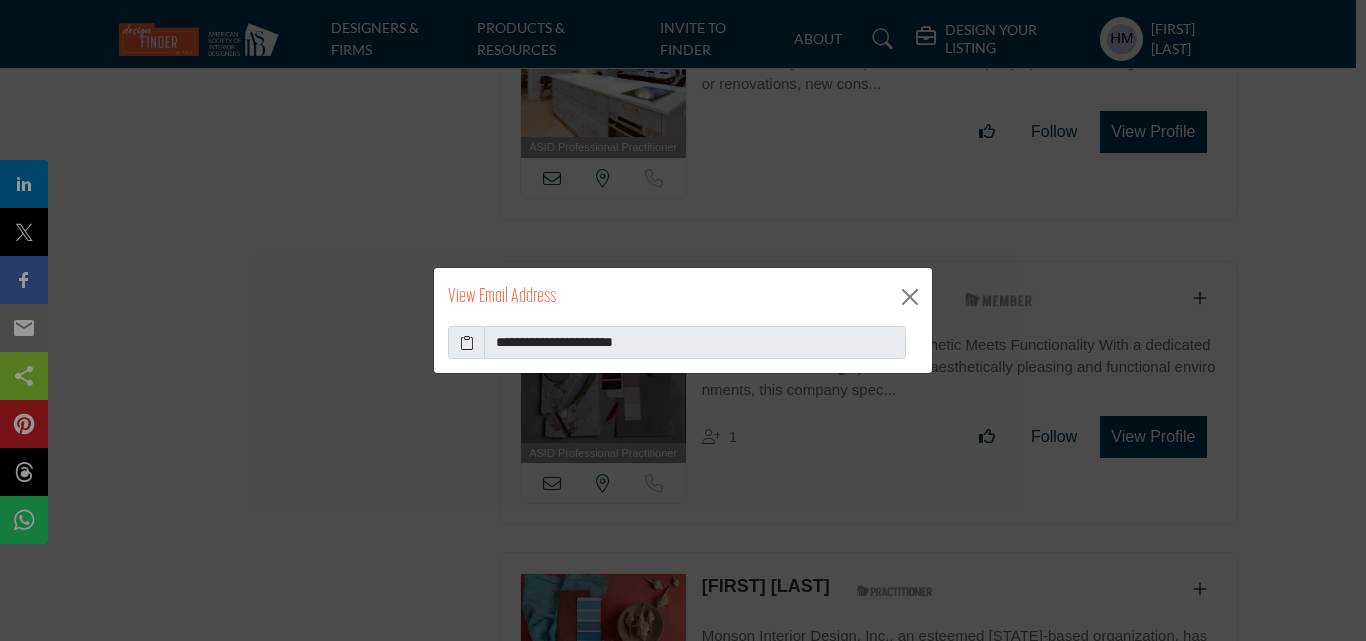 click at bounding box center [467, 342] 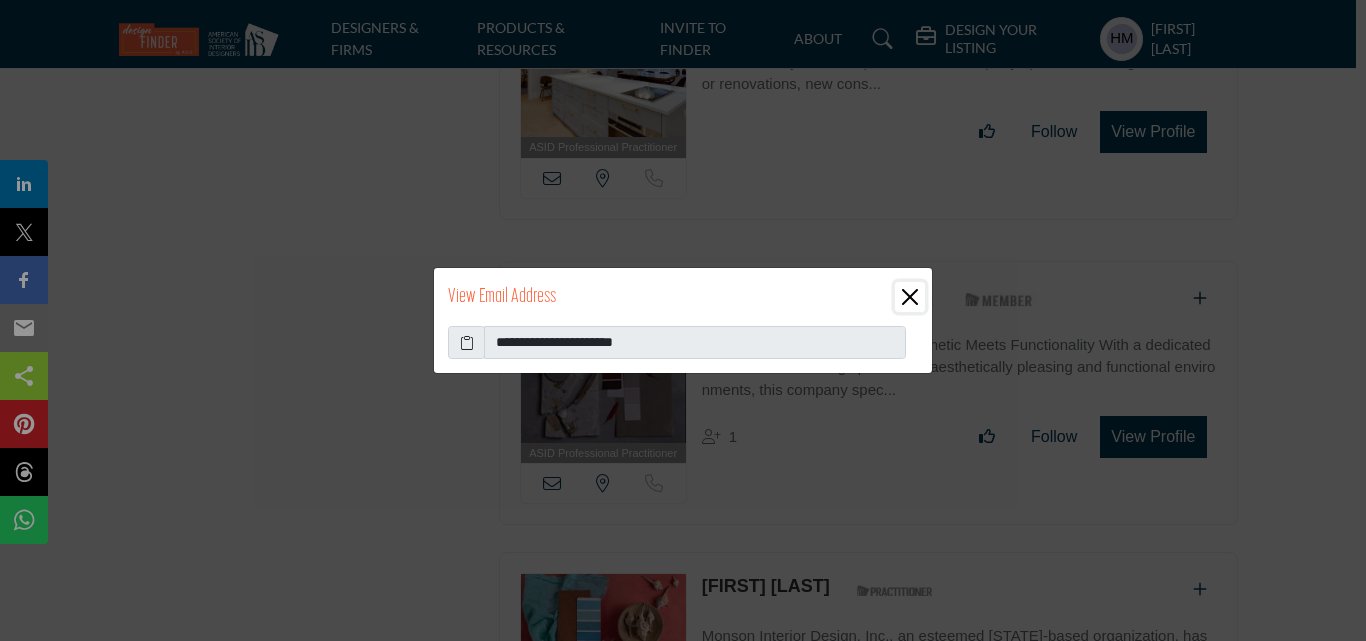 click at bounding box center [910, 297] 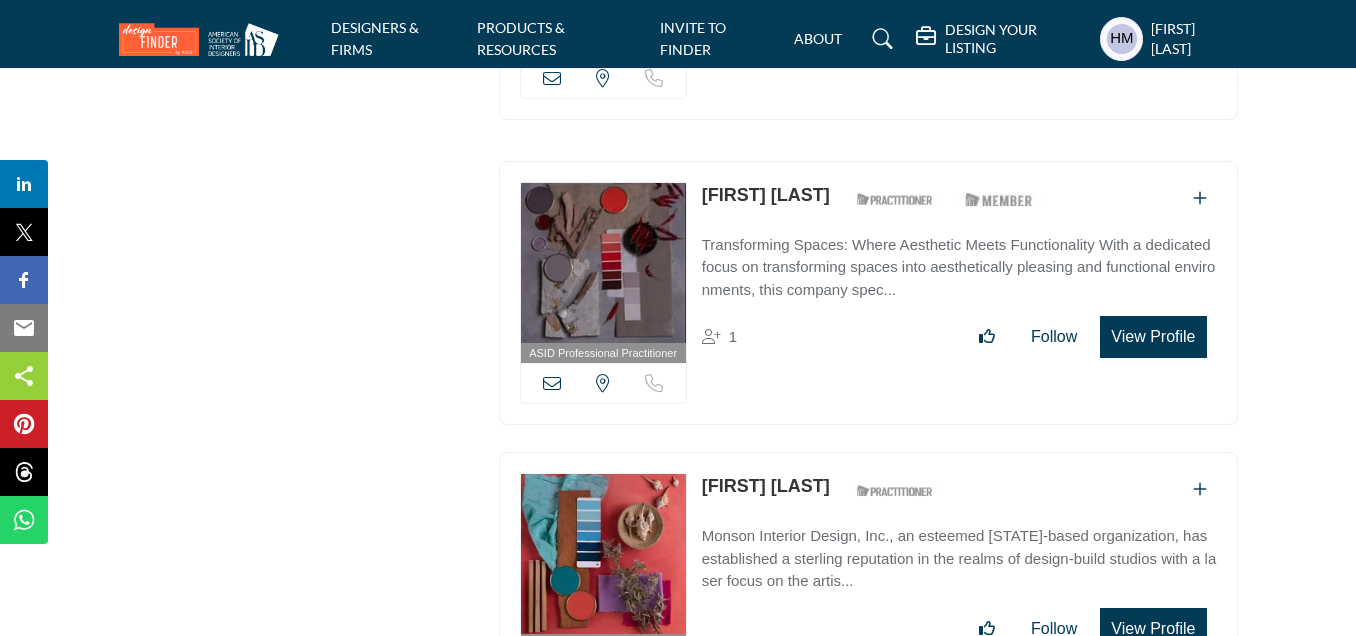 scroll, scrollTop: 6800, scrollLeft: 0, axis: vertical 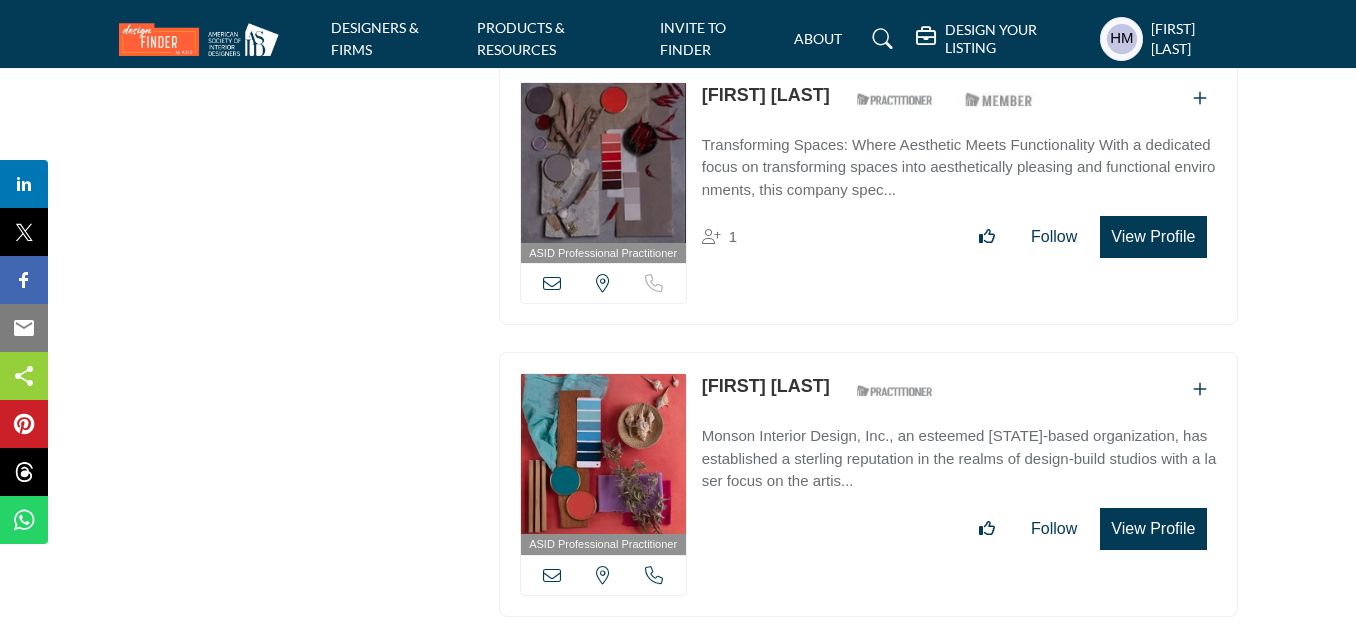 drag, startPoint x: 702, startPoint y: 350, endPoint x: 835, endPoint y: 359, distance: 133.30417 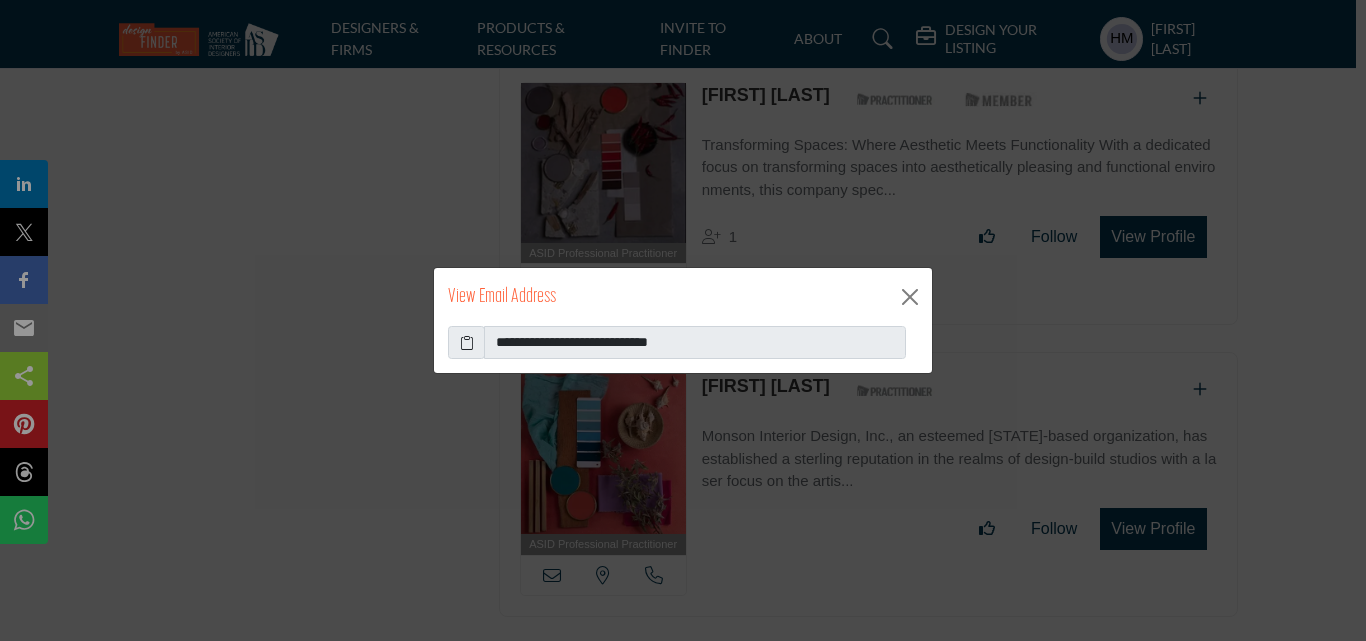 click at bounding box center [467, 342] 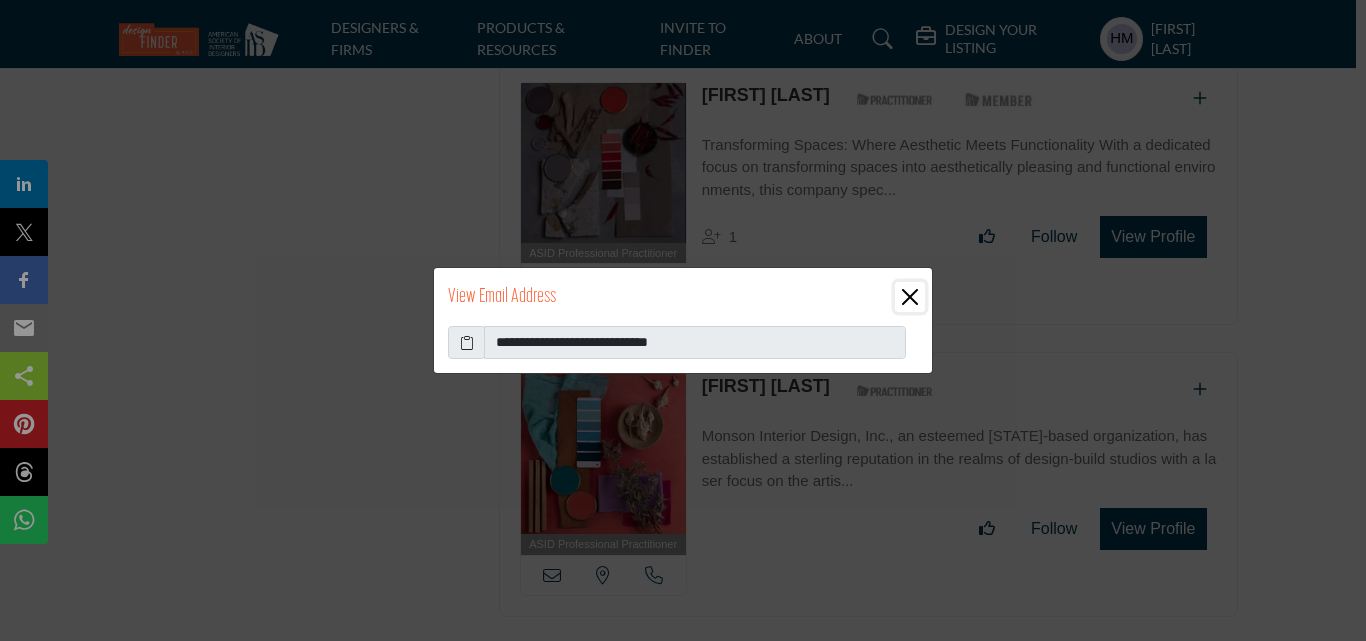 click at bounding box center [910, 297] 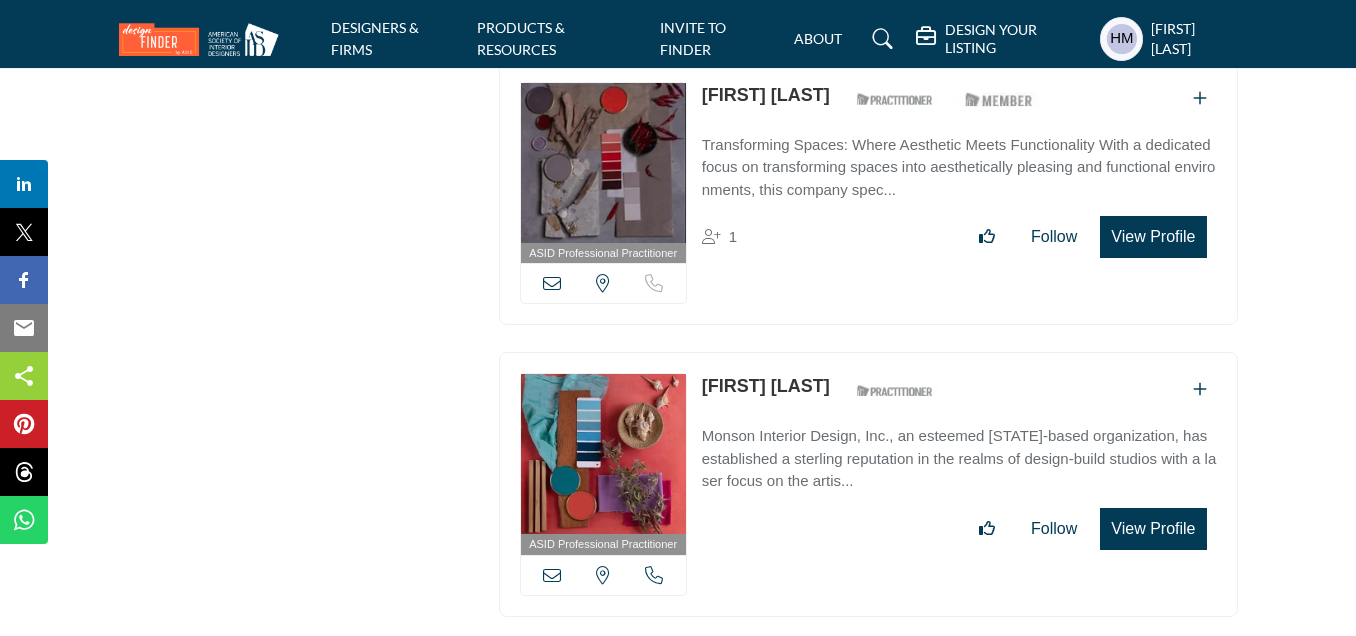 click at bounding box center [654, 575] 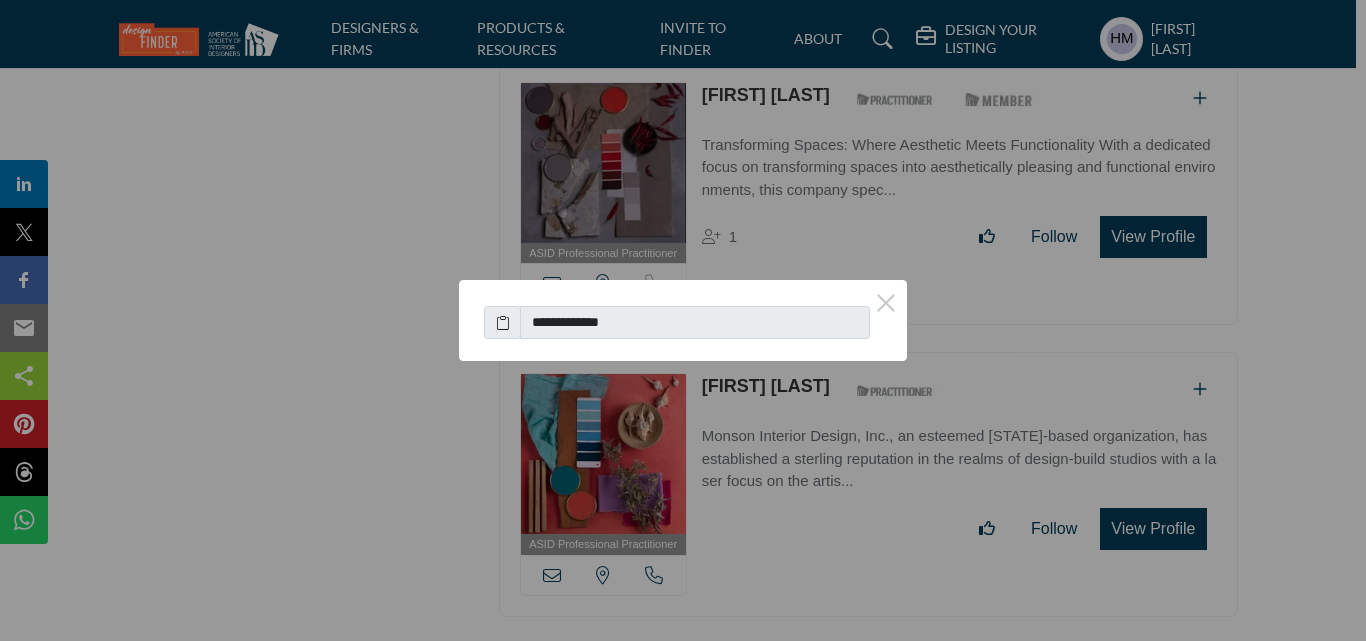 click at bounding box center [503, 322] 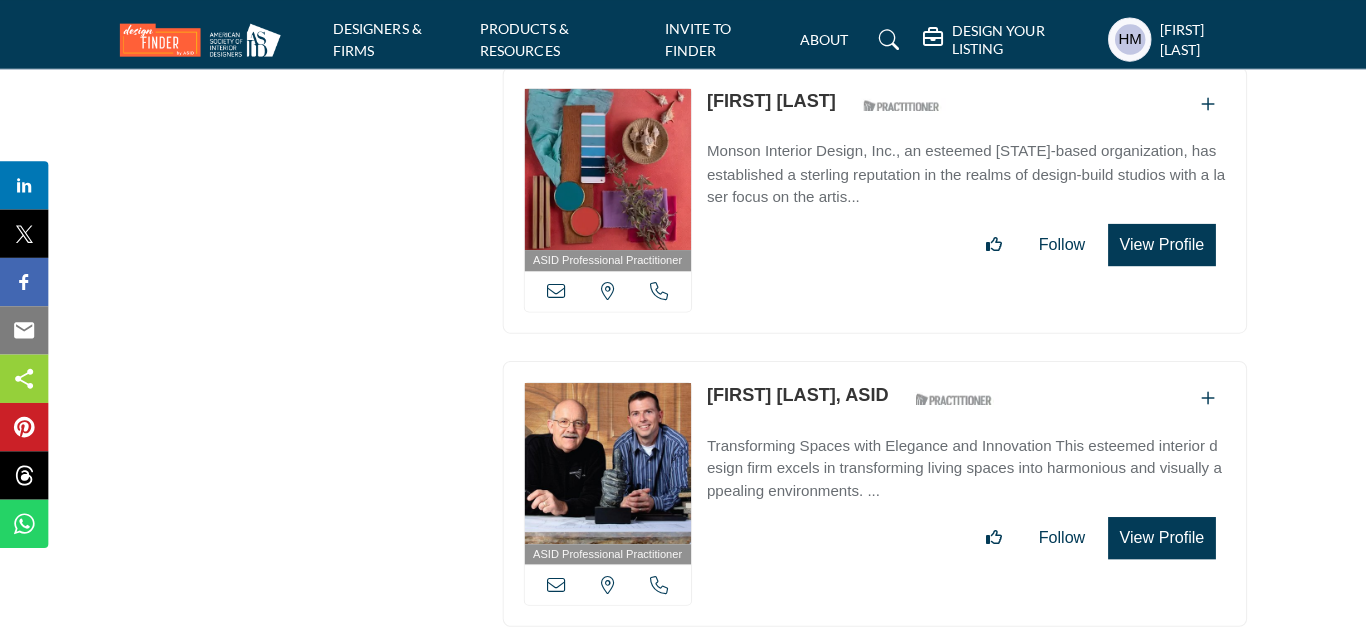 scroll, scrollTop: 7200, scrollLeft: 0, axis: vertical 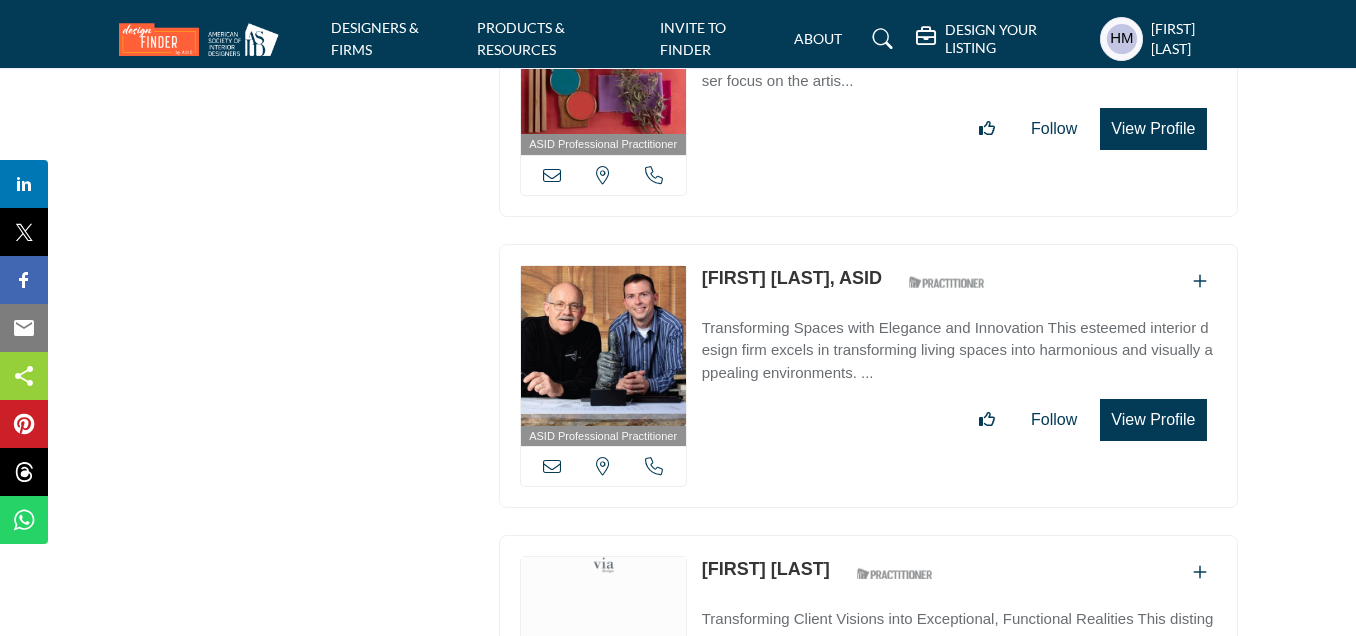 drag, startPoint x: 703, startPoint y: 239, endPoint x: 793, endPoint y: 252, distance: 90.934044 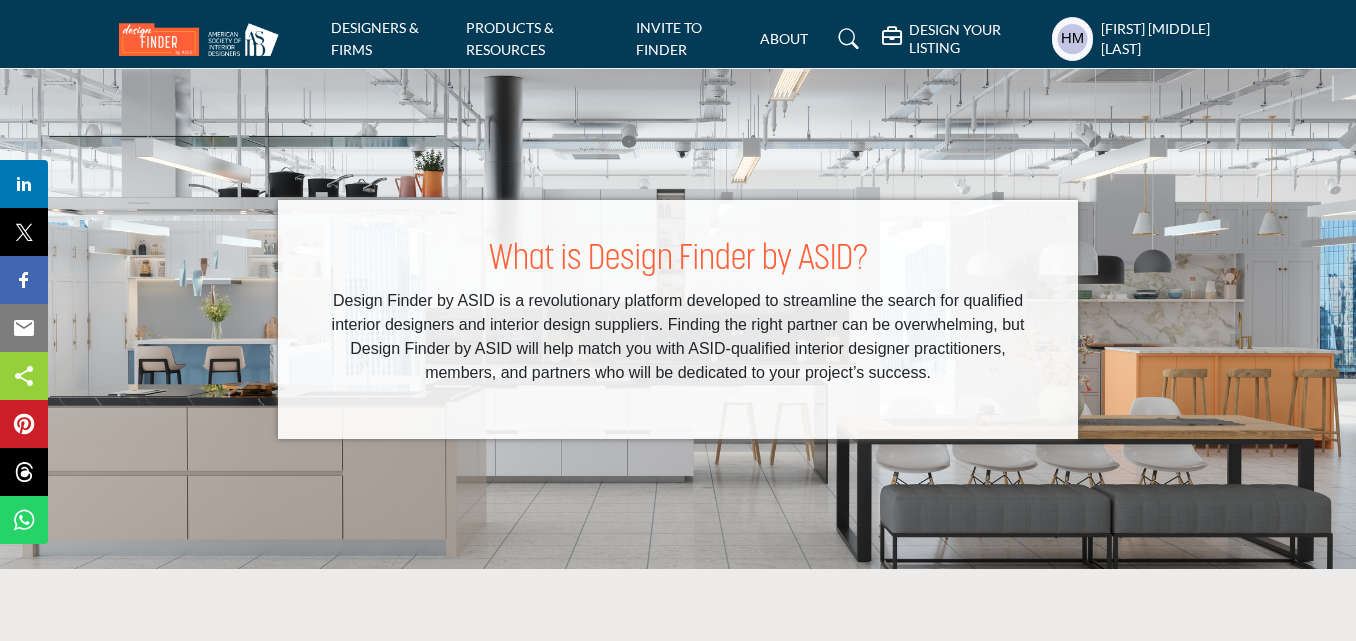 scroll, scrollTop: 0, scrollLeft: 0, axis: both 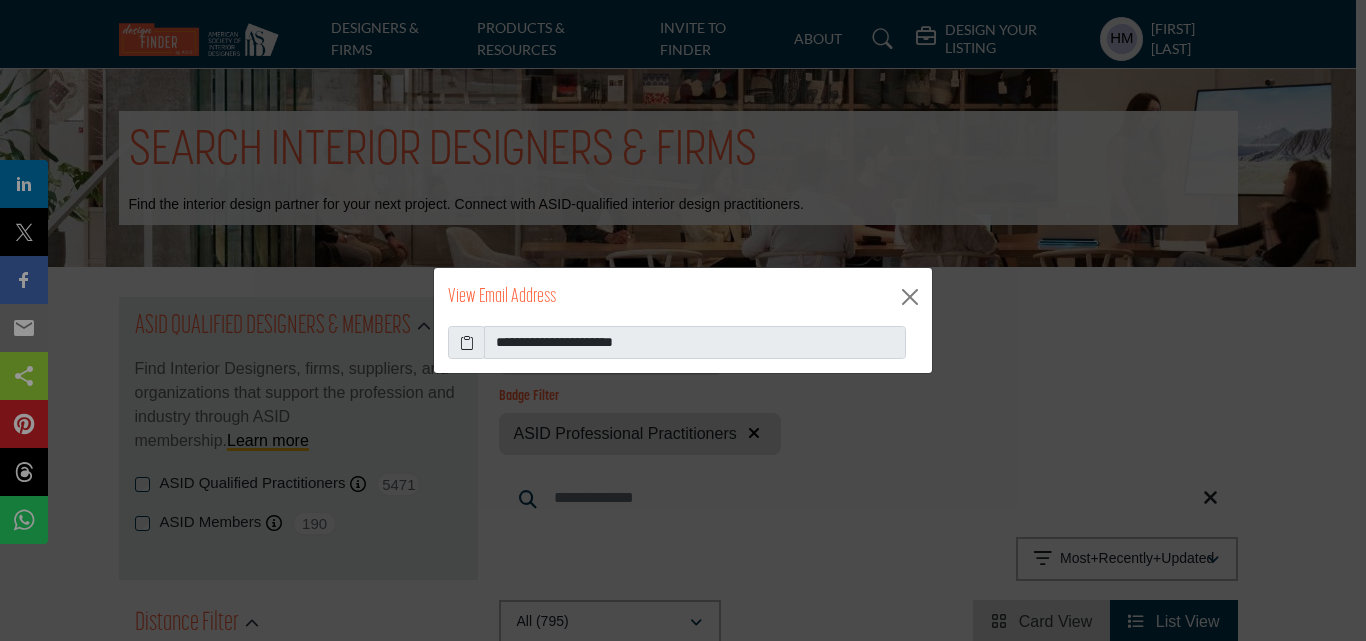 click at bounding box center [467, 342] 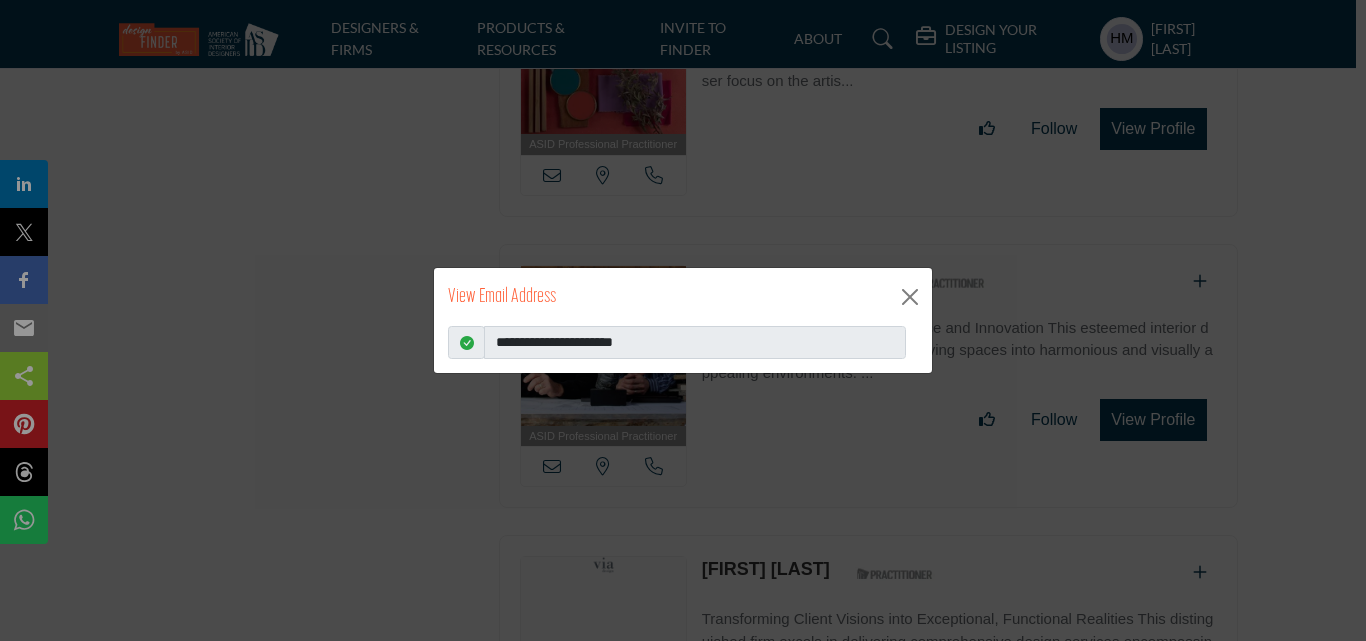 scroll, scrollTop: 0, scrollLeft: 0, axis: both 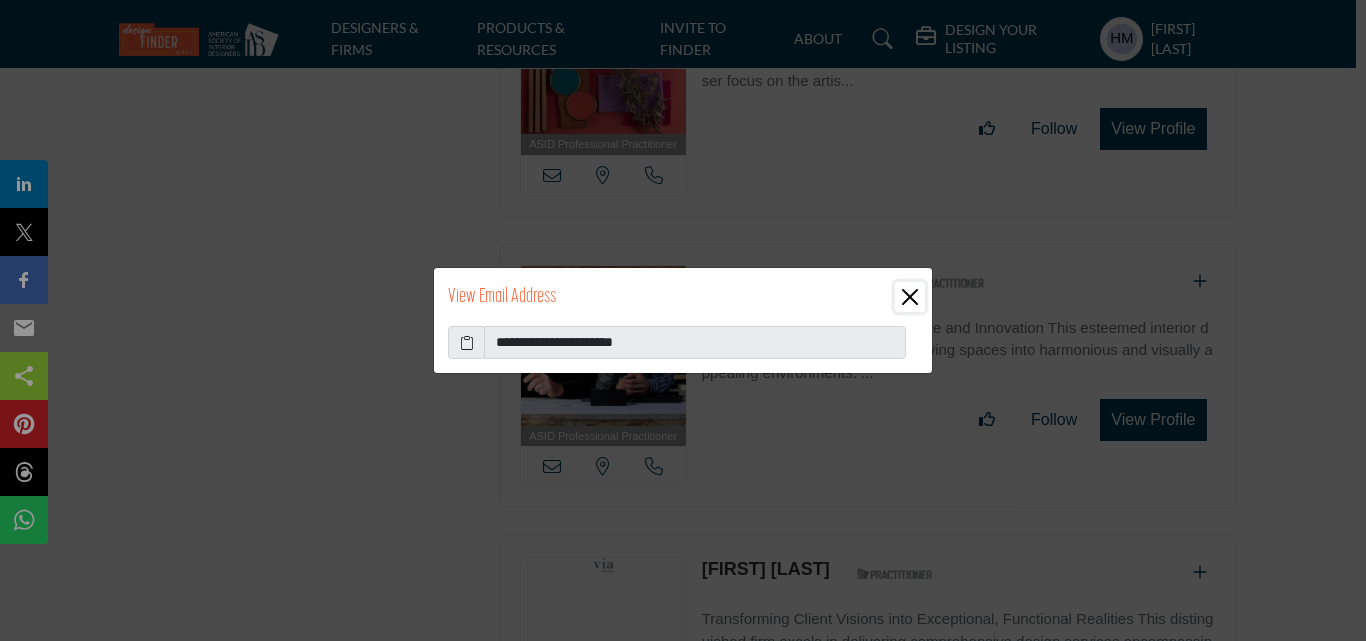 click at bounding box center (910, 297) 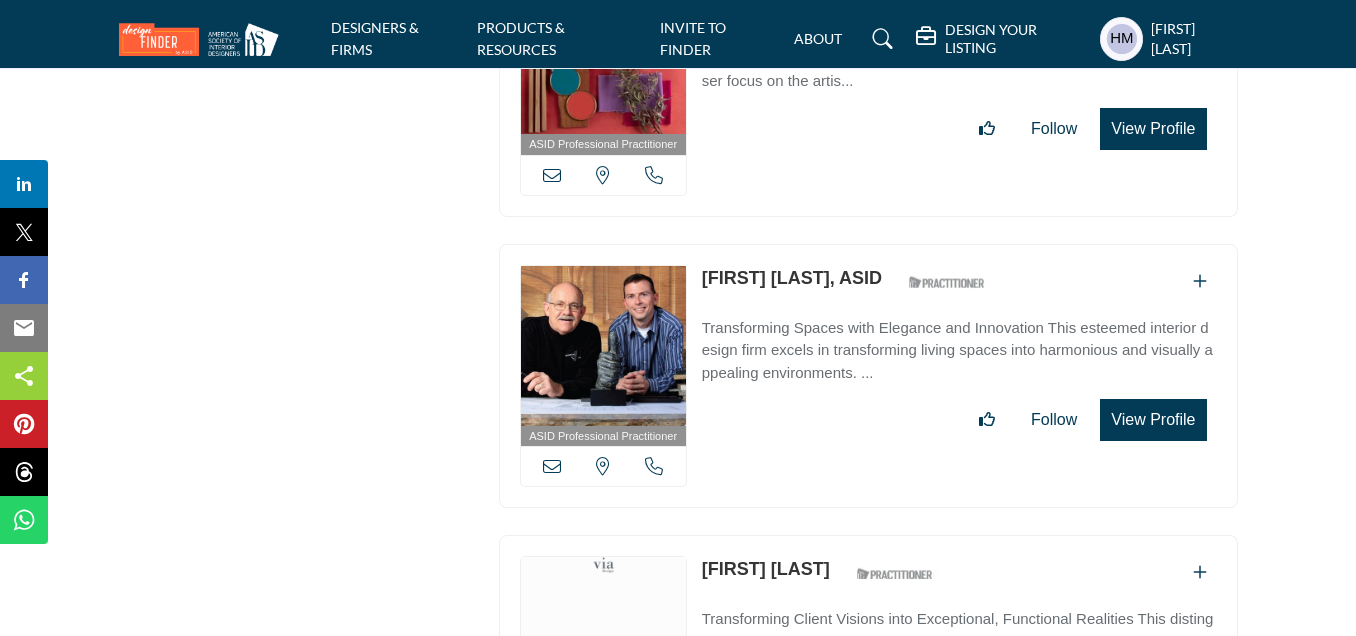 click at bounding box center (654, 466) 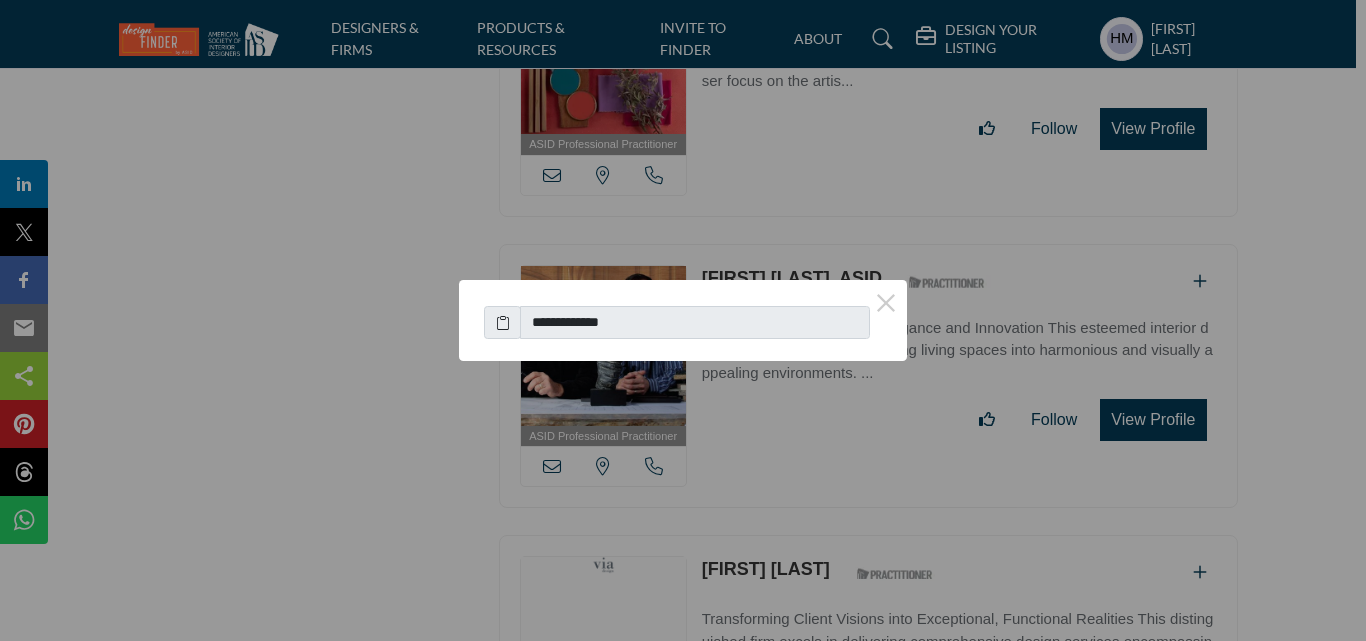 click at bounding box center (503, 322) 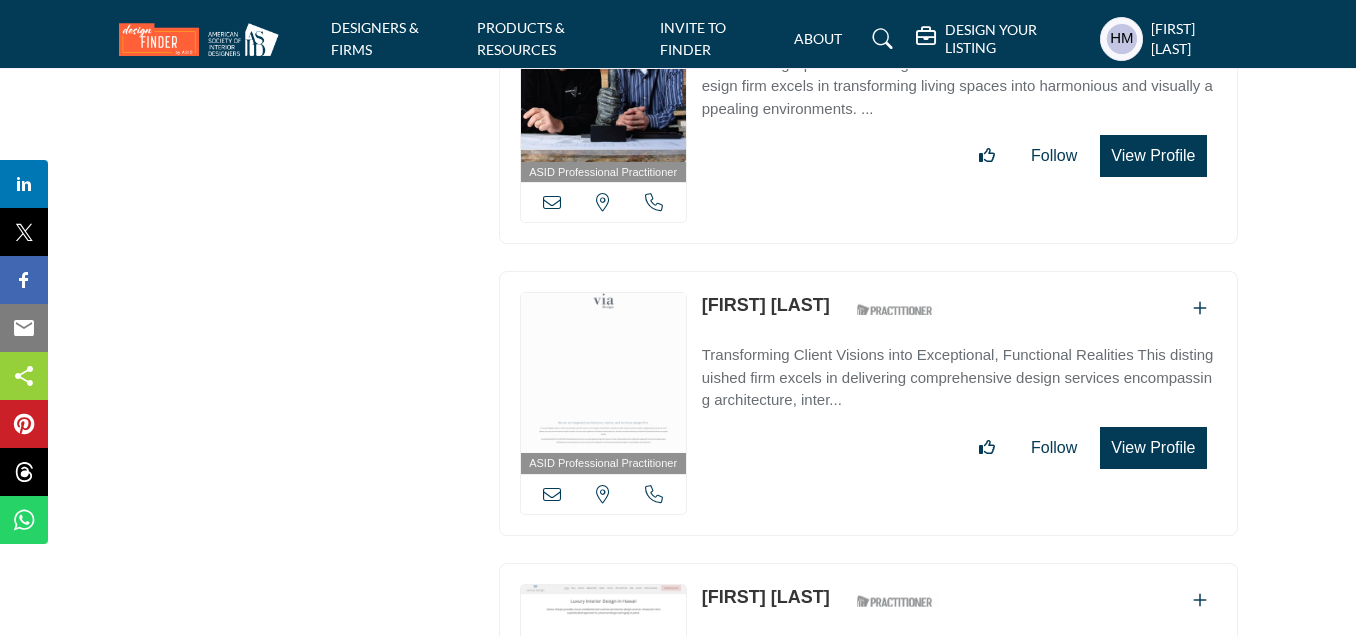 scroll, scrollTop: 7500, scrollLeft: 0, axis: vertical 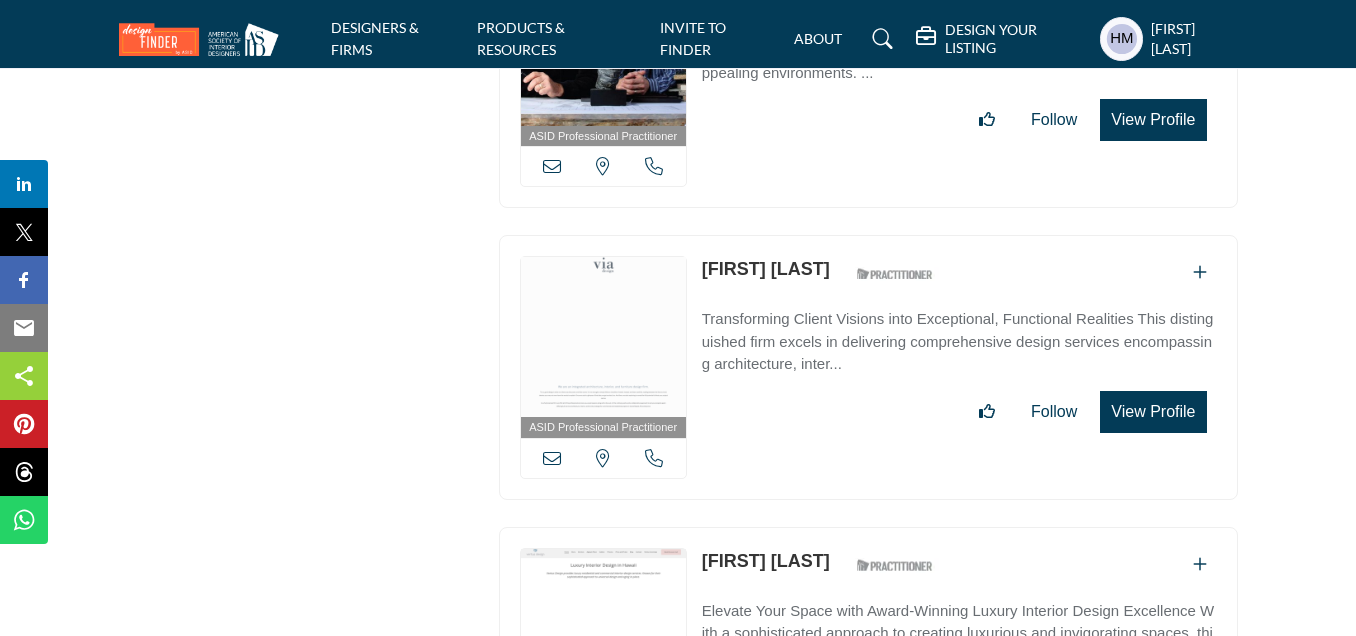 drag, startPoint x: 703, startPoint y: 224, endPoint x: 806, endPoint y: 237, distance: 103.81715 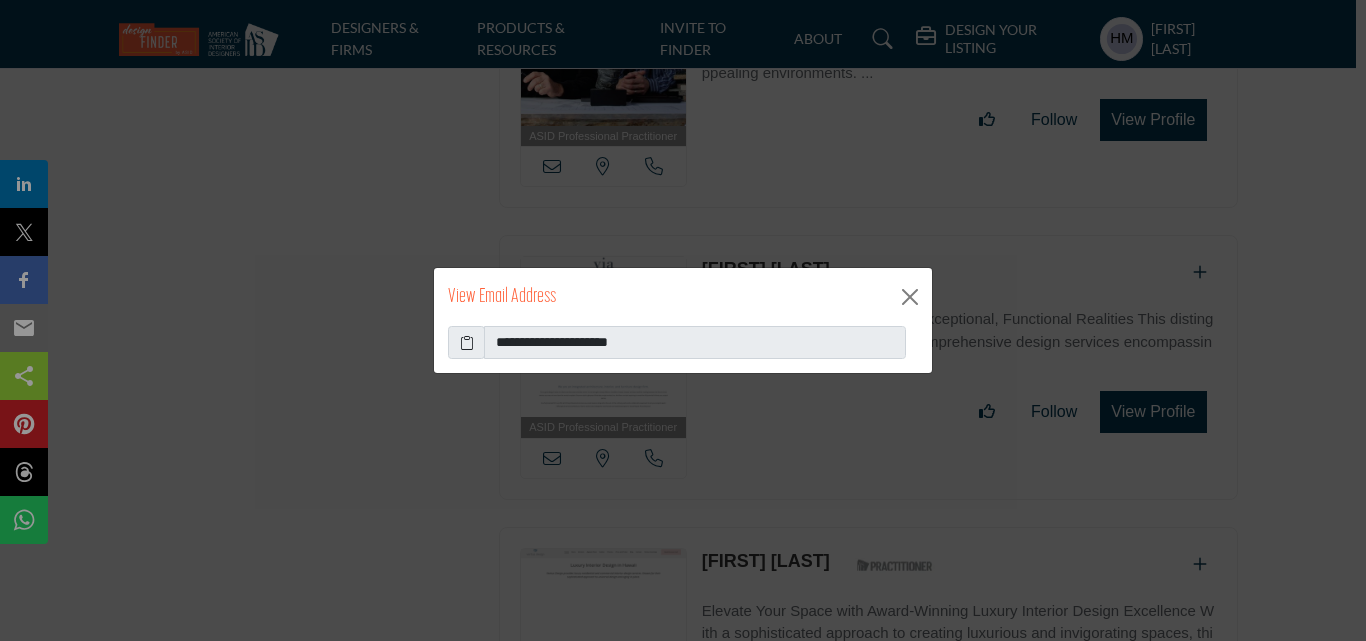 click at bounding box center [467, 342] 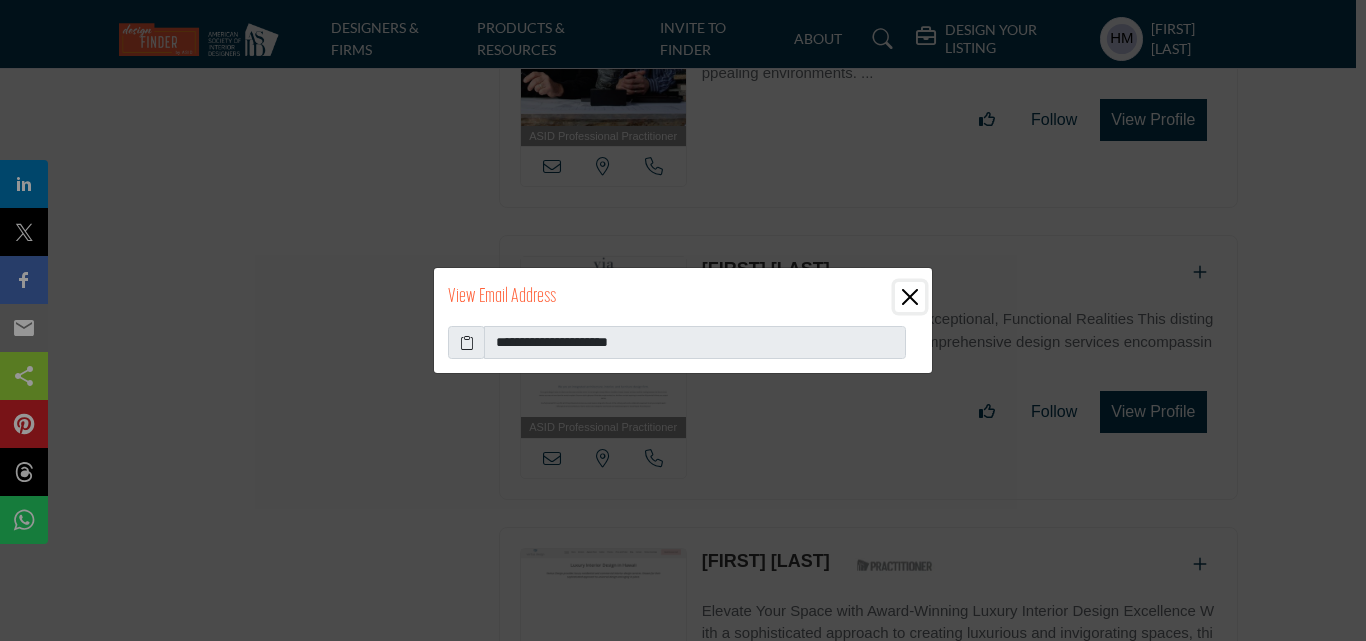 click at bounding box center [910, 297] 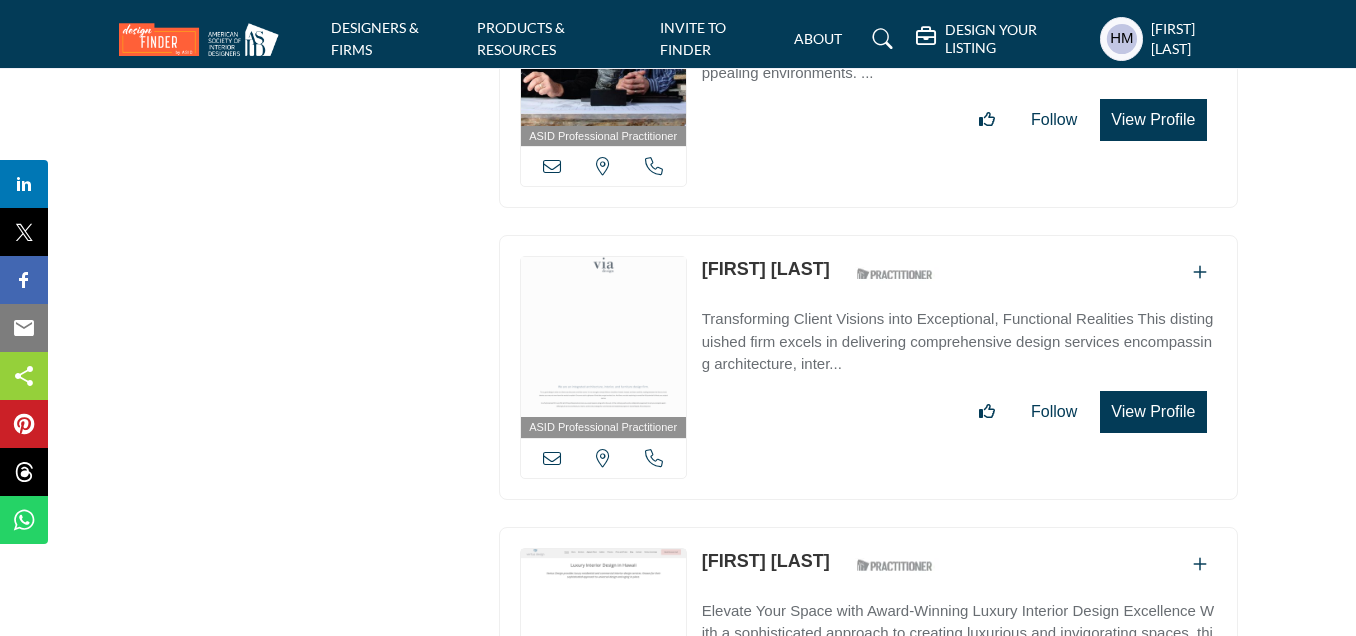 click at bounding box center [654, 458] 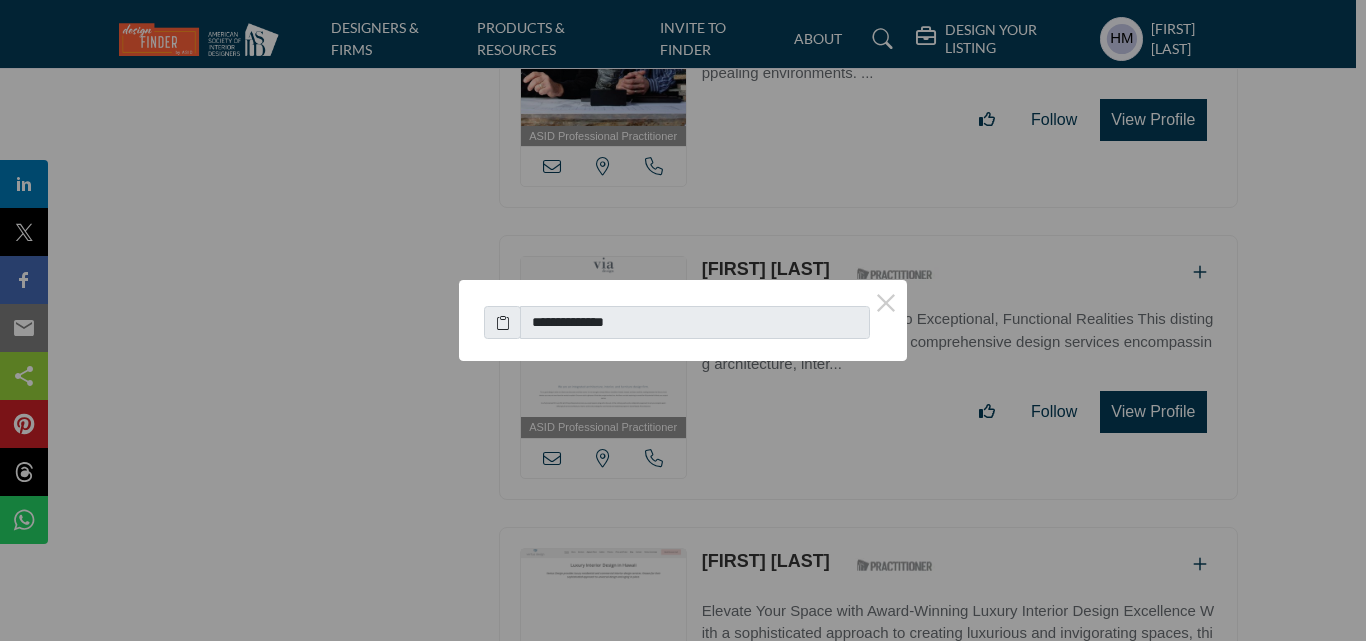click at bounding box center (503, 322) 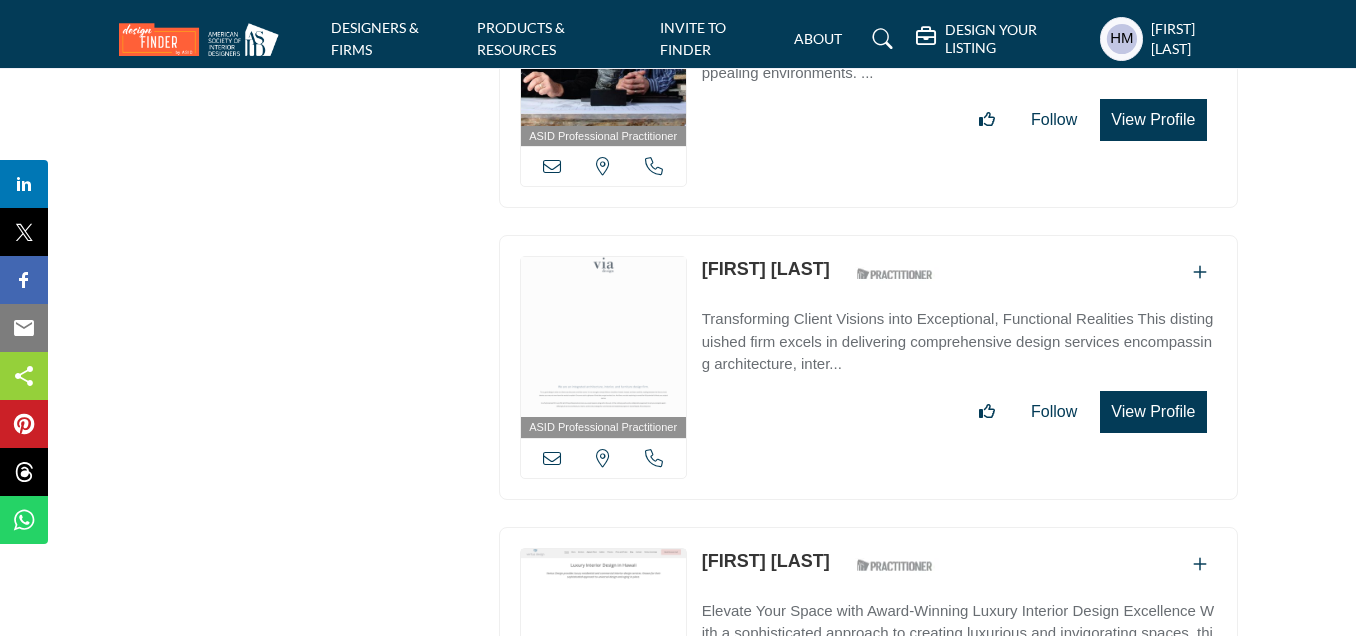 click at bounding box center (654, 458) 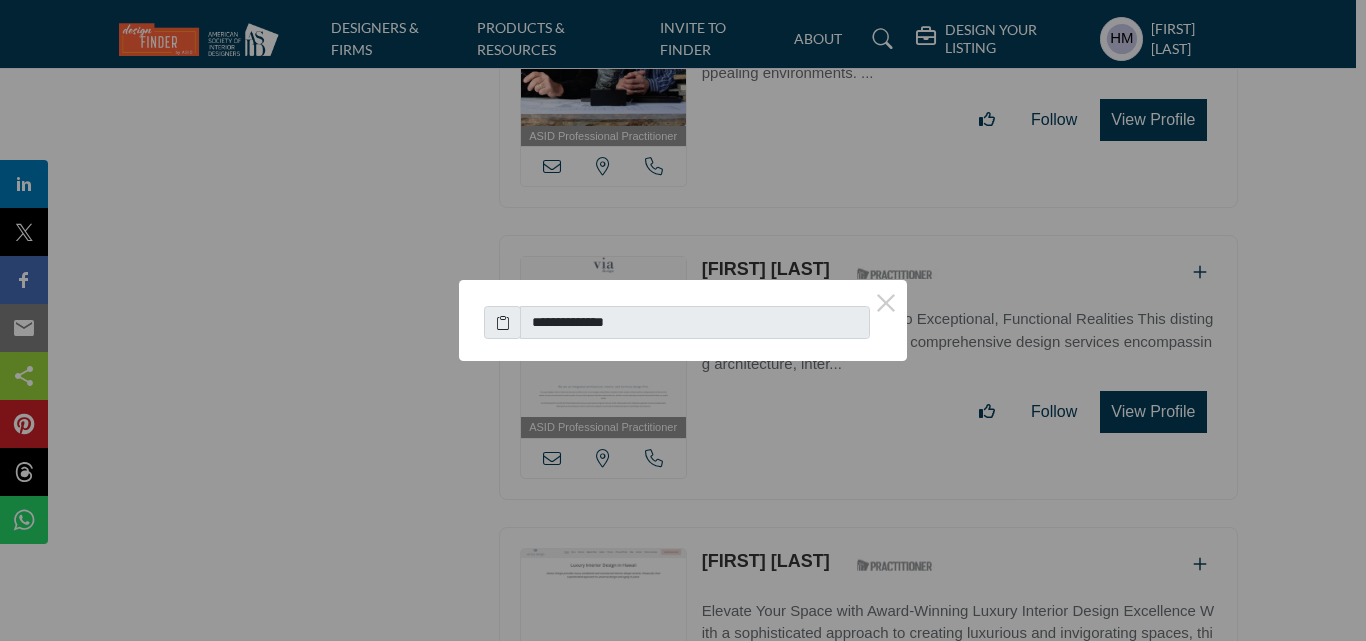 click at bounding box center (503, 322) 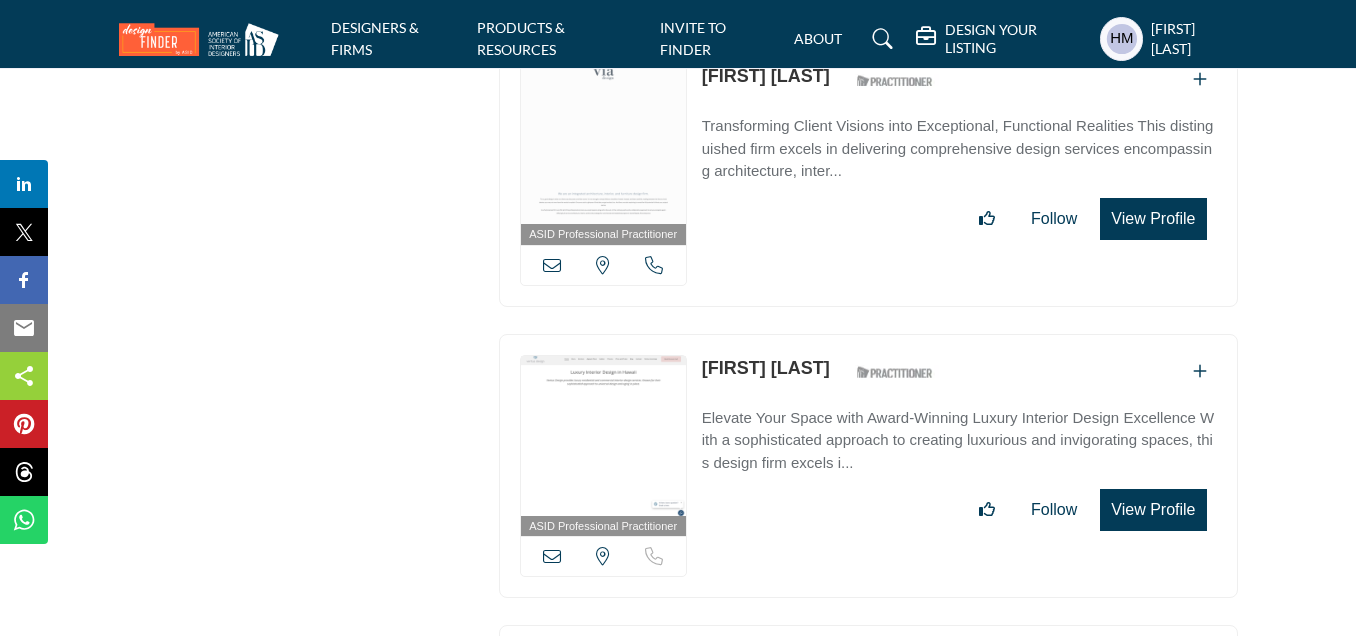 scroll, scrollTop: 7700, scrollLeft: 0, axis: vertical 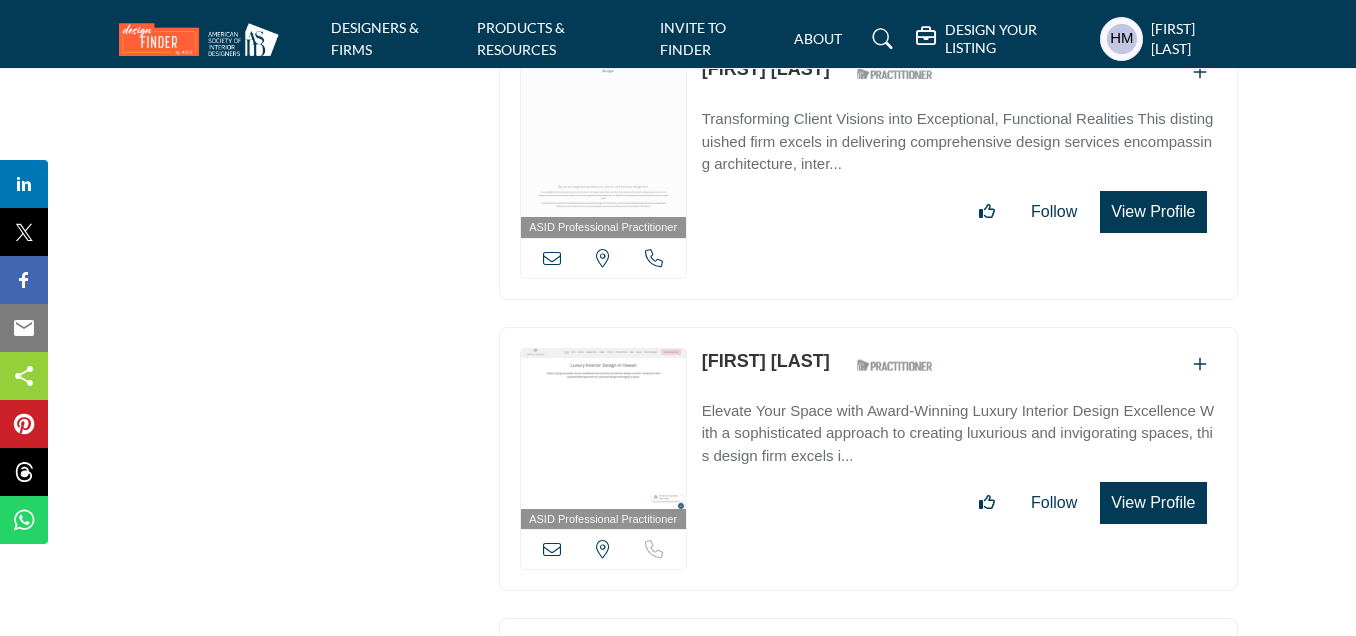 drag, startPoint x: 699, startPoint y: 323, endPoint x: 812, endPoint y: 332, distance: 113.35784 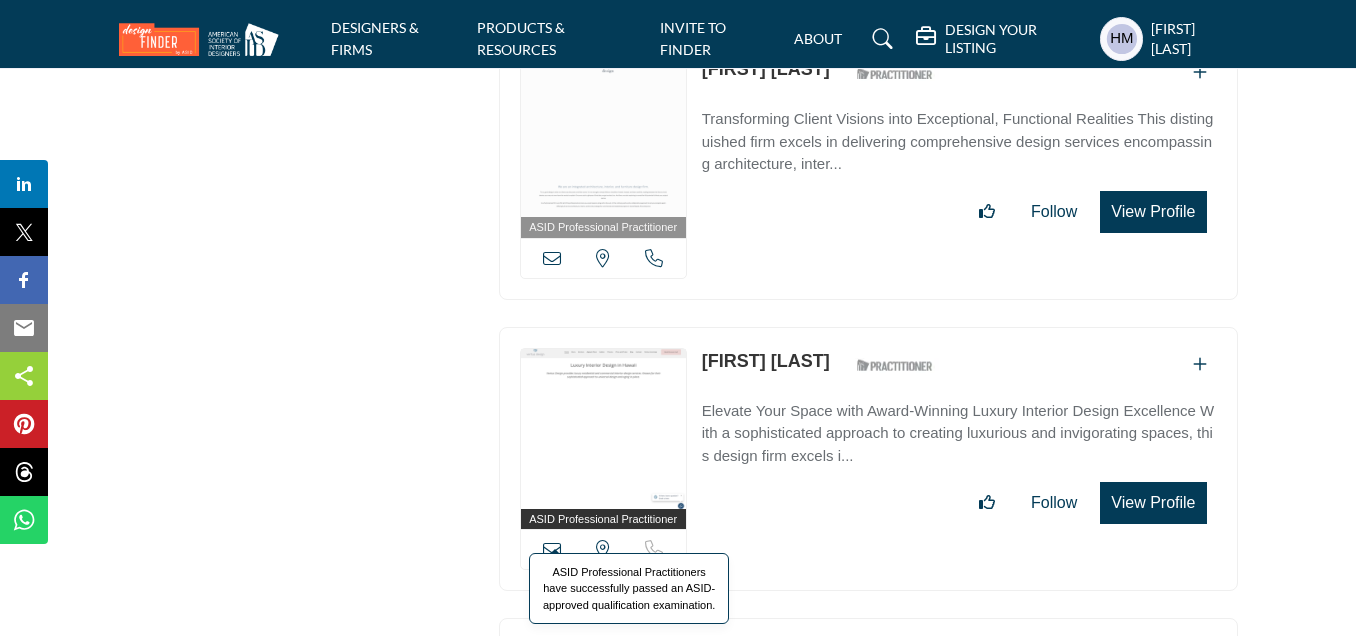 click on "ASID Professional Practitioners have successfully passed an ASID-approved qualification examination." at bounding box center [629, 589] 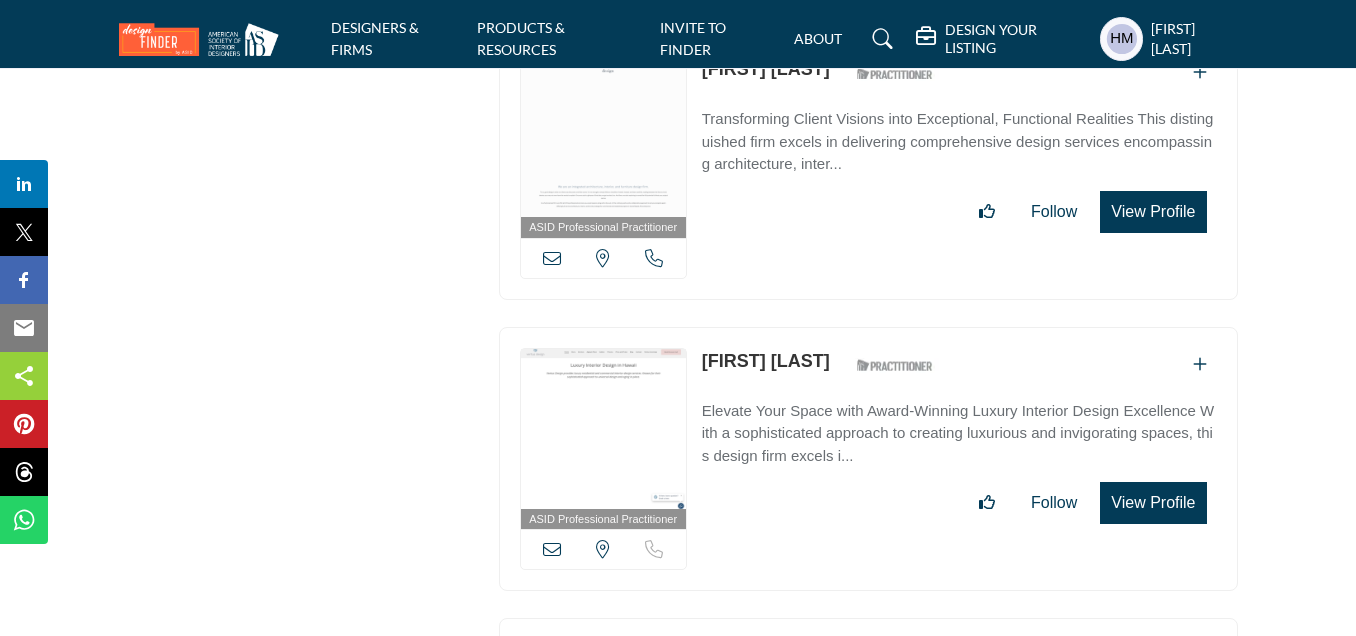 click at bounding box center [552, 549] 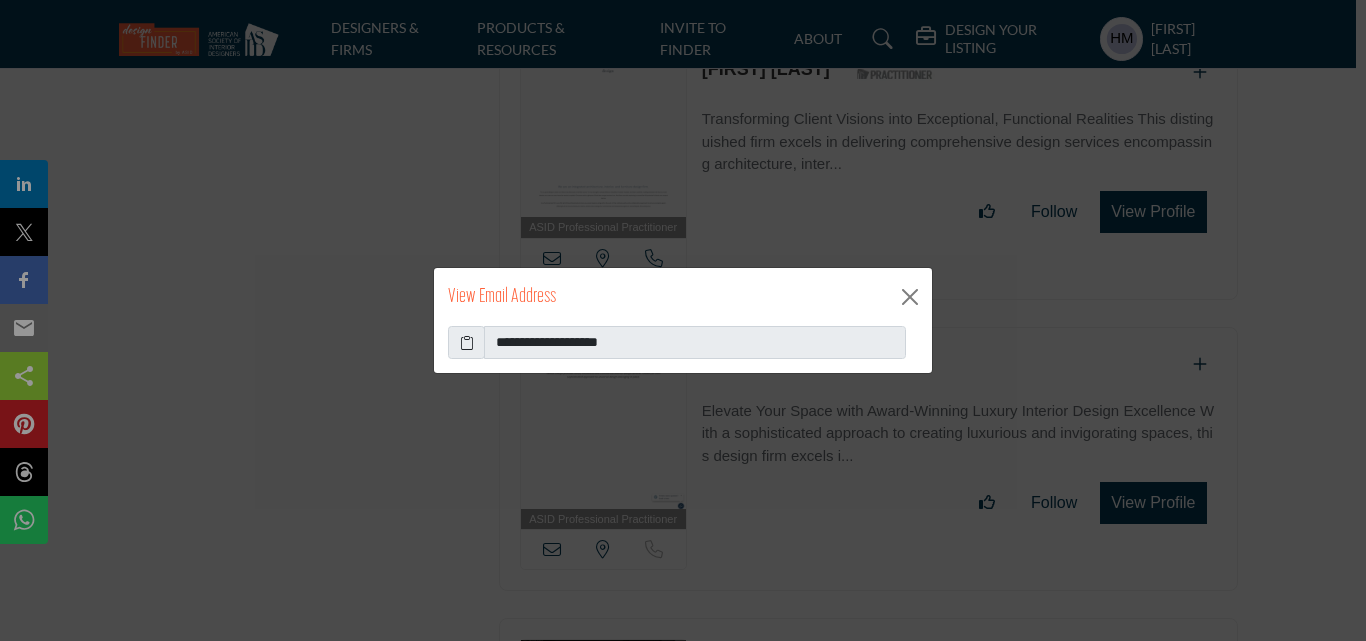 click at bounding box center (467, 342) 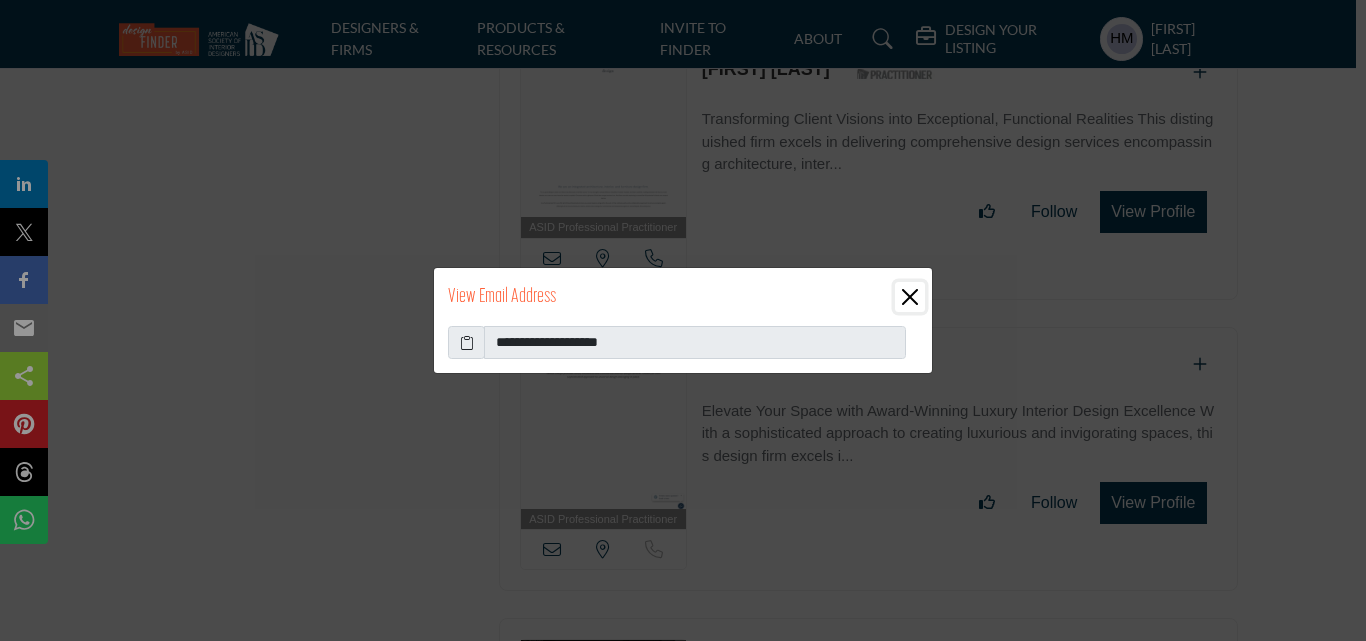 click at bounding box center (910, 297) 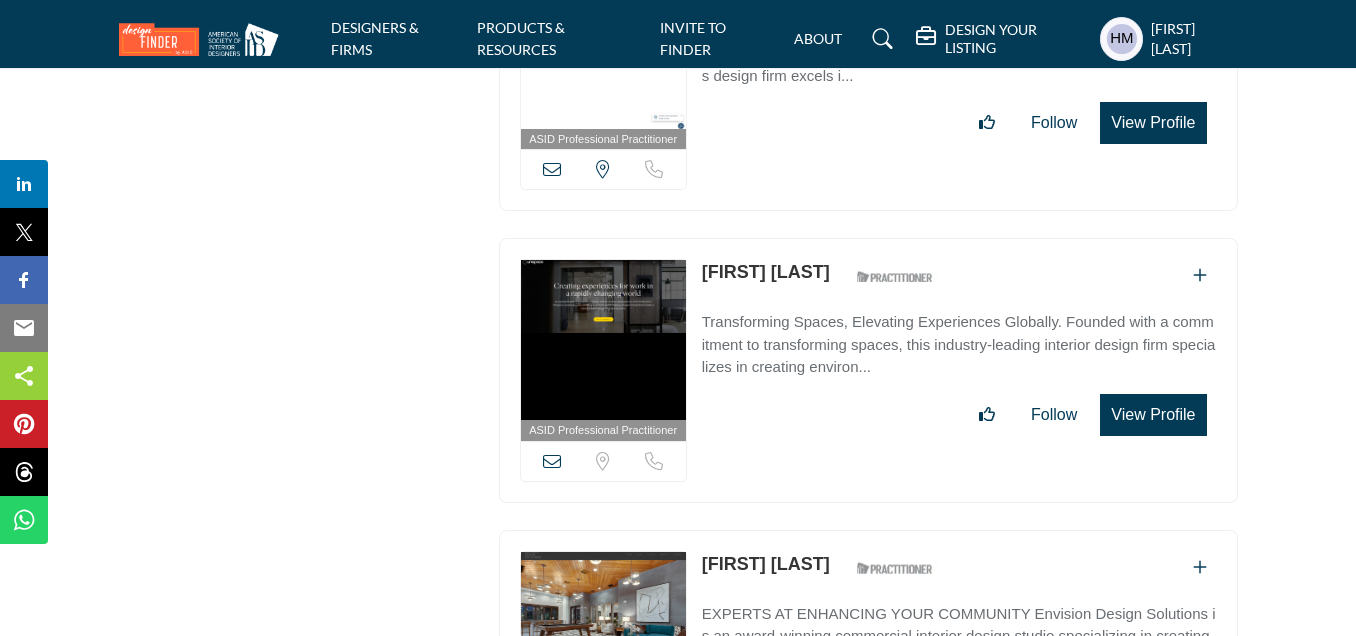 scroll, scrollTop: 8100, scrollLeft: 0, axis: vertical 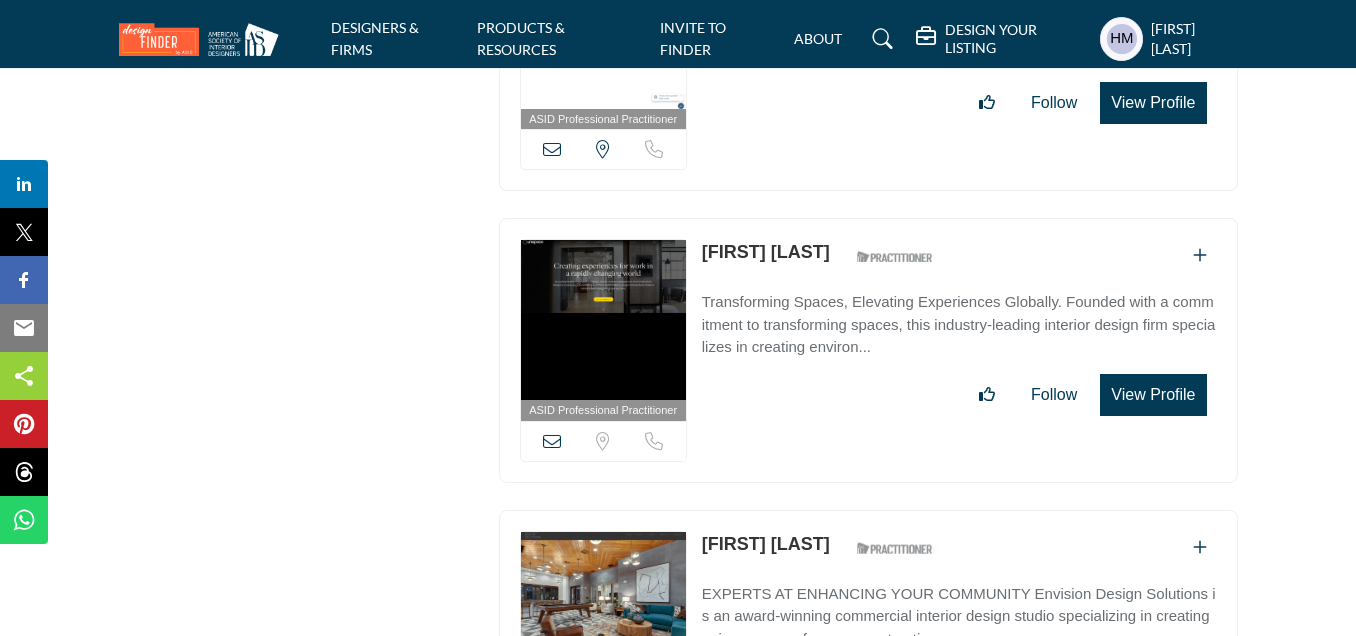 drag, startPoint x: 702, startPoint y: 211, endPoint x: 833, endPoint y: 220, distance: 131.30879 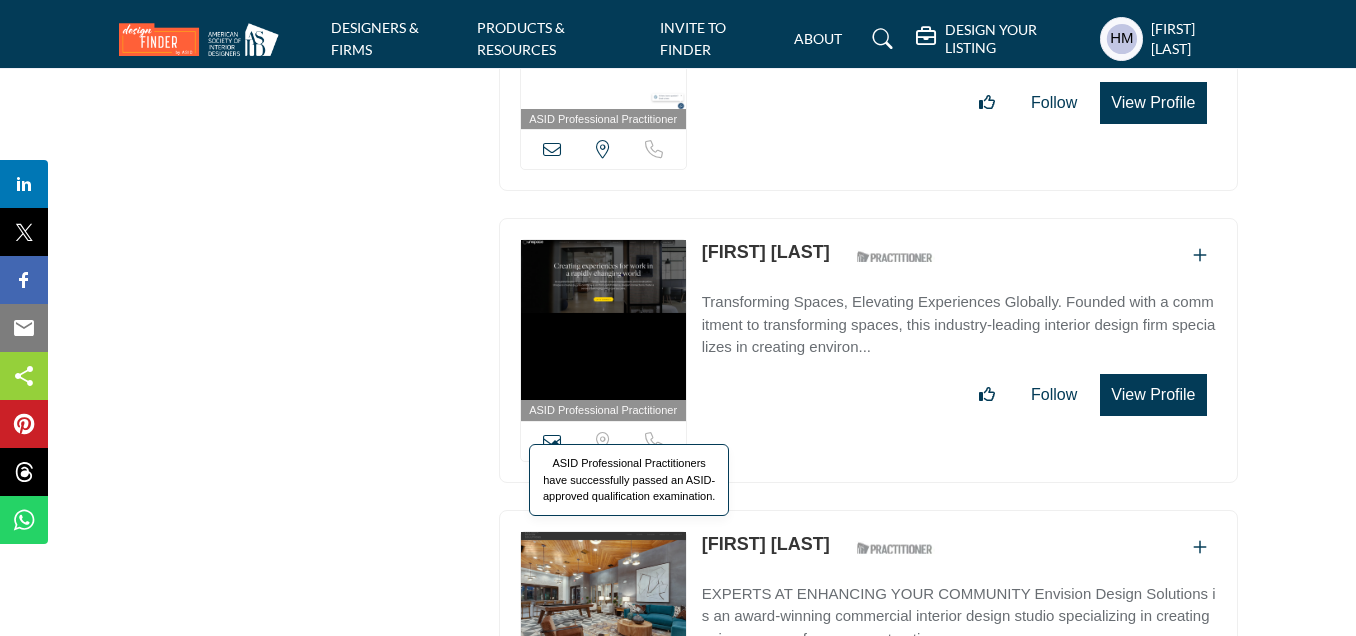 copy on "[FIRST] [LAST]" 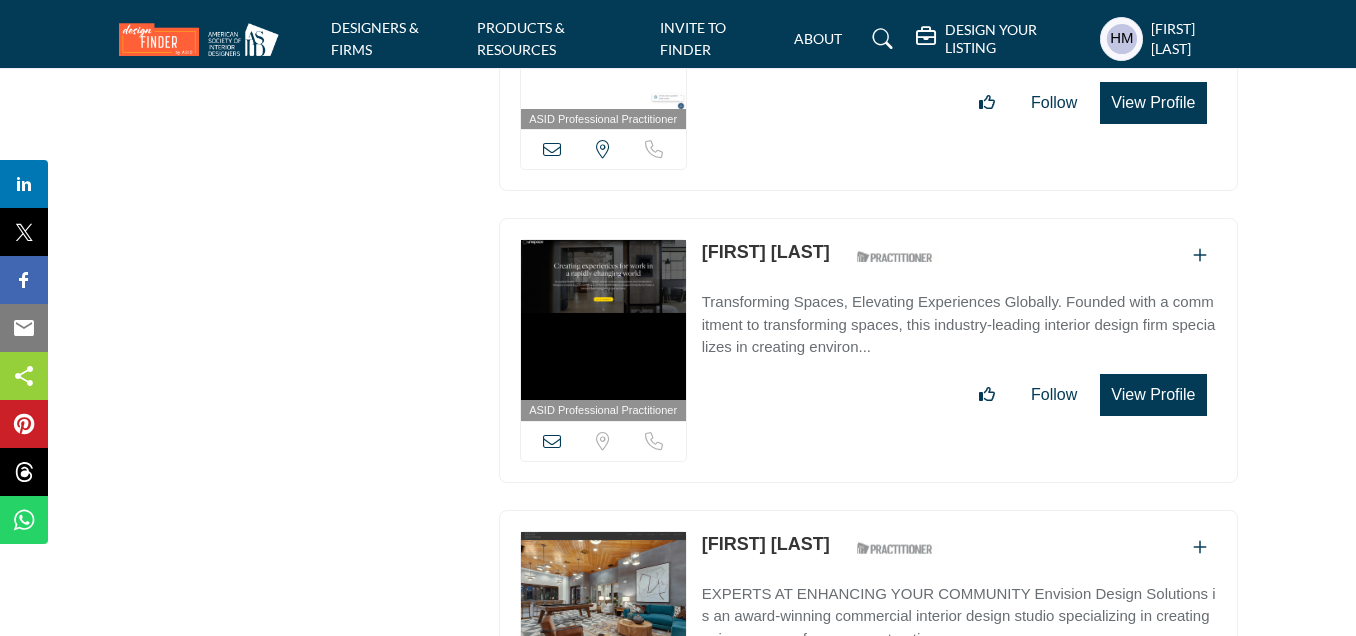click at bounding box center (552, 441) 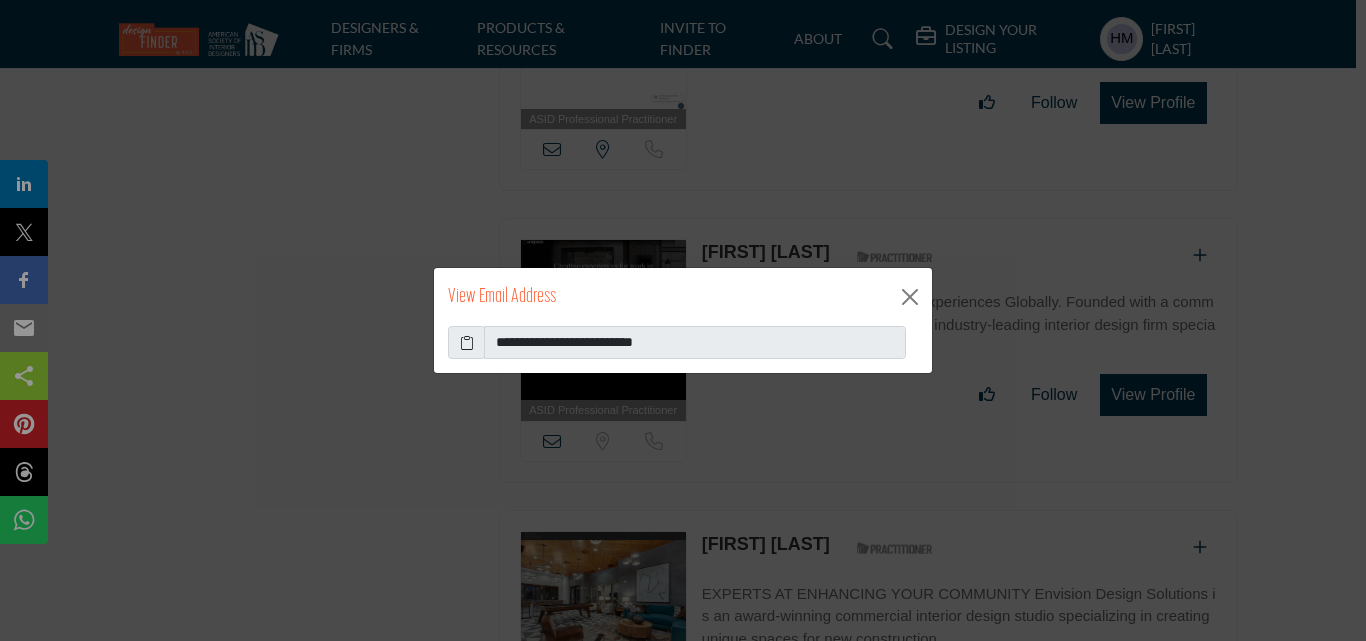 click at bounding box center [467, 342] 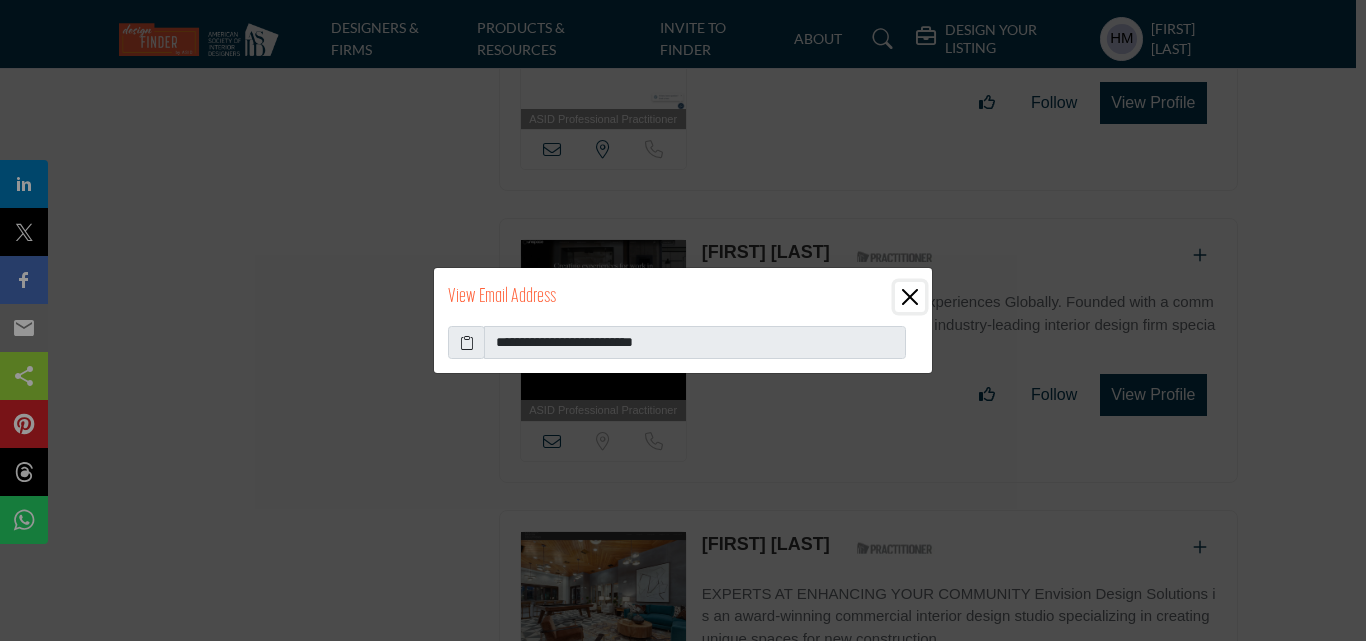 click at bounding box center [910, 297] 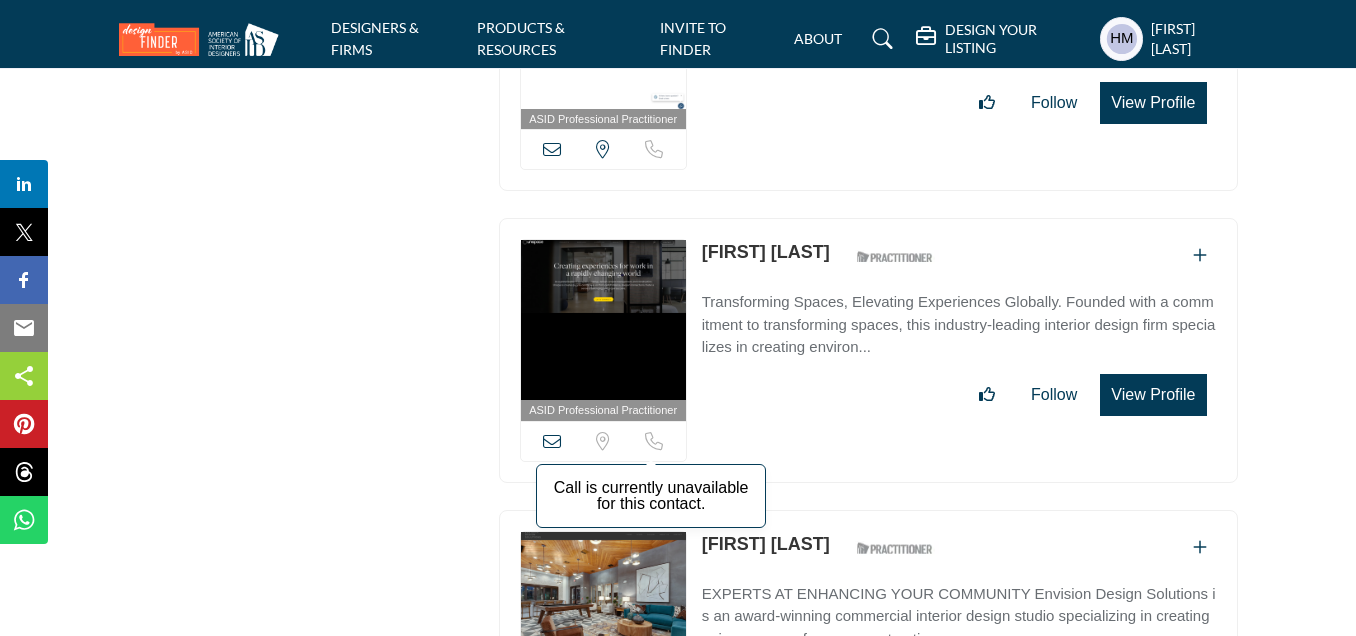 click at bounding box center [654, 441] 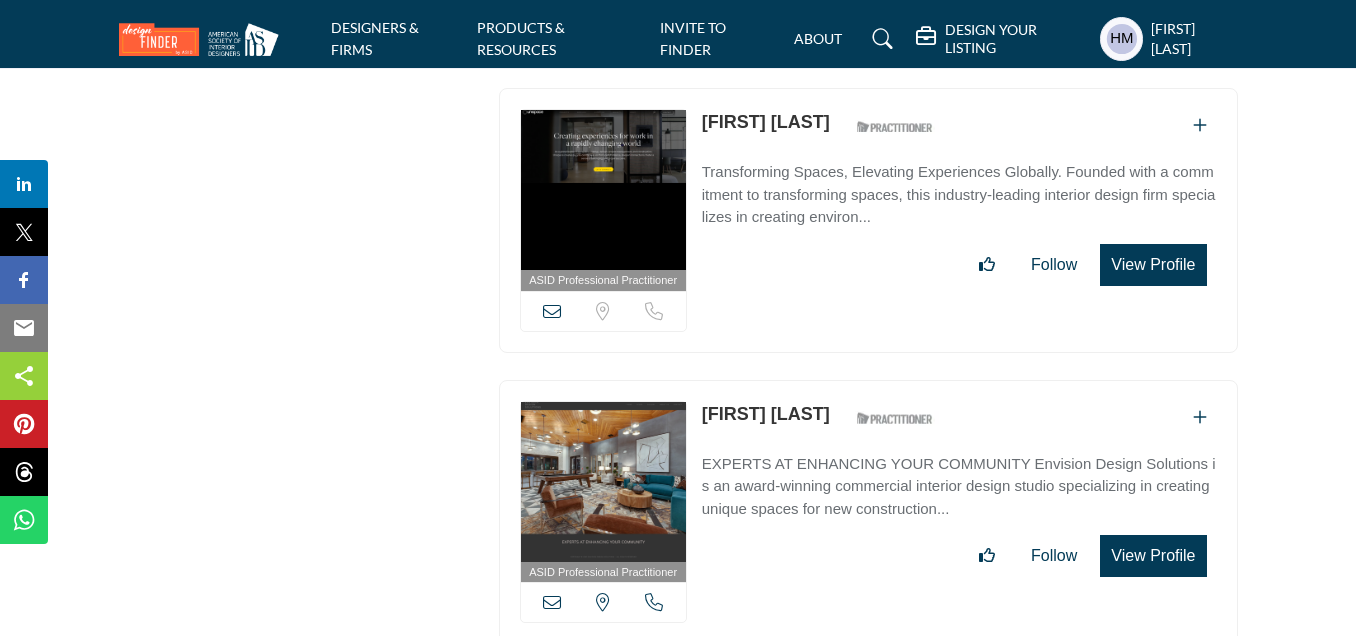 scroll, scrollTop: 8400, scrollLeft: 0, axis: vertical 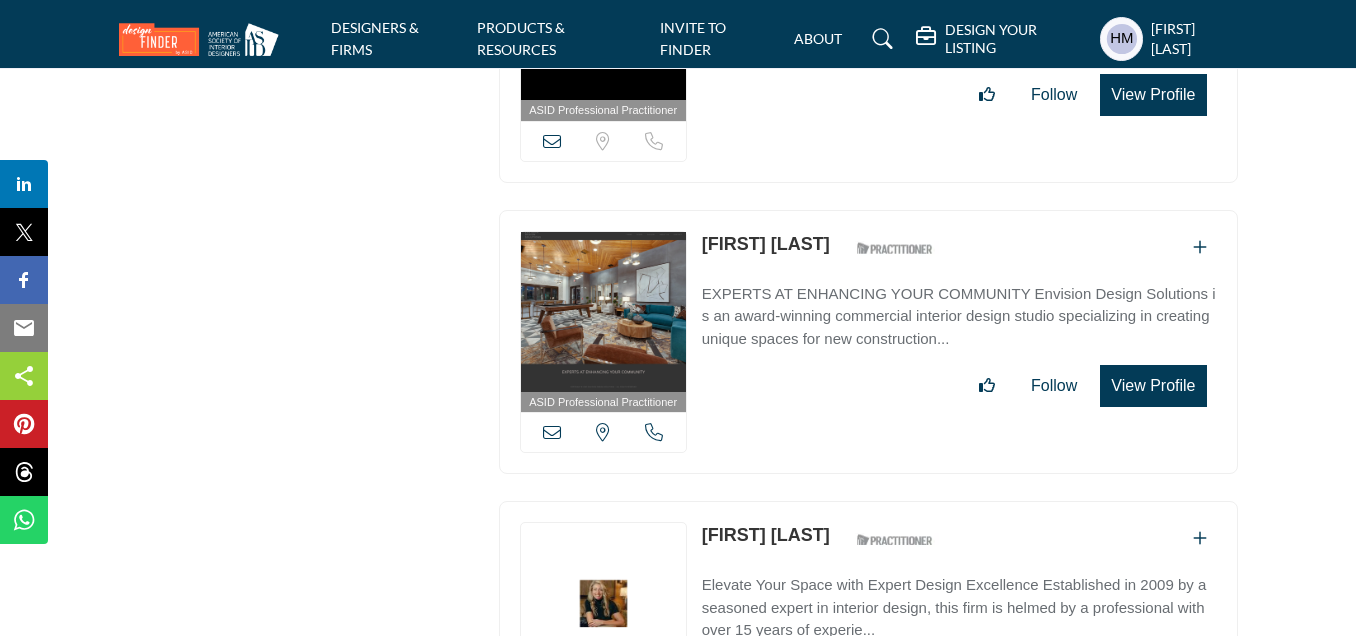 drag, startPoint x: 695, startPoint y: 198, endPoint x: 817, endPoint y: 223, distance: 124.53513 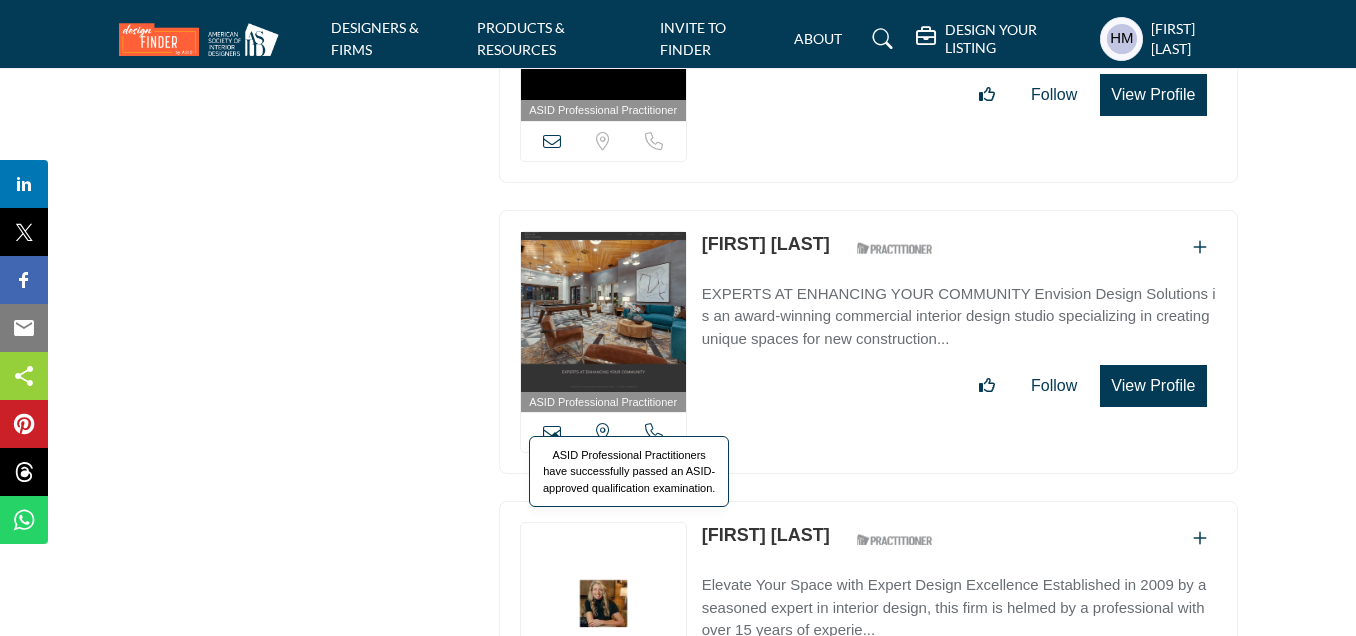 copy on "[FIRST] [LAST]" 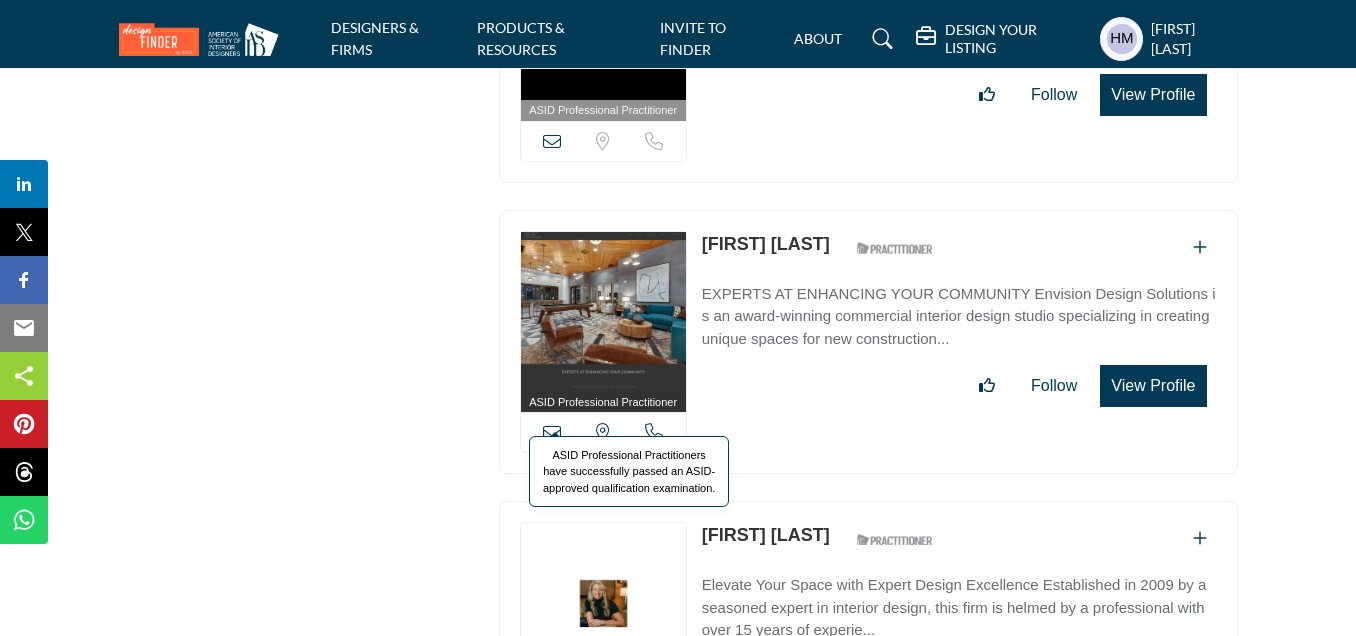 click on "ASID Professional Practitioners have successfully passed an ASID-approved qualification examination." at bounding box center (629, 472) 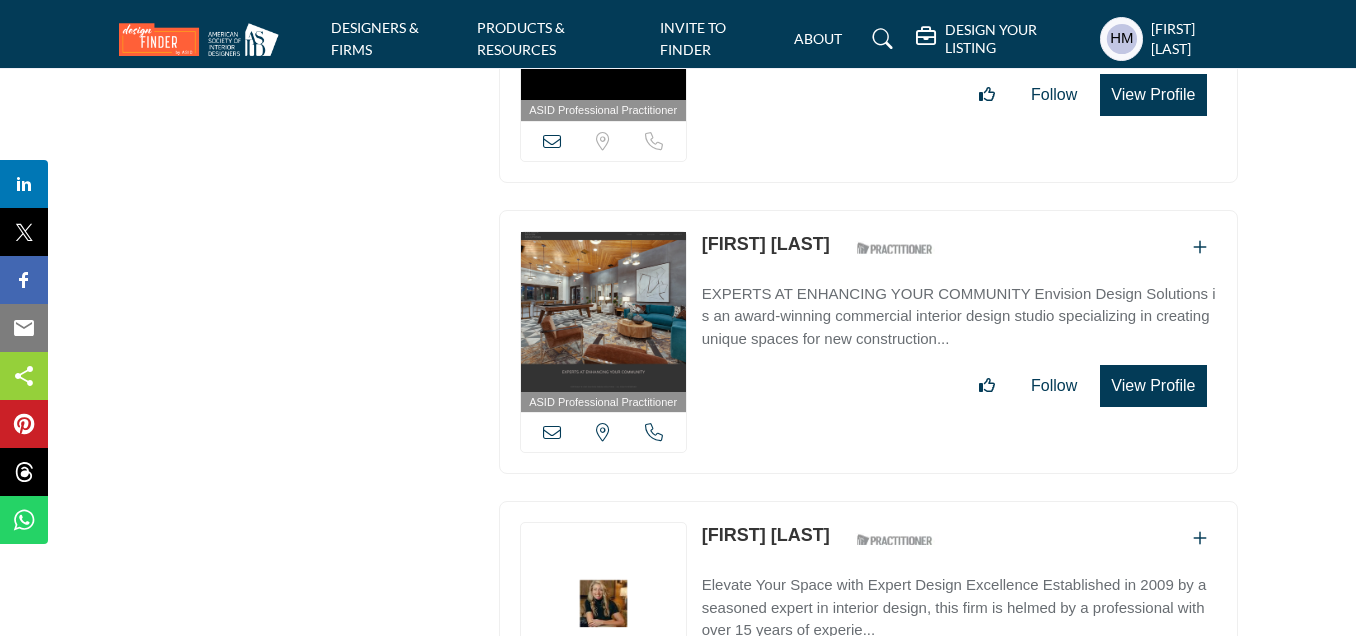 drag, startPoint x: 546, startPoint y: 398, endPoint x: 522, endPoint y: 427, distance: 37.64306 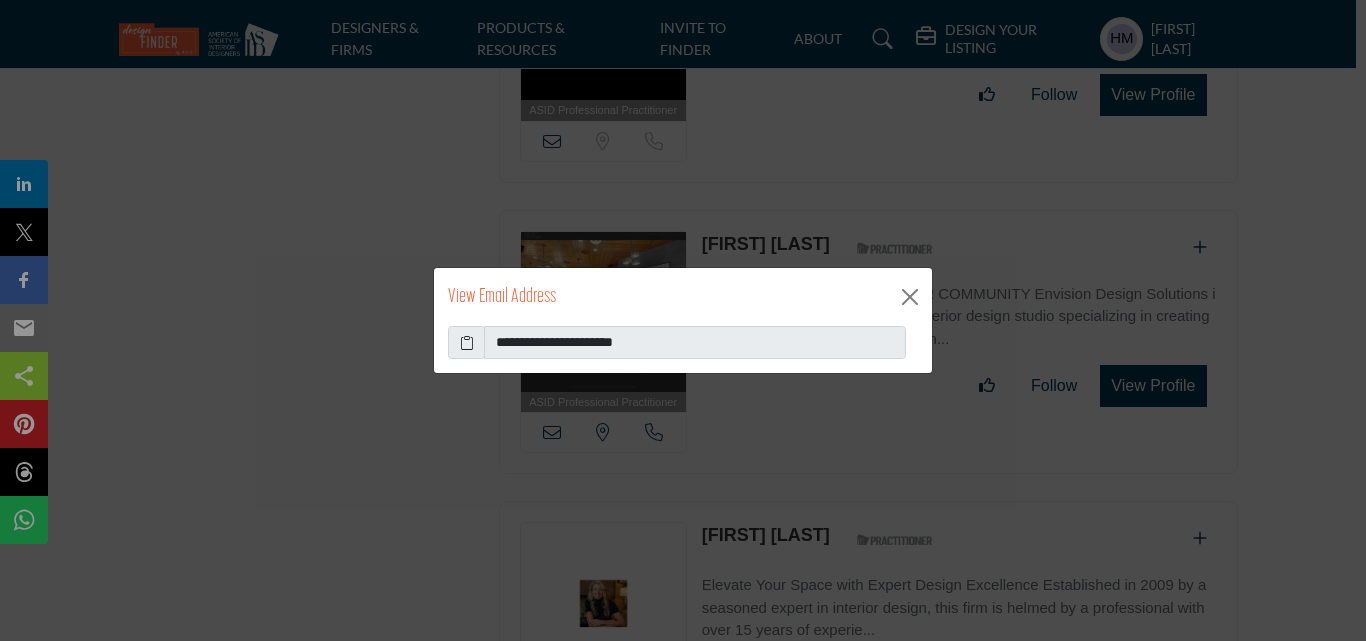 click at bounding box center (467, 342) 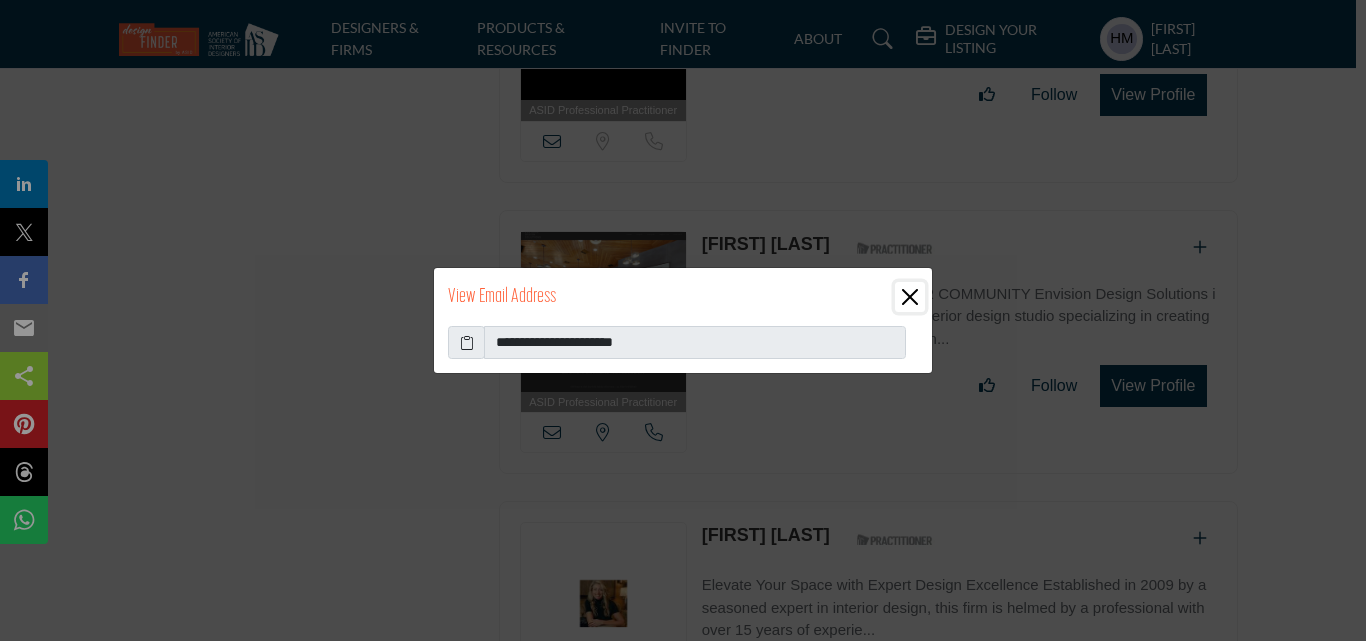 click at bounding box center [910, 297] 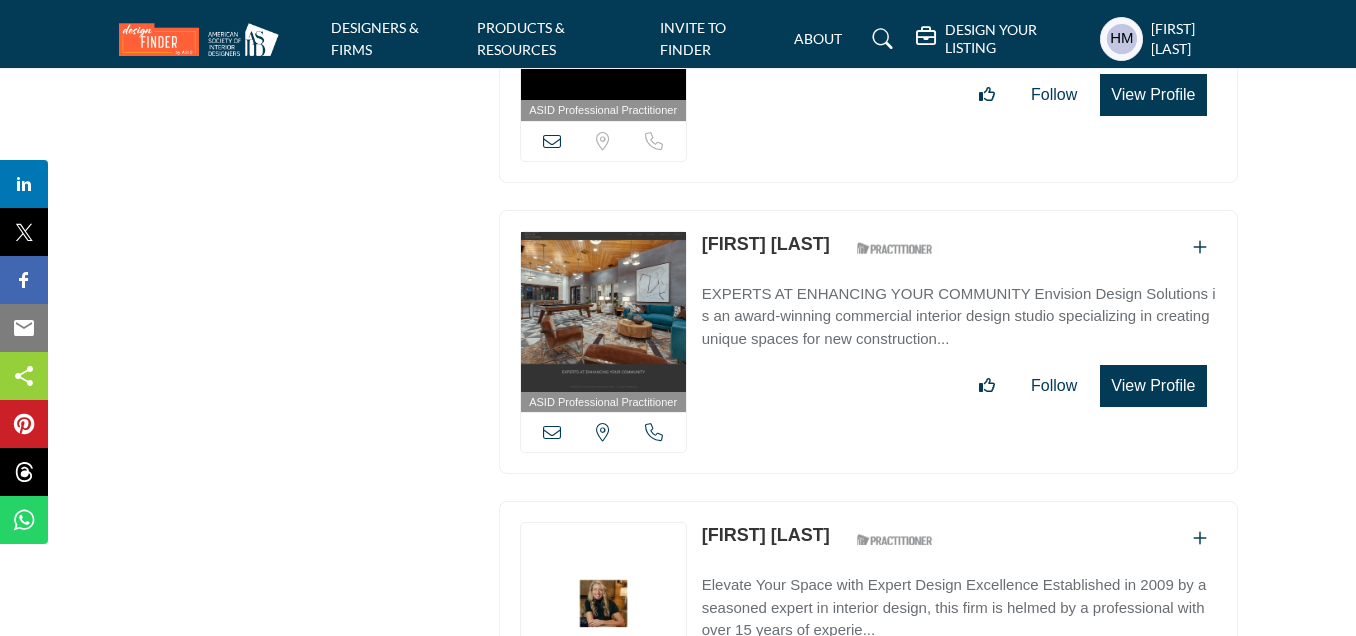 click at bounding box center [654, 432] 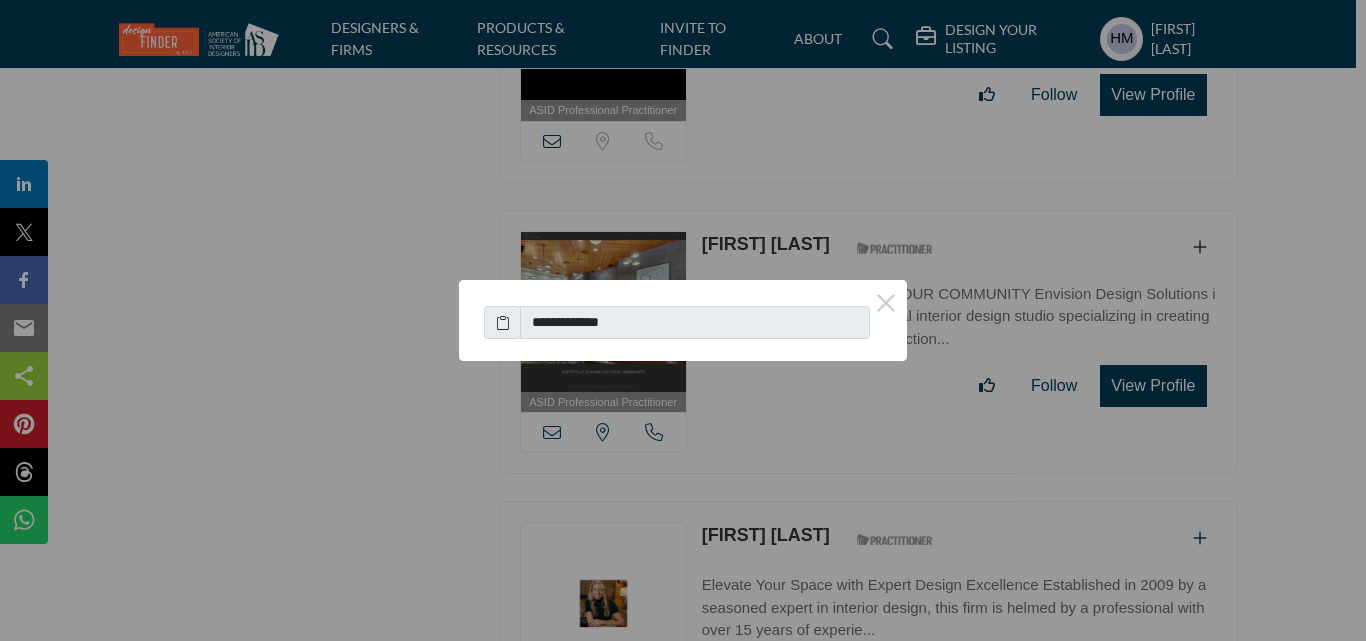 click at bounding box center (503, 322) 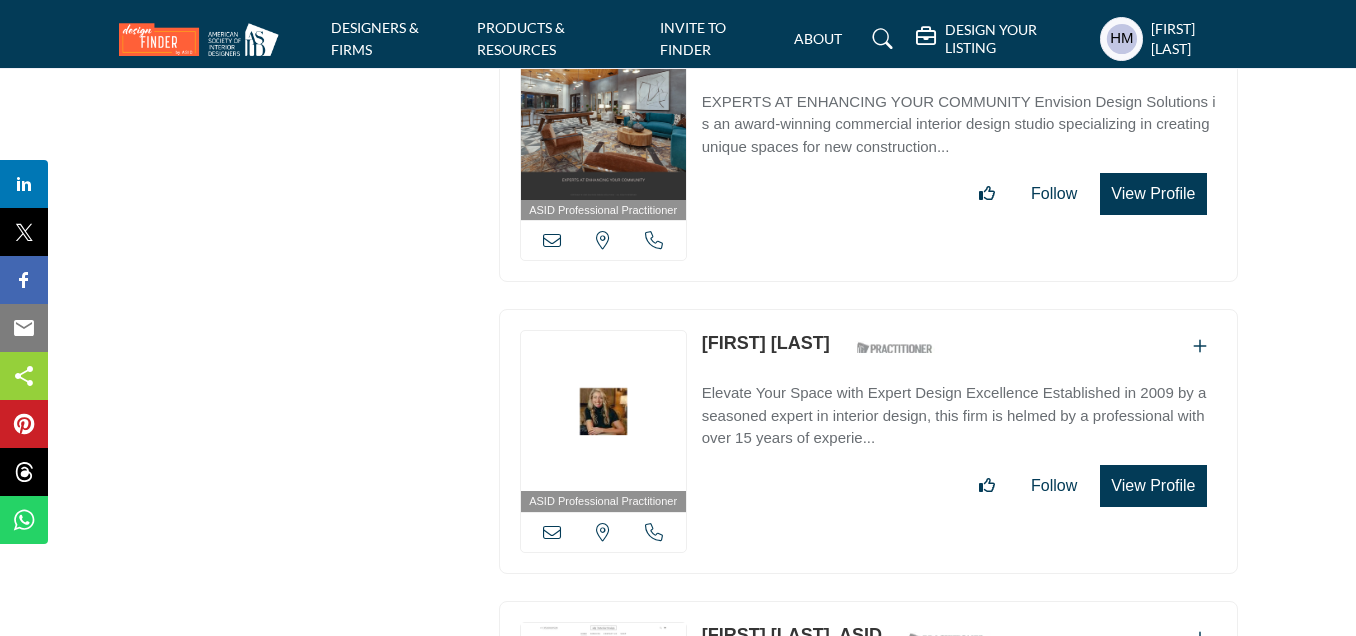 scroll, scrollTop: 8600, scrollLeft: 0, axis: vertical 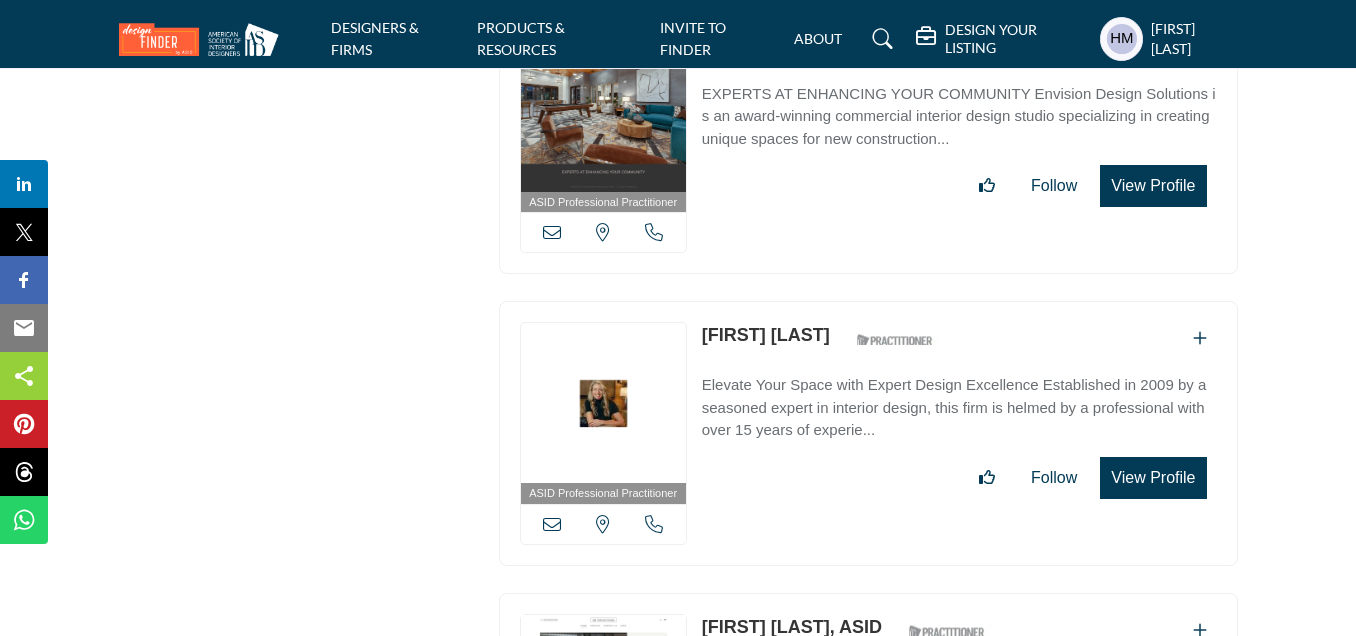 drag, startPoint x: 697, startPoint y: 289, endPoint x: 851, endPoint y: 306, distance: 154.93547 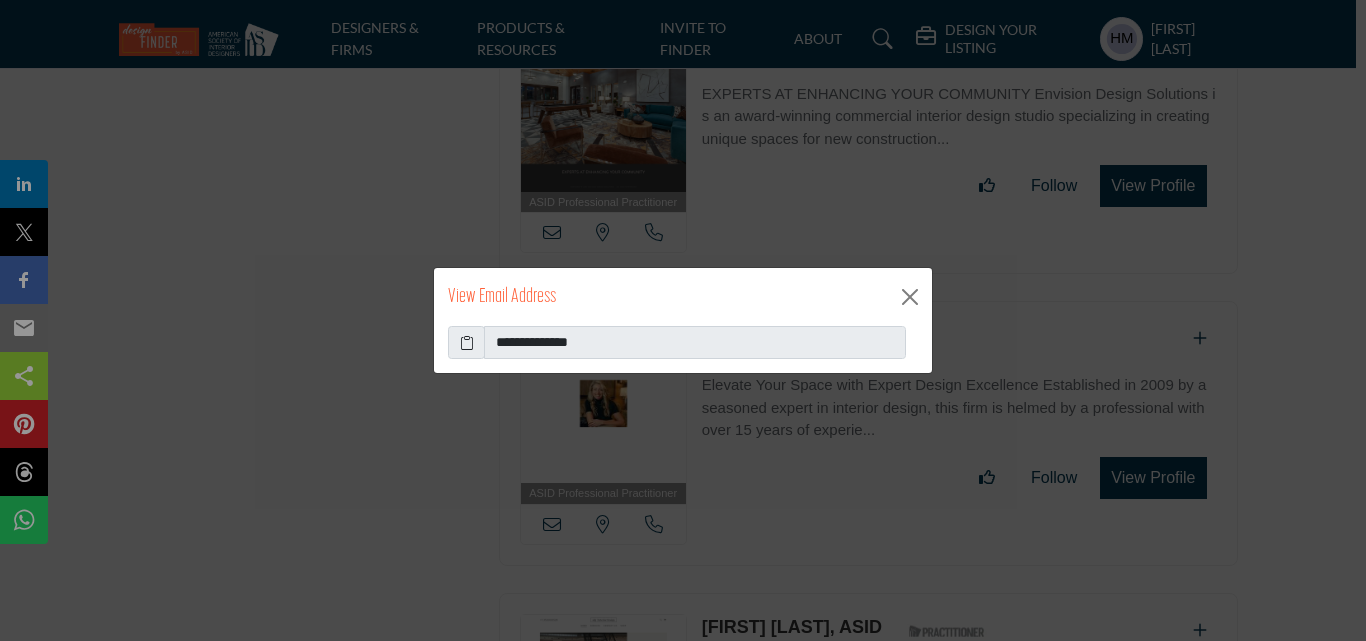 click at bounding box center (467, 342) 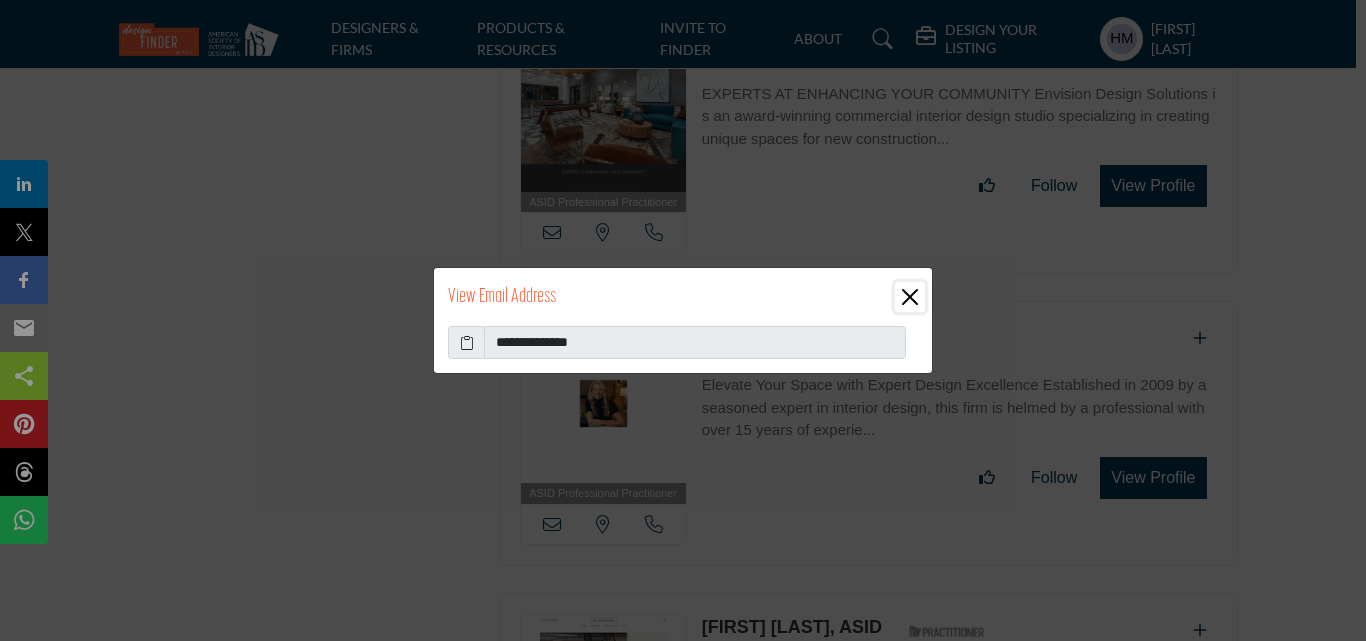 click at bounding box center [910, 297] 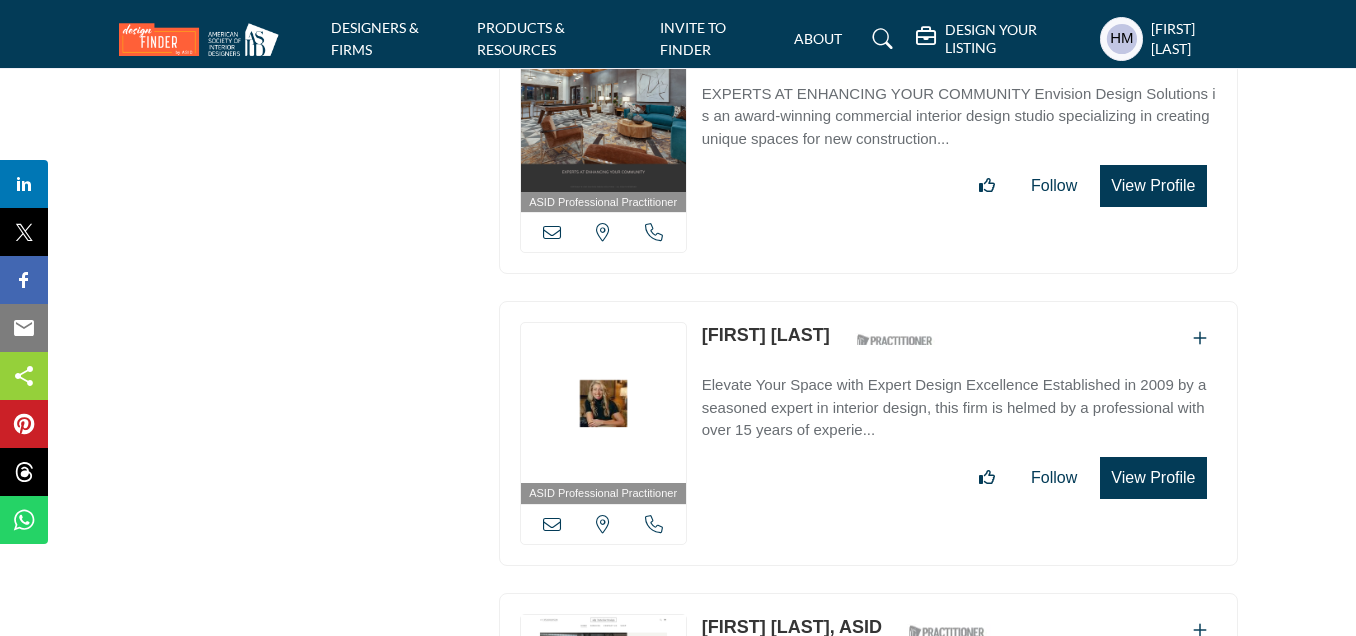 click at bounding box center (654, 524) 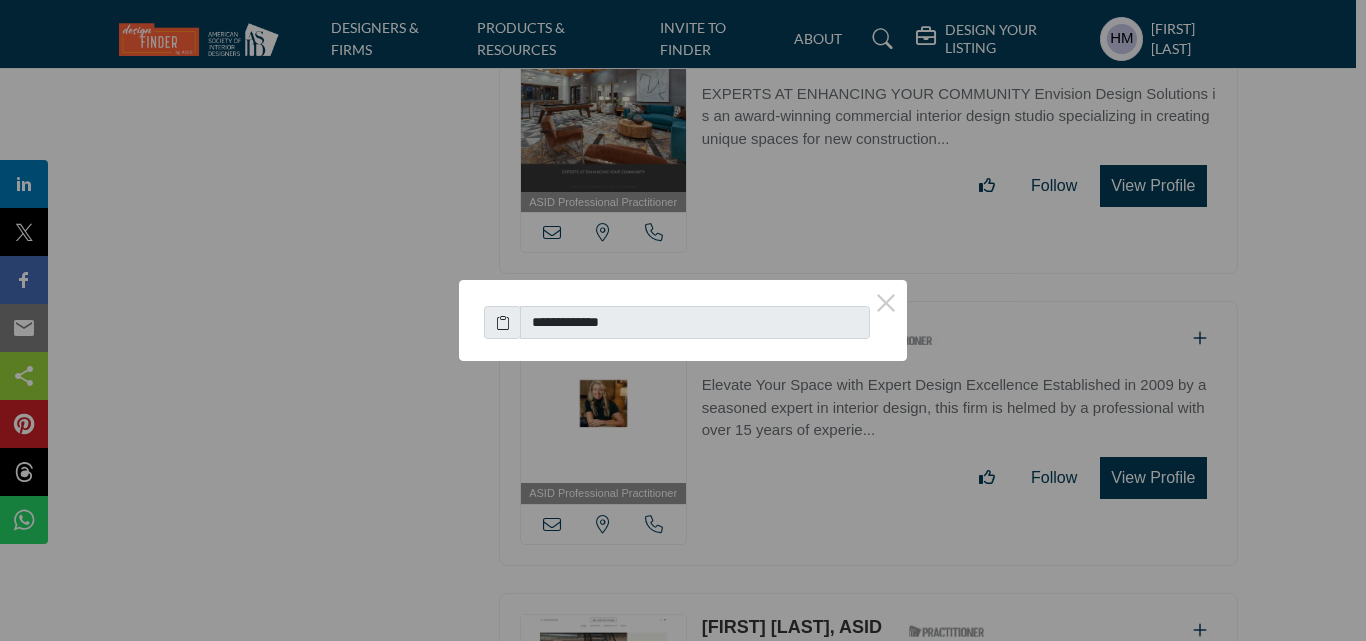 click at bounding box center [503, 322] 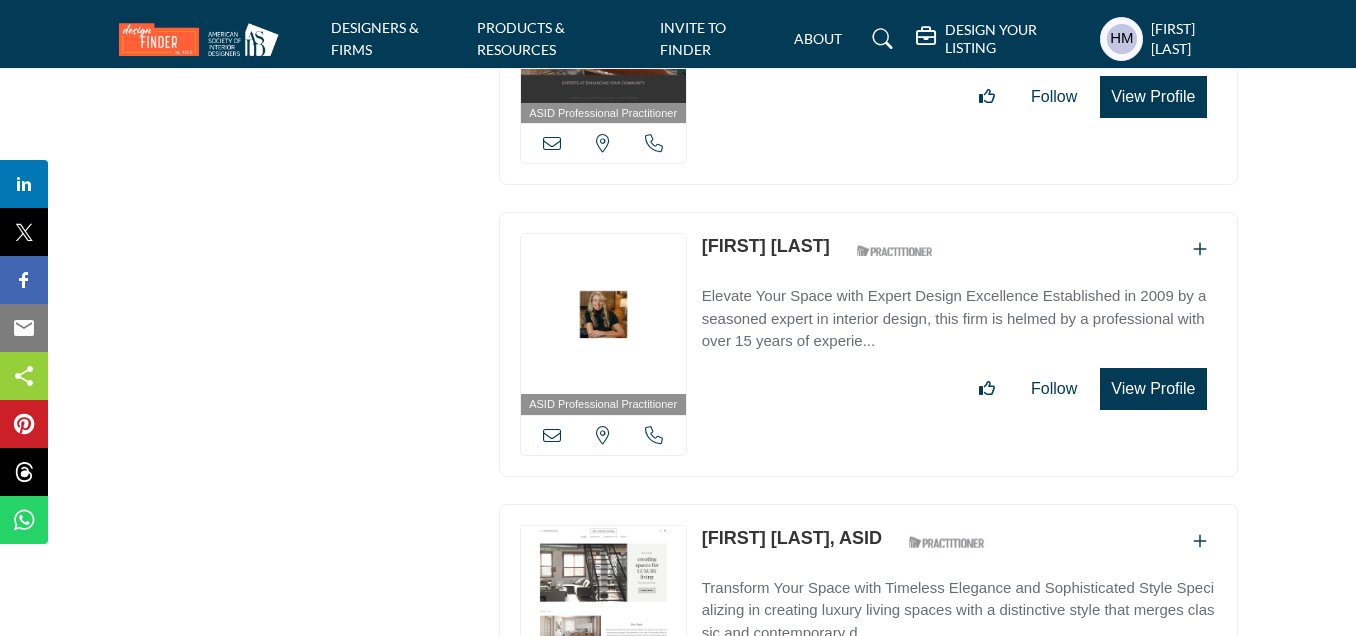 scroll, scrollTop: 8900, scrollLeft: 0, axis: vertical 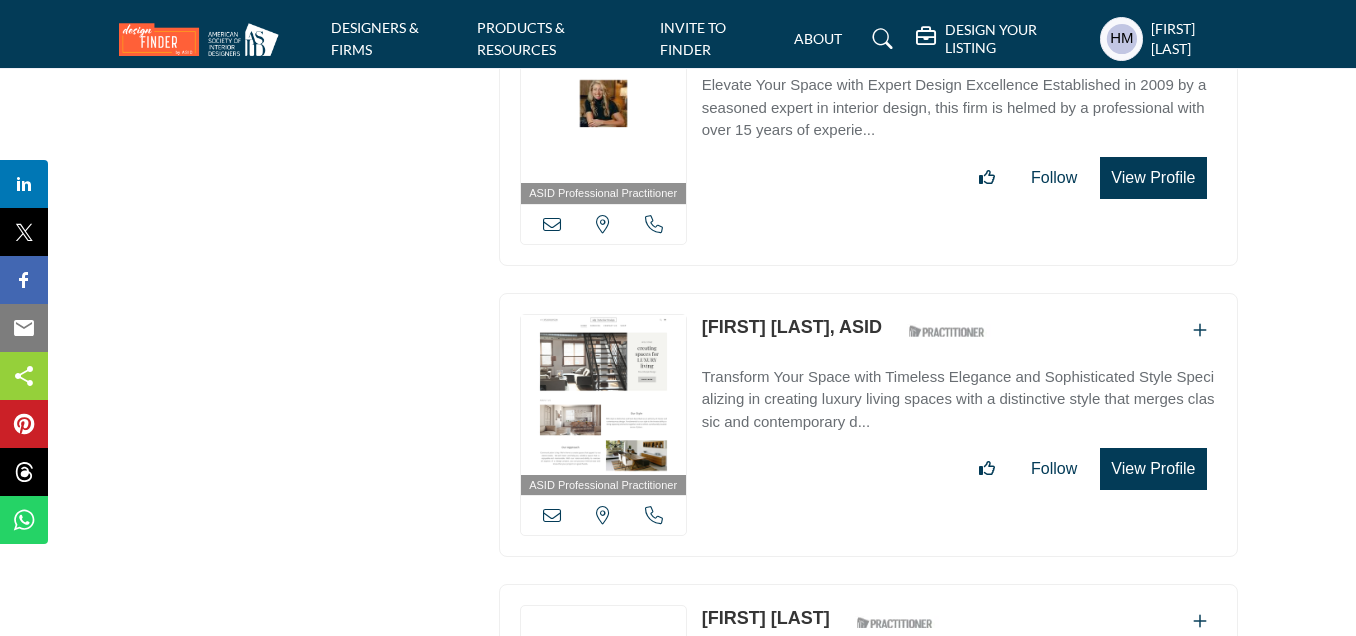 drag, startPoint x: 699, startPoint y: 278, endPoint x: 854, endPoint y: 301, distance: 156.69716 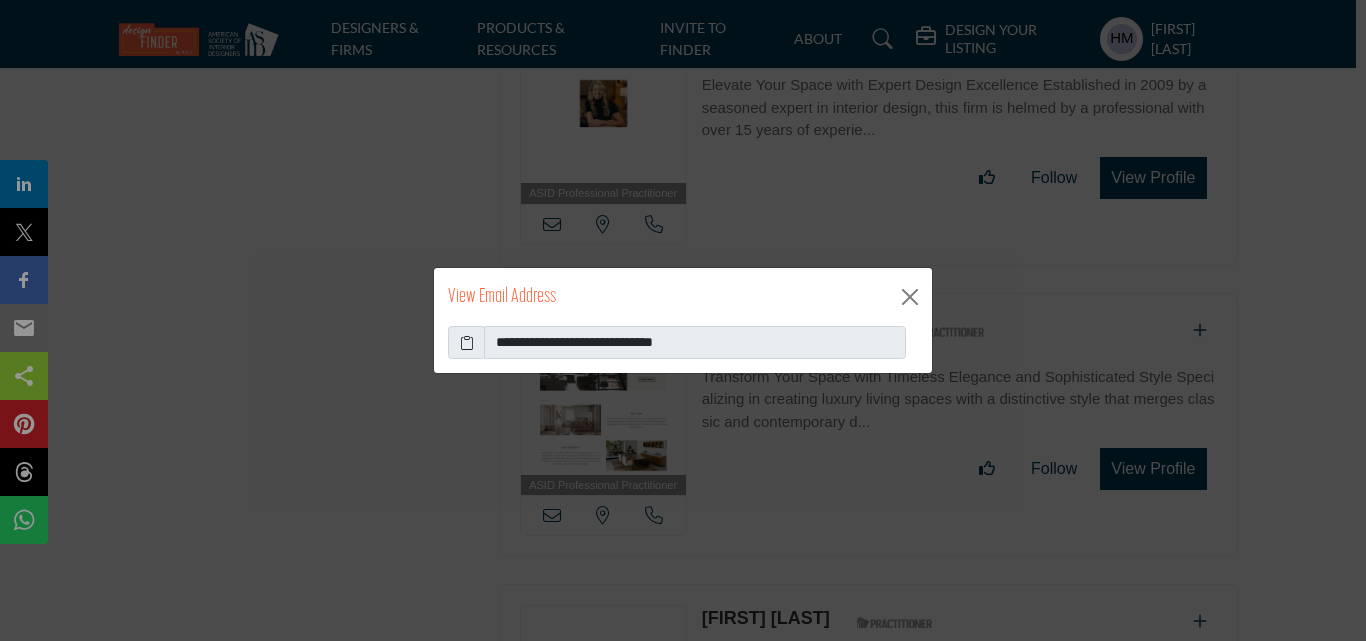 click at bounding box center (467, 342) 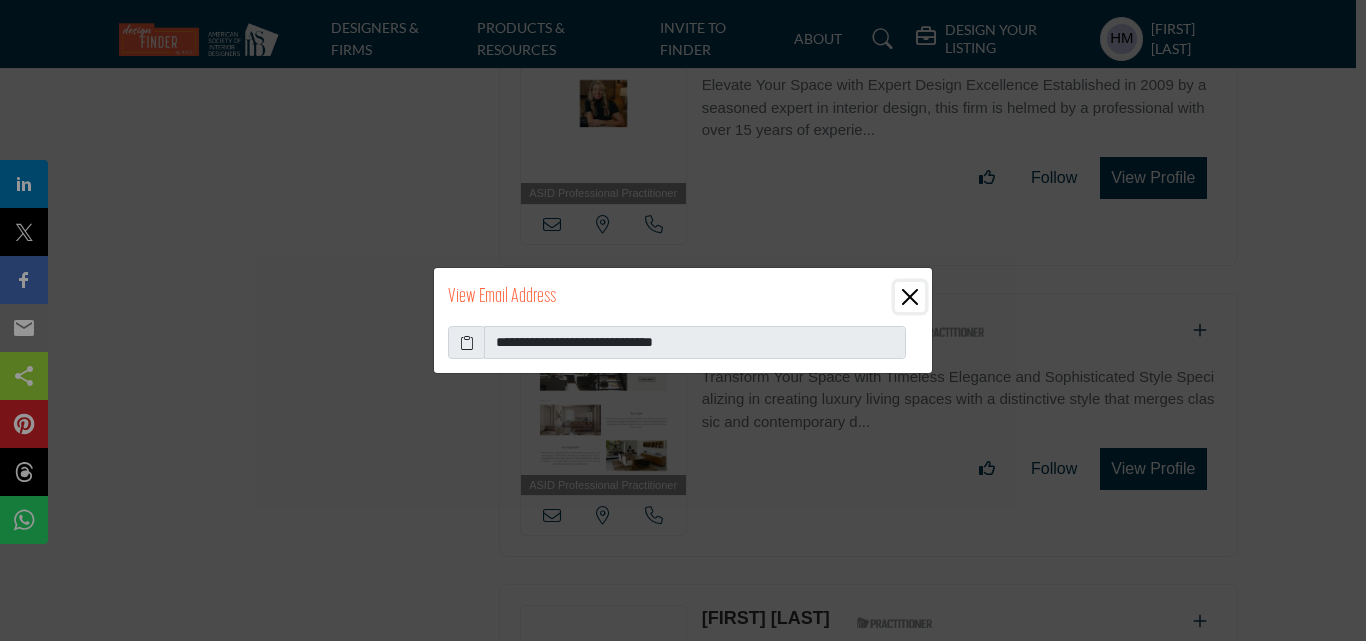 click at bounding box center [910, 297] 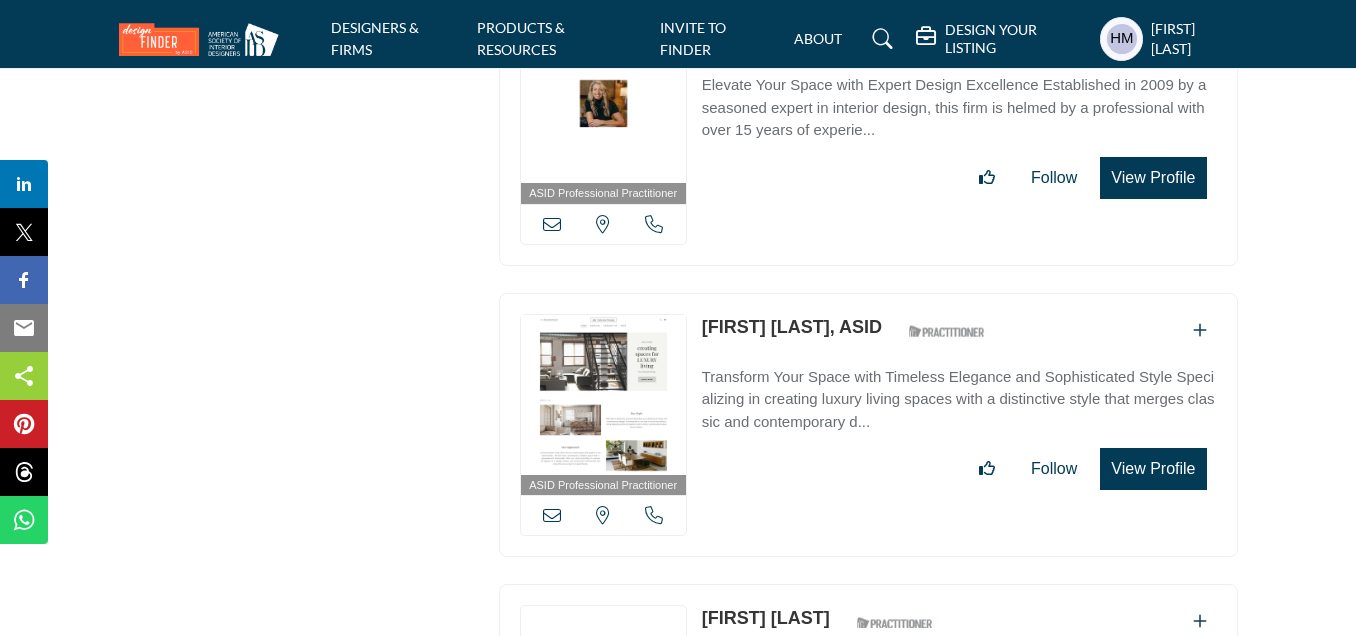 click at bounding box center [654, 515] 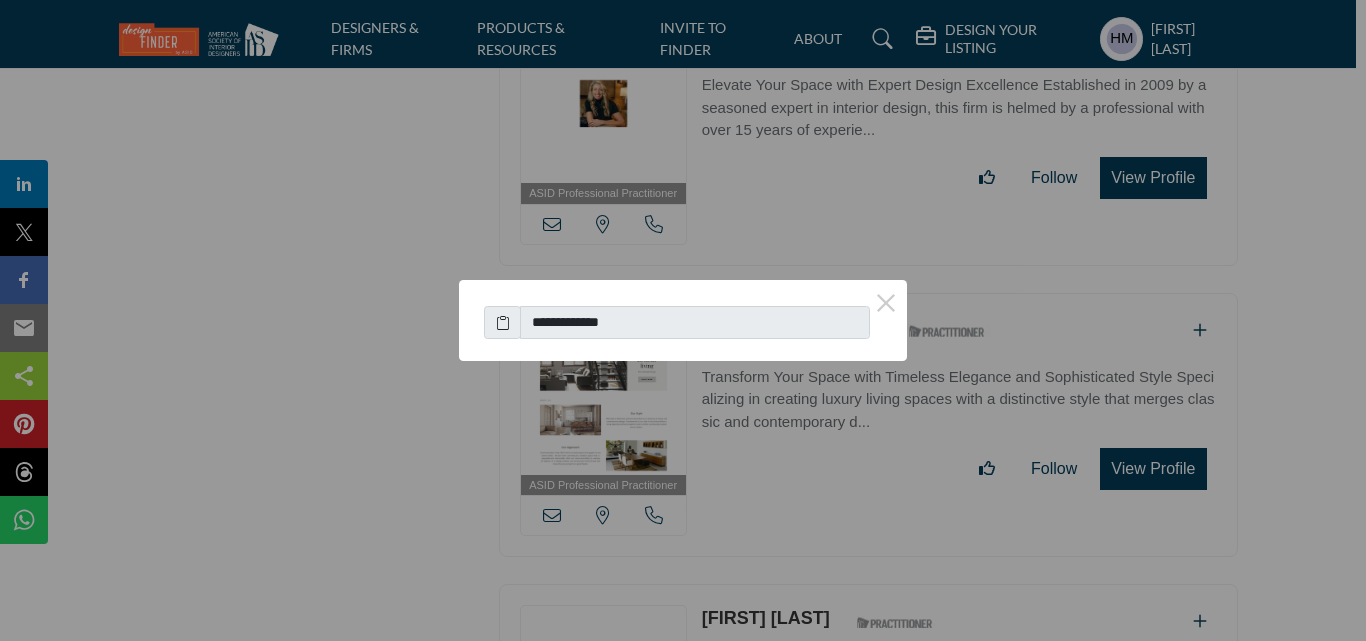 click at bounding box center [503, 322] 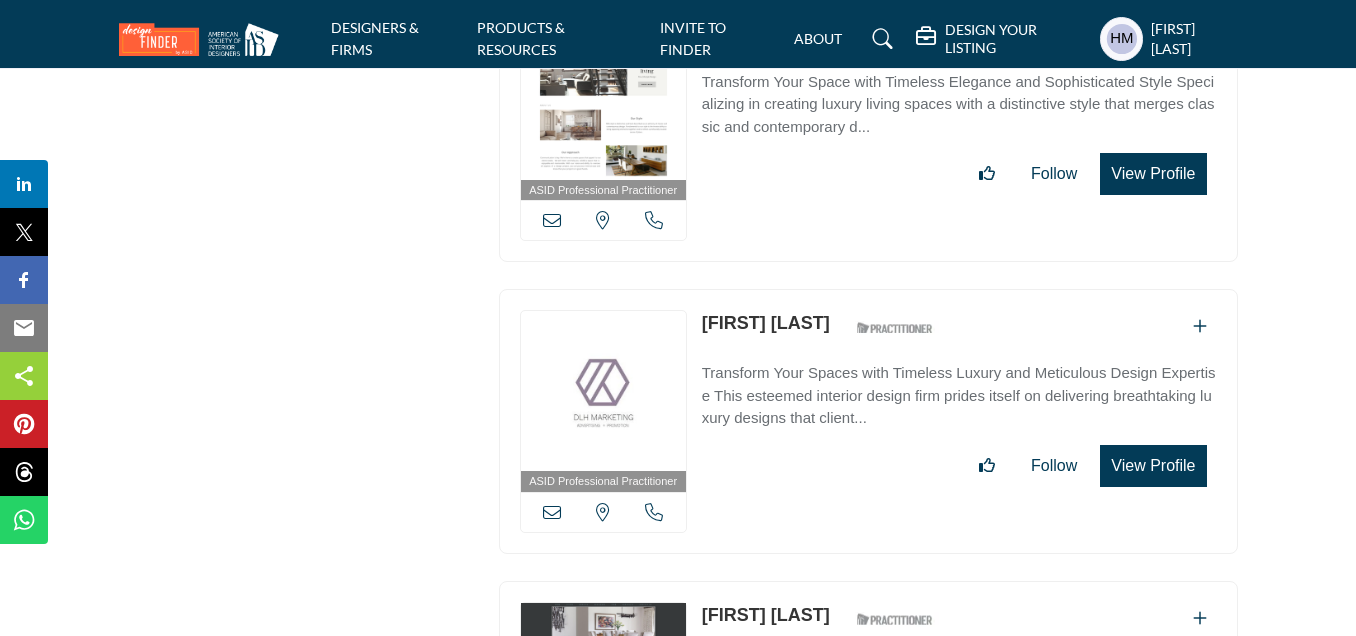 scroll, scrollTop: 9200, scrollLeft: 0, axis: vertical 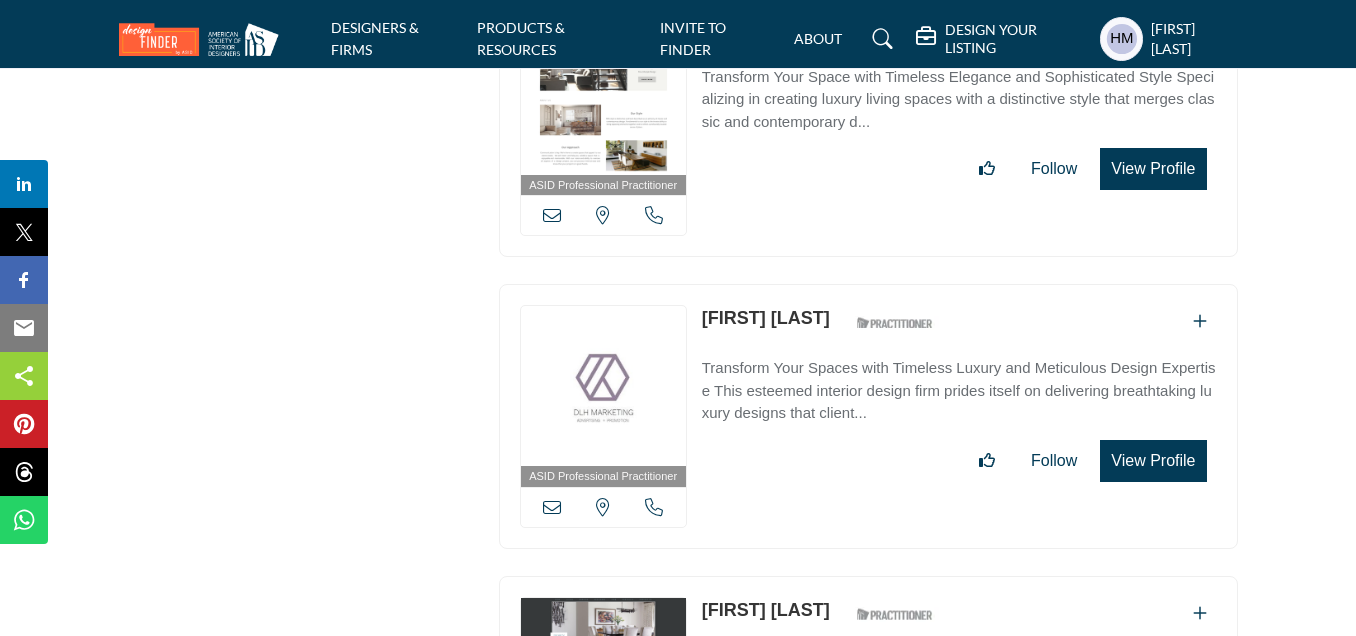 drag, startPoint x: 695, startPoint y: 270, endPoint x: 809, endPoint y: 277, distance: 114.21471 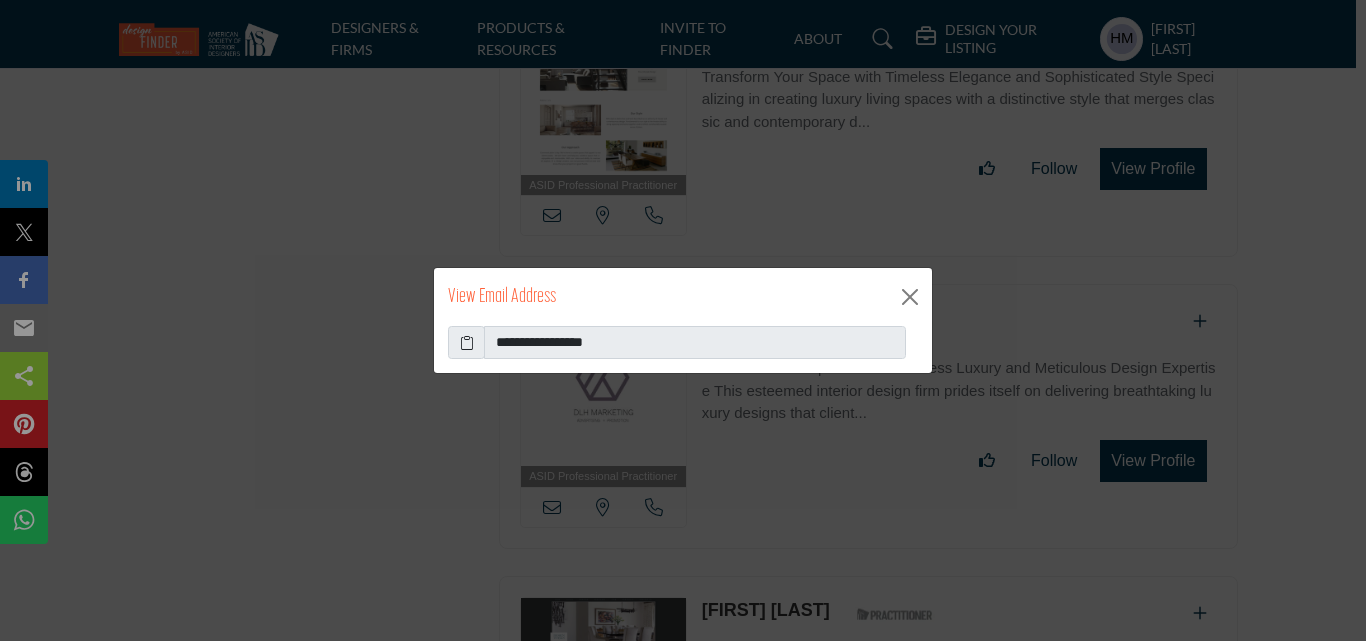 click at bounding box center [467, 342] 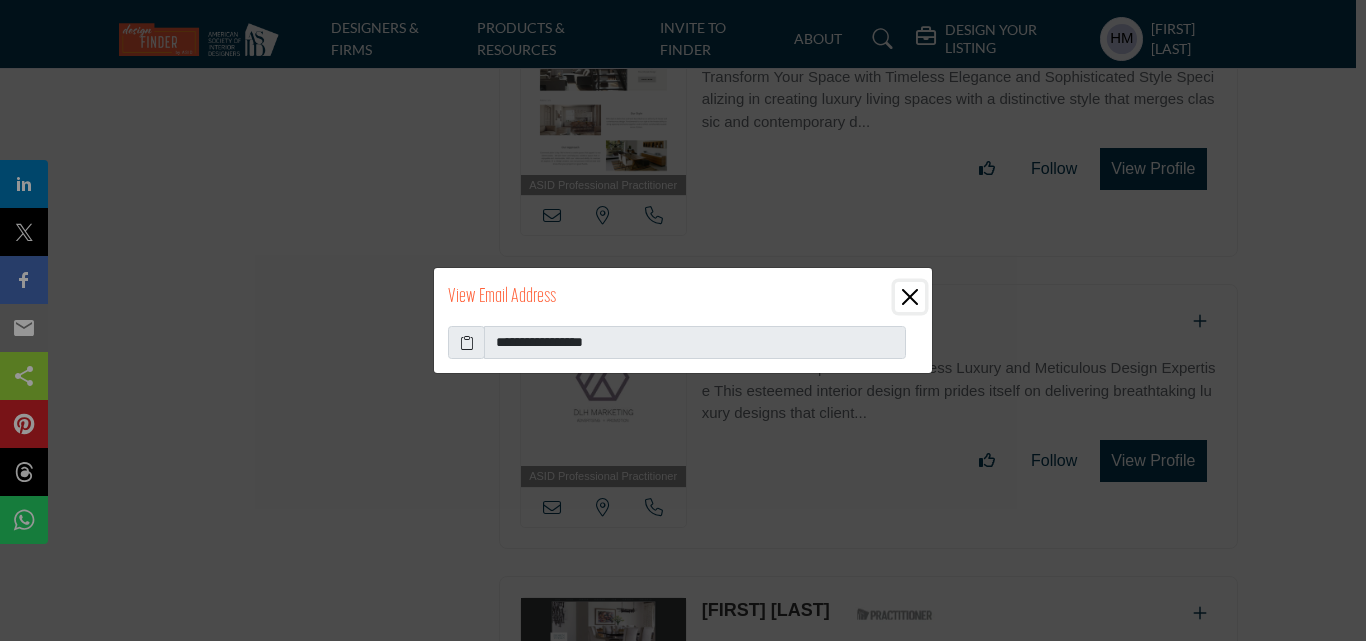 click at bounding box center [910, 297] 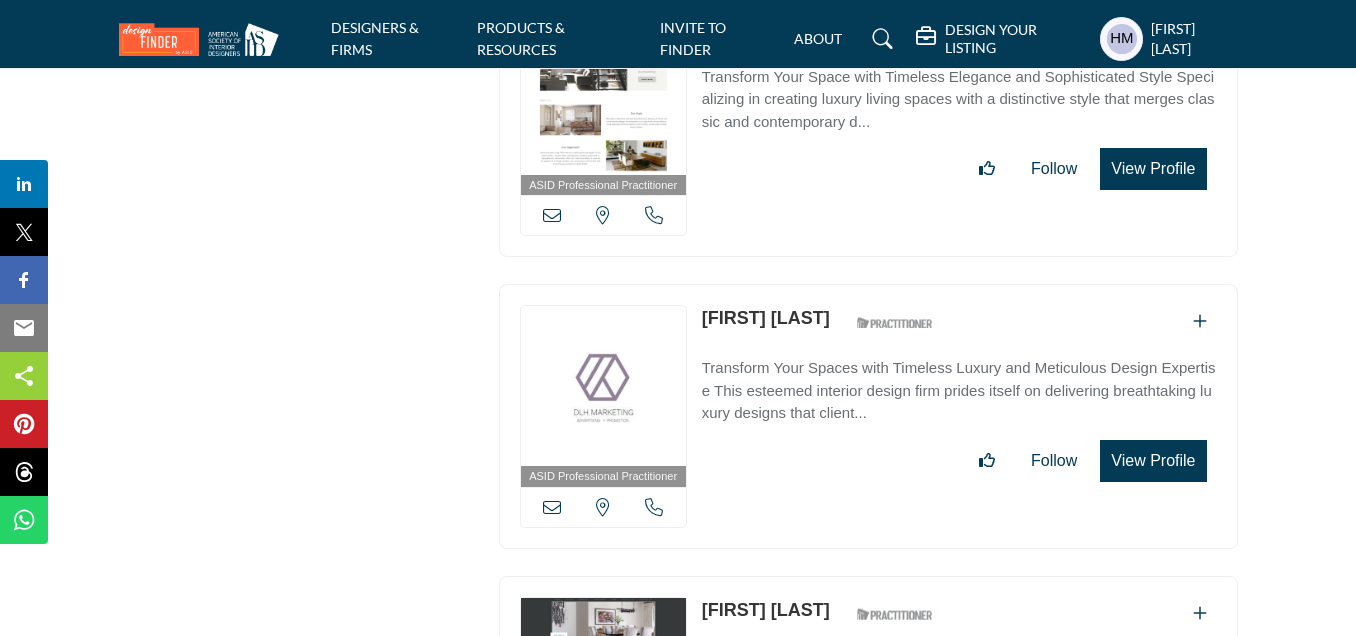 click at bounding box center [654, 507] 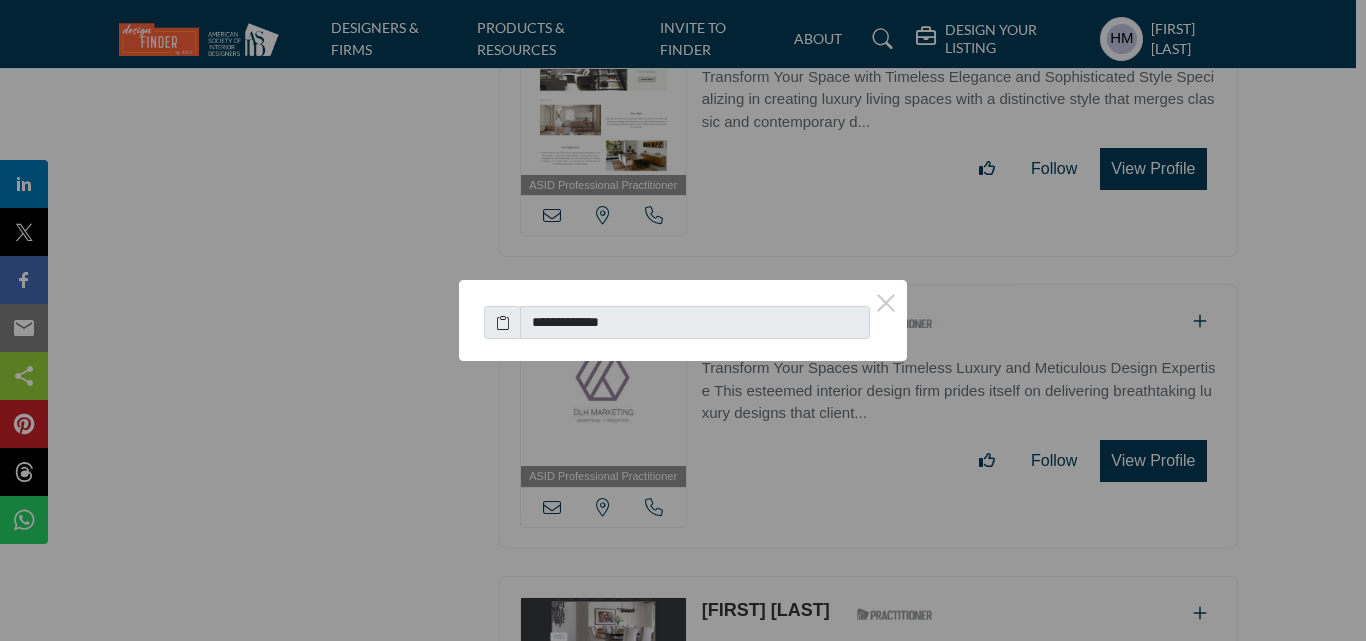 click at bounding box center [503, 322] 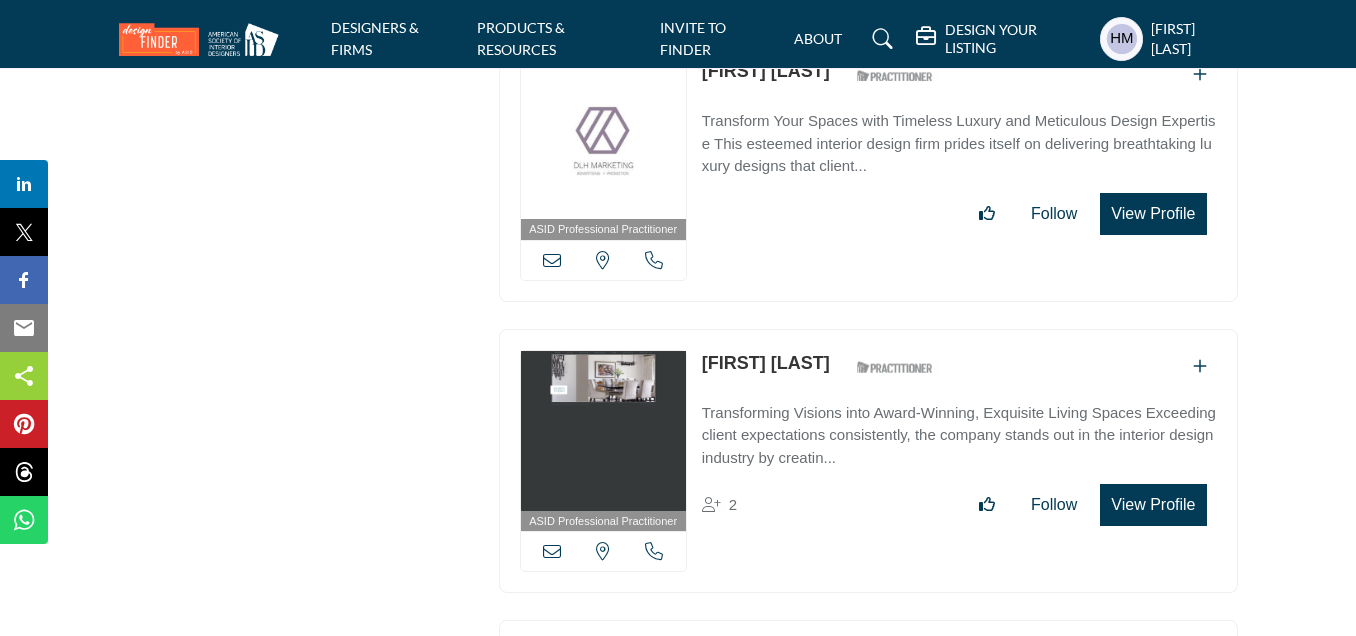 scroll, scrollTop: 9500, scrollLeft: 0, axis: vertical 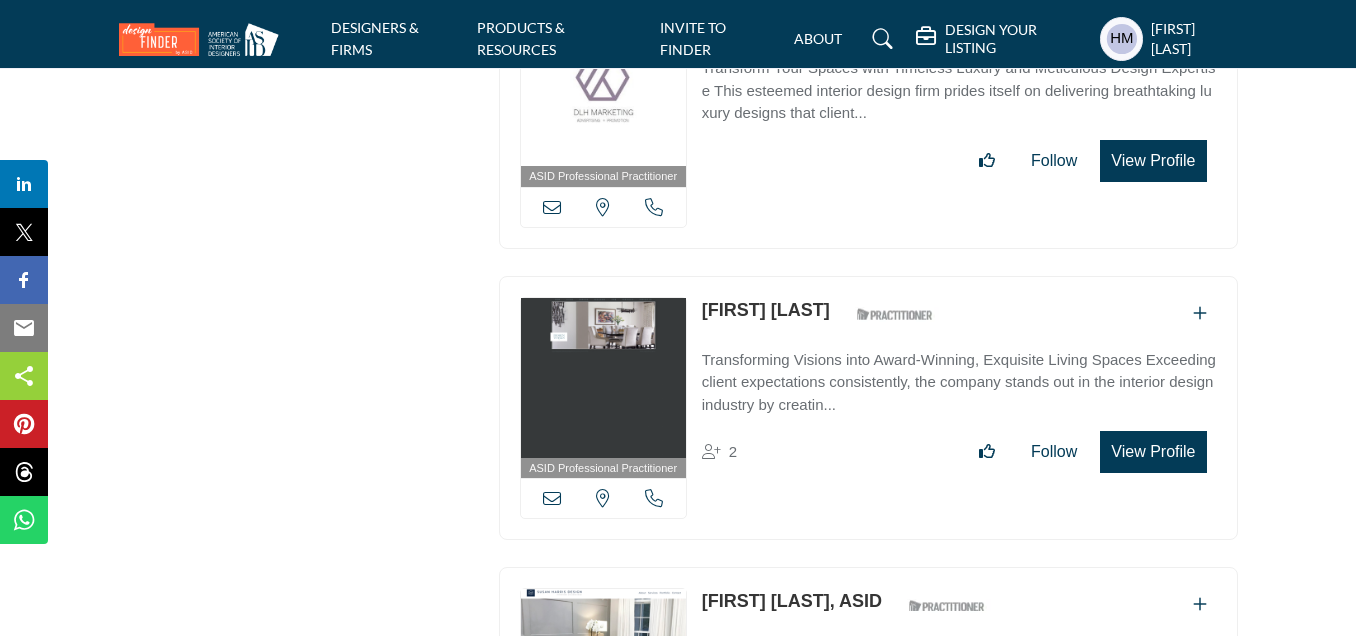 drag, startPoint x: 698, startPoint y: 264, endPoint x: 796, endPoint y: 273, distance: 98.4124 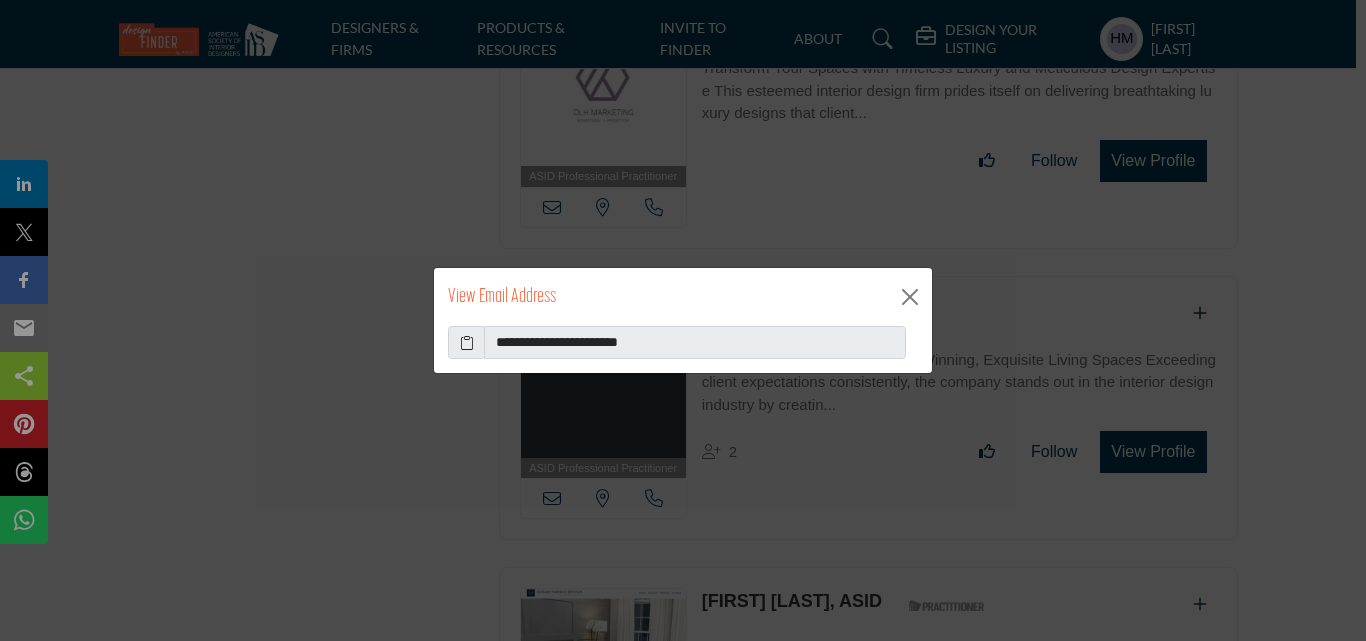 click at bounding box center [467, 342] 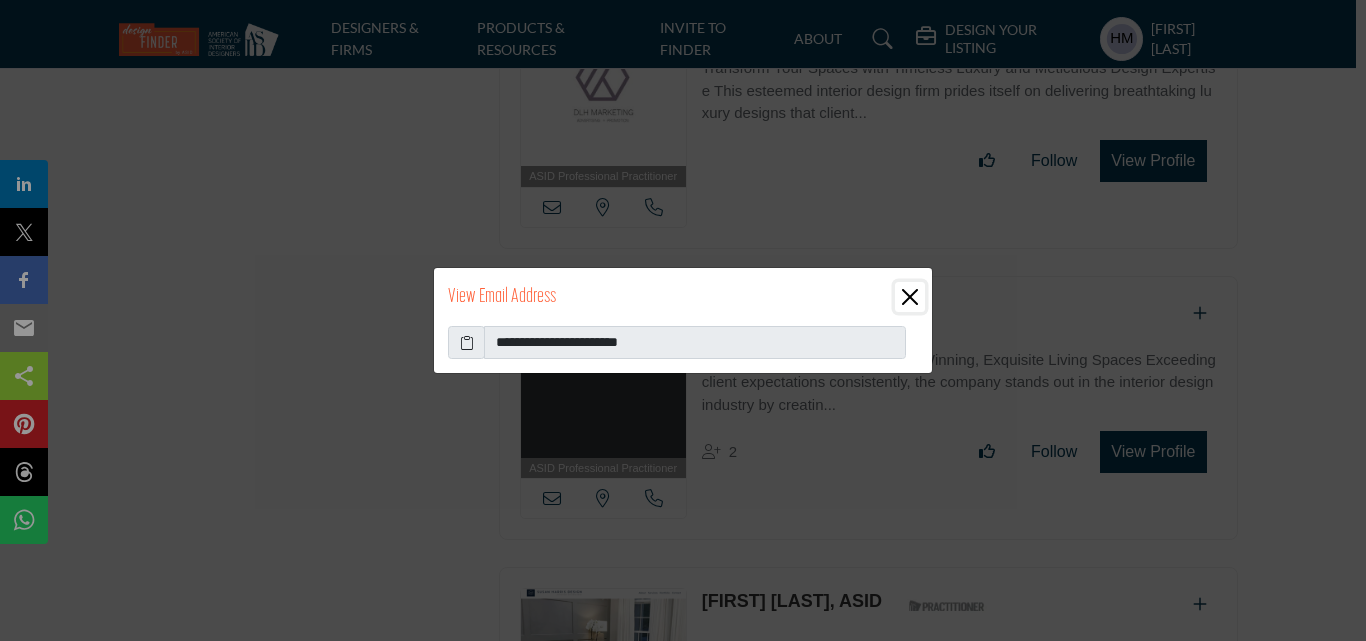 click at bounding box center [910, 297] 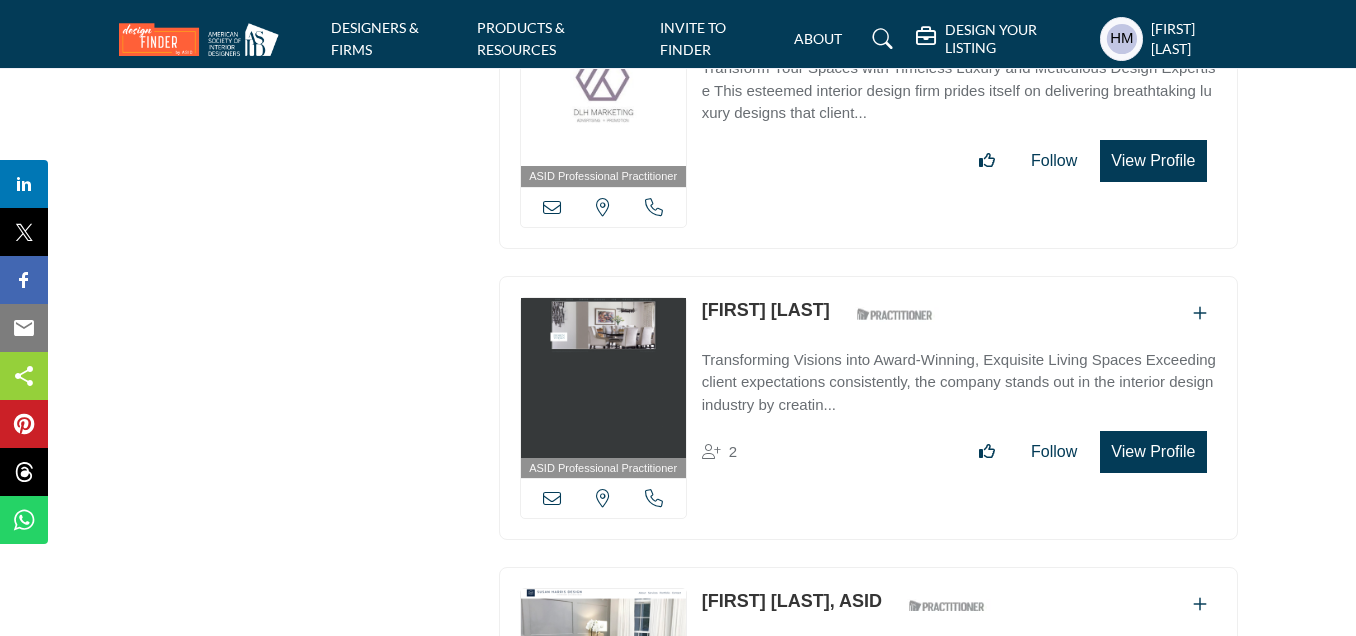 click at bounding box center (654, 498) 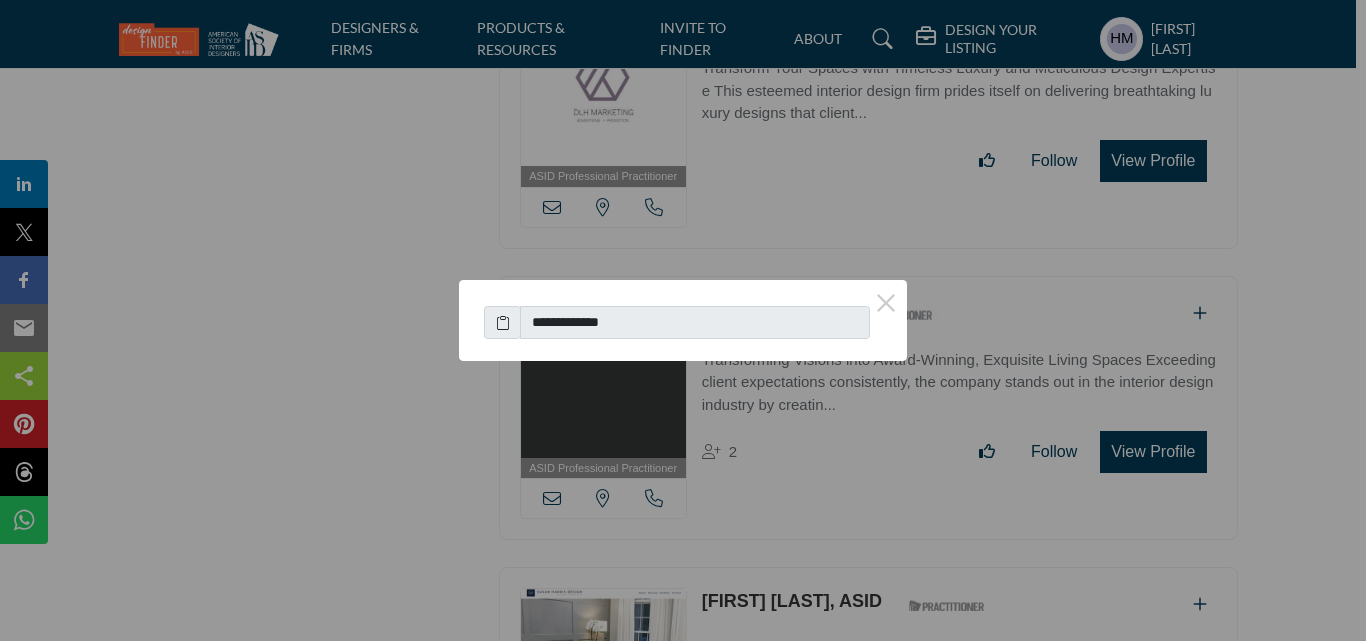 click at bounding box center [503, 322] 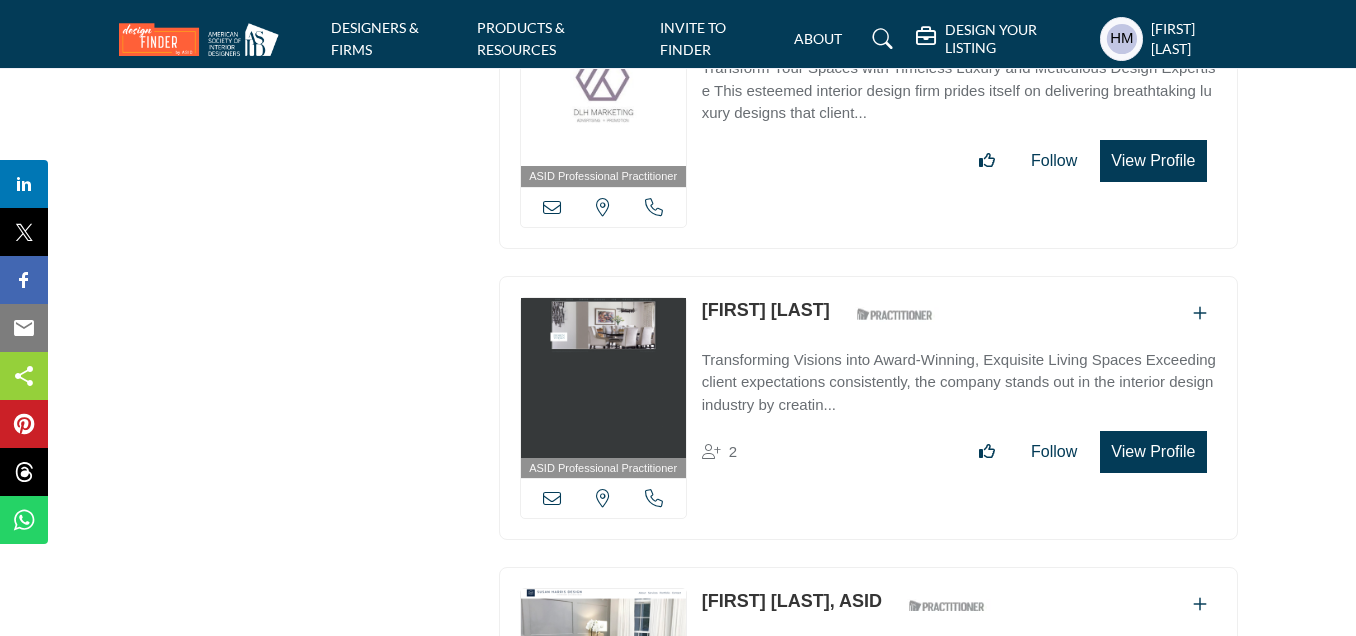 scroll, scrollTop: 9700, scrollLeft: 0, axis: vertical 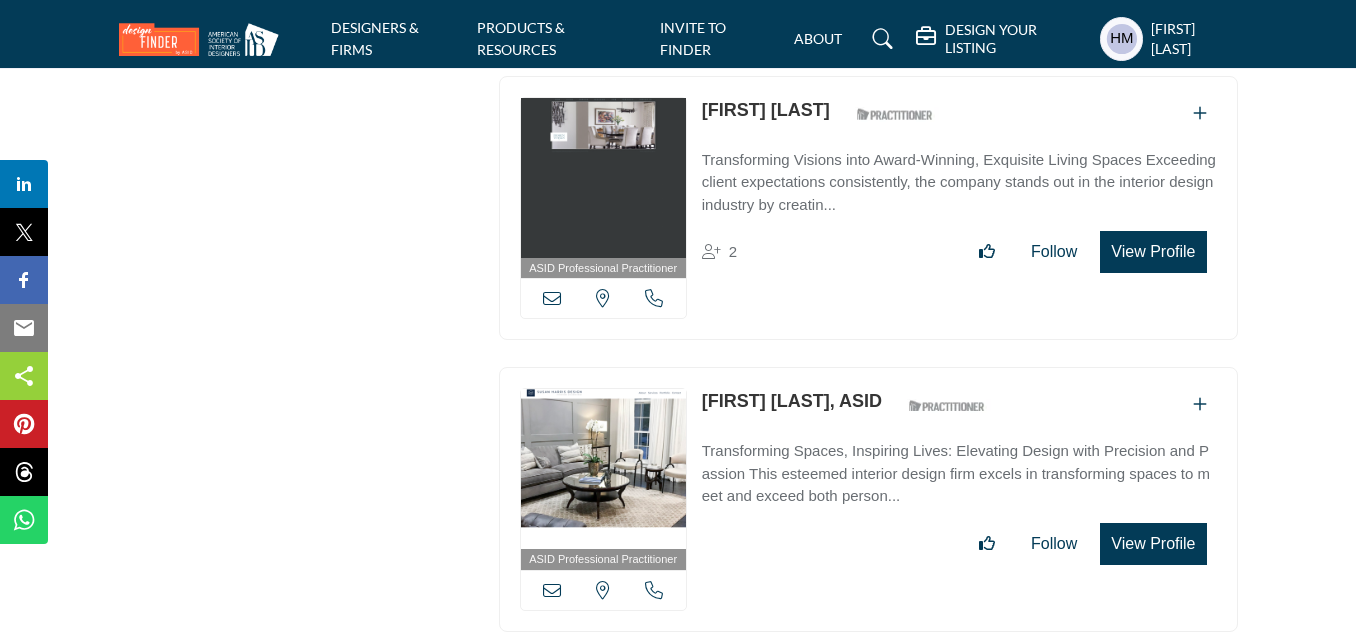 drag, startPoint x: 700, startPoint y: 360, endPoint x: 807, endPoint y: 369, distance: 107.37784 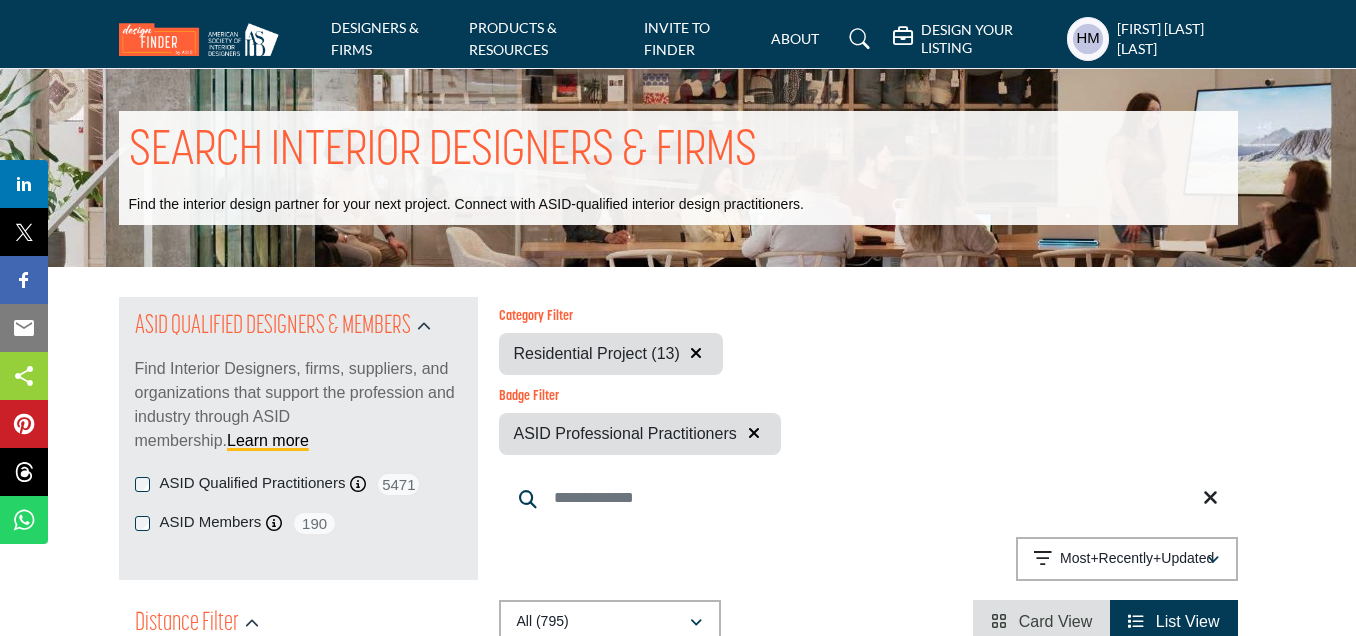 scroll, scrollTop: 0, scrollLeft: 0, axis: both 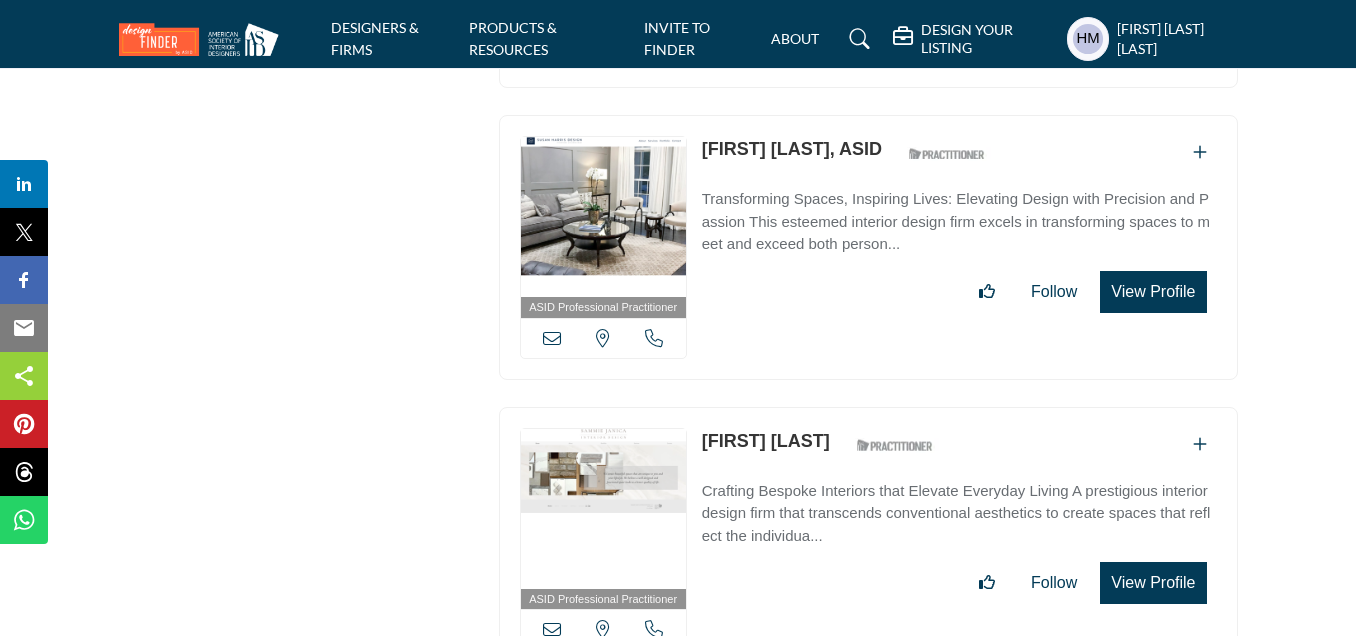 click at bounding box center [552, 338] 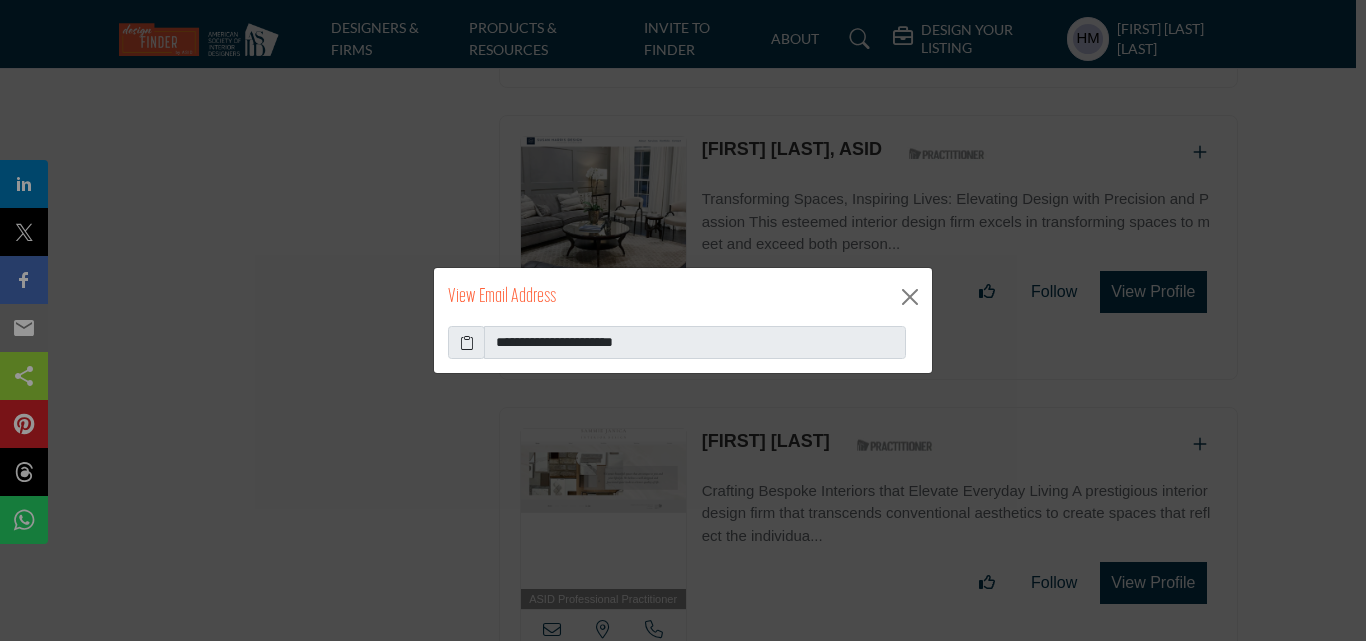 click at bounding box center (467, 342) 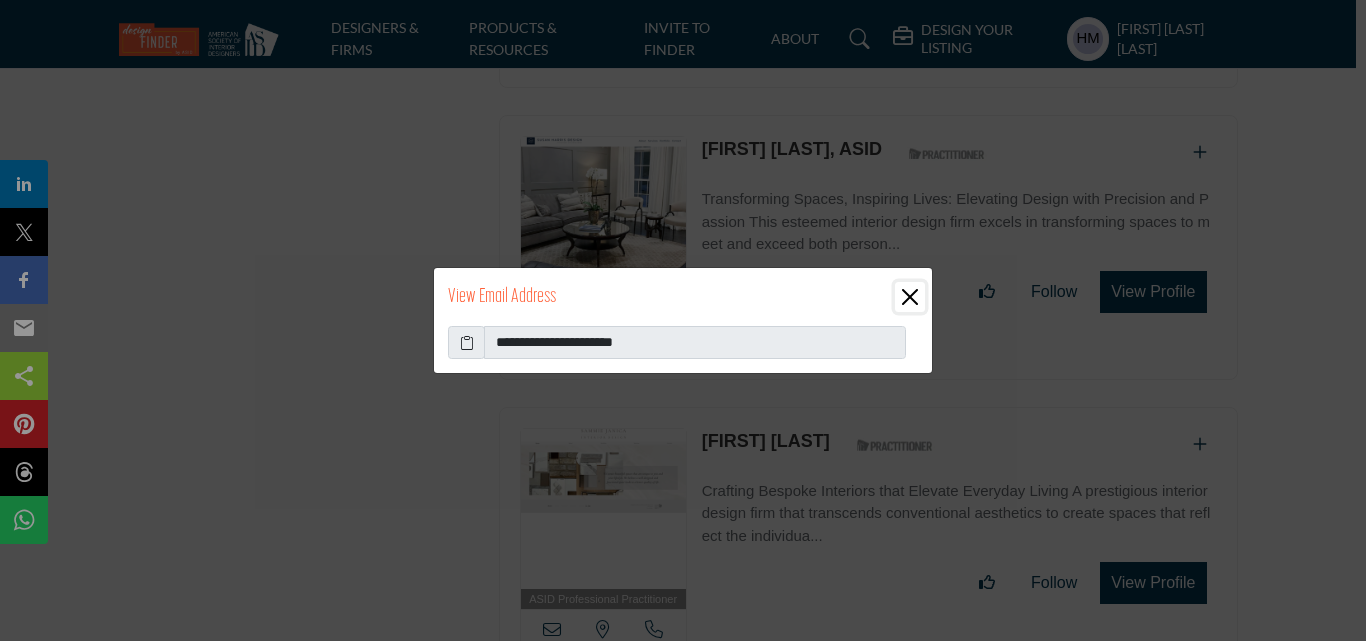 click at bounding box center [910, 297] 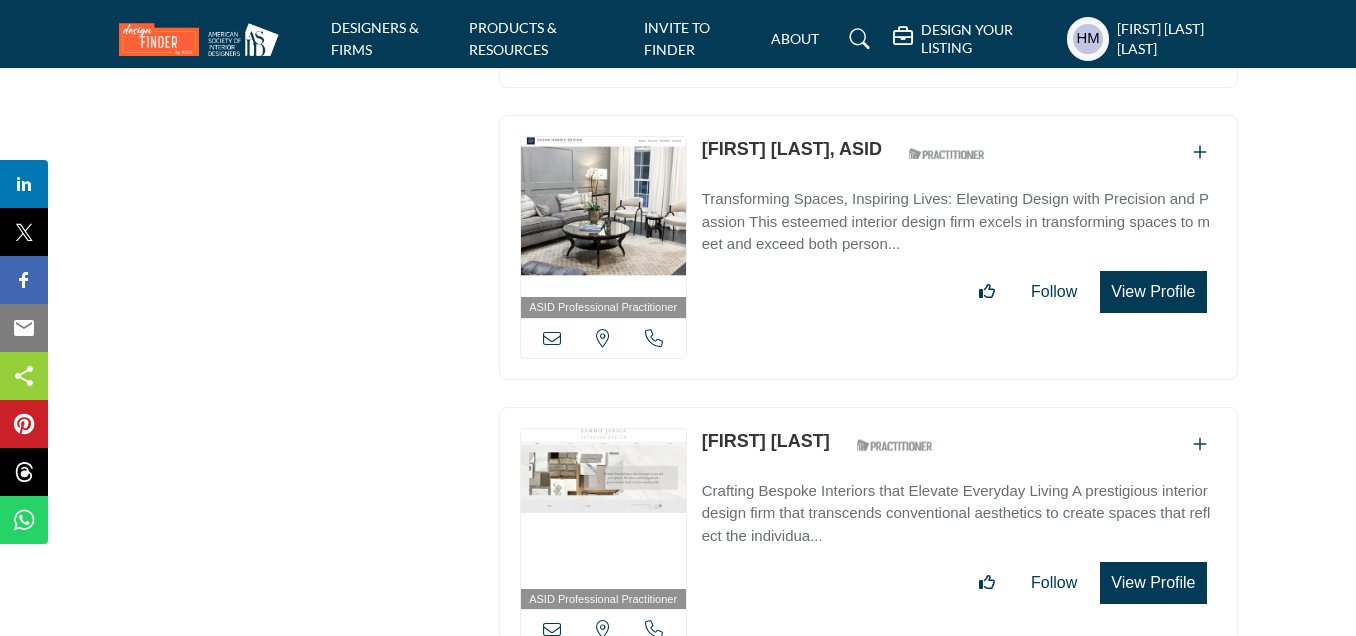 click at bounding box center (654, 338) 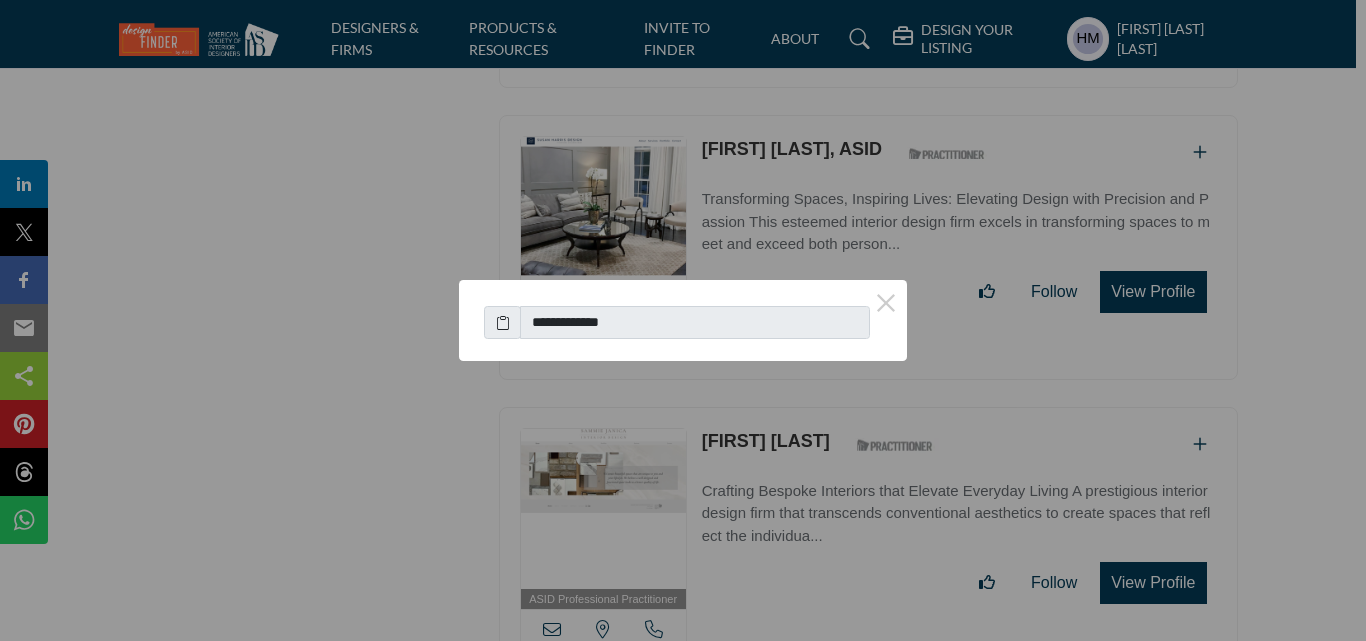 click at bounding box center [503, 322] 